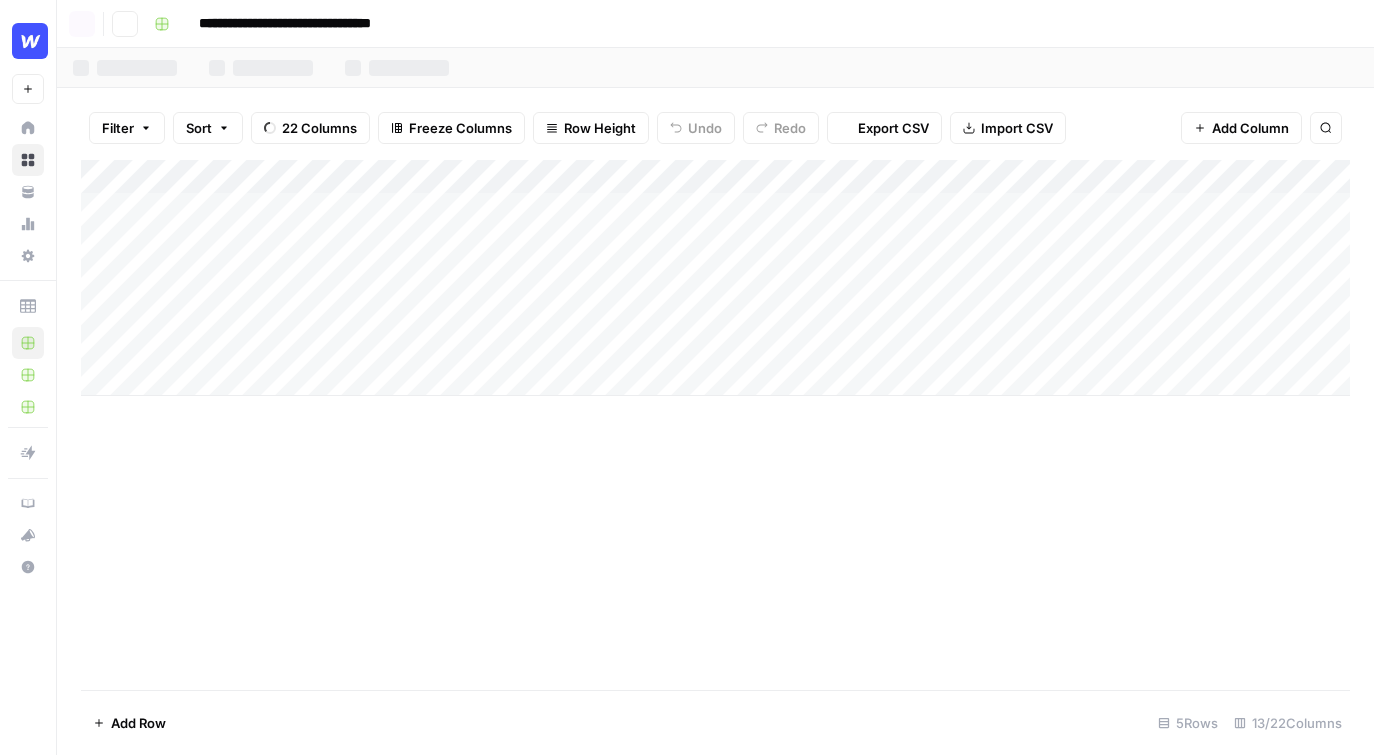 scroll, scrollTop: 0, scrollLeft: 0, axis: both 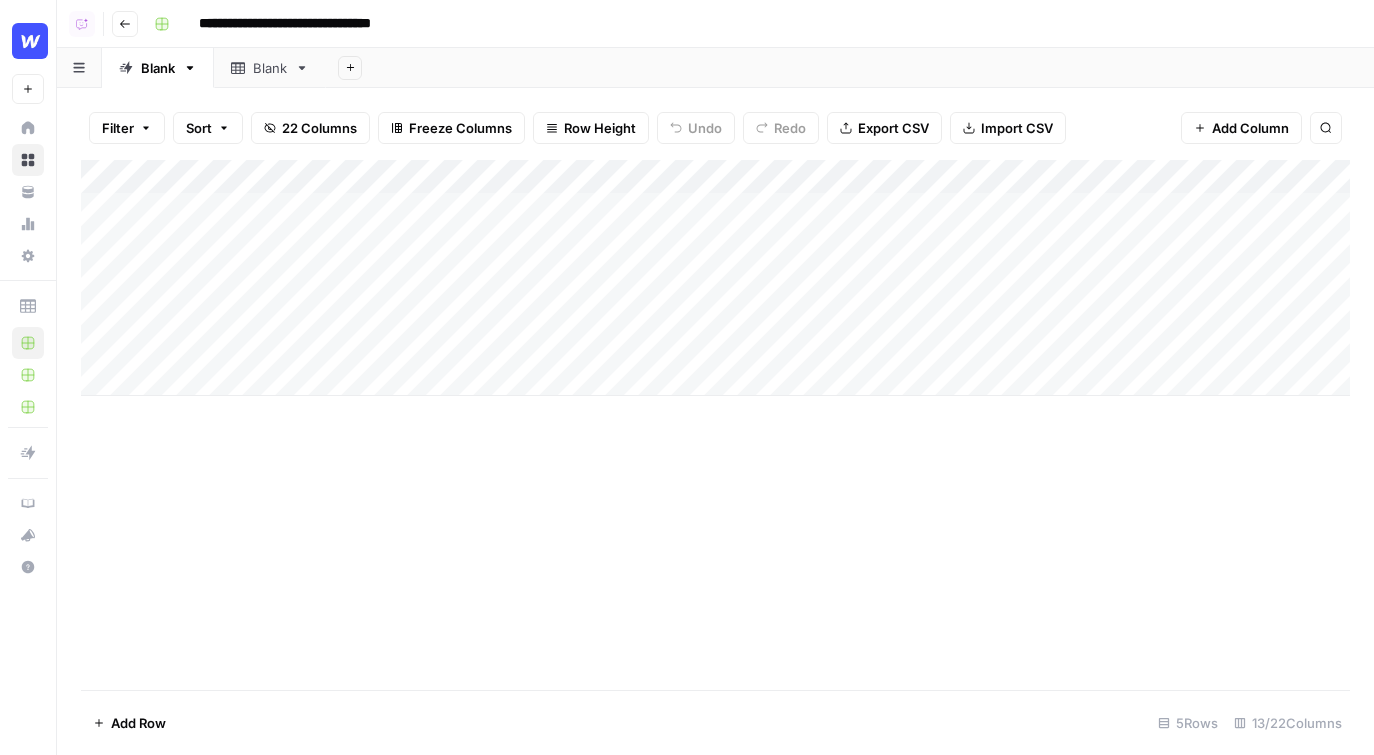 click 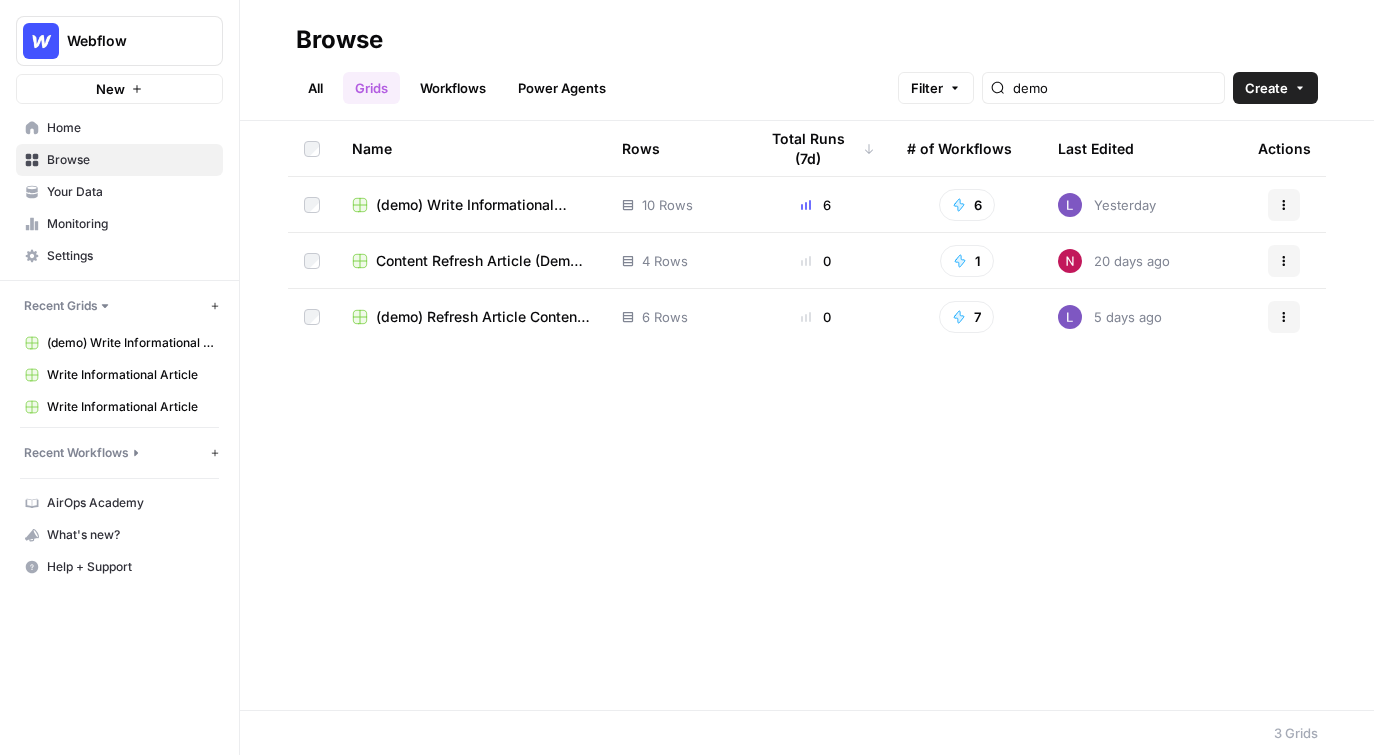 click on "Webflow" at bounding box center [127, 41] 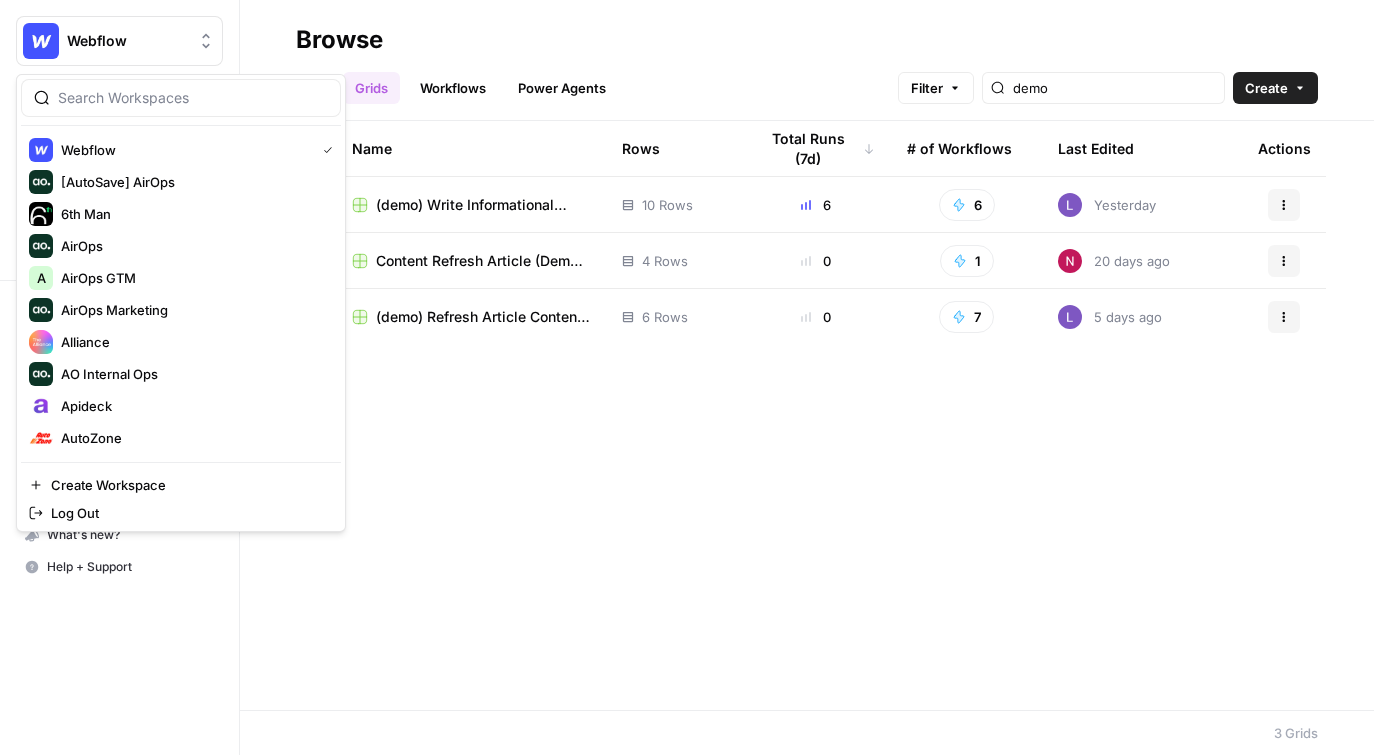 click at bounding box center [181, 98] 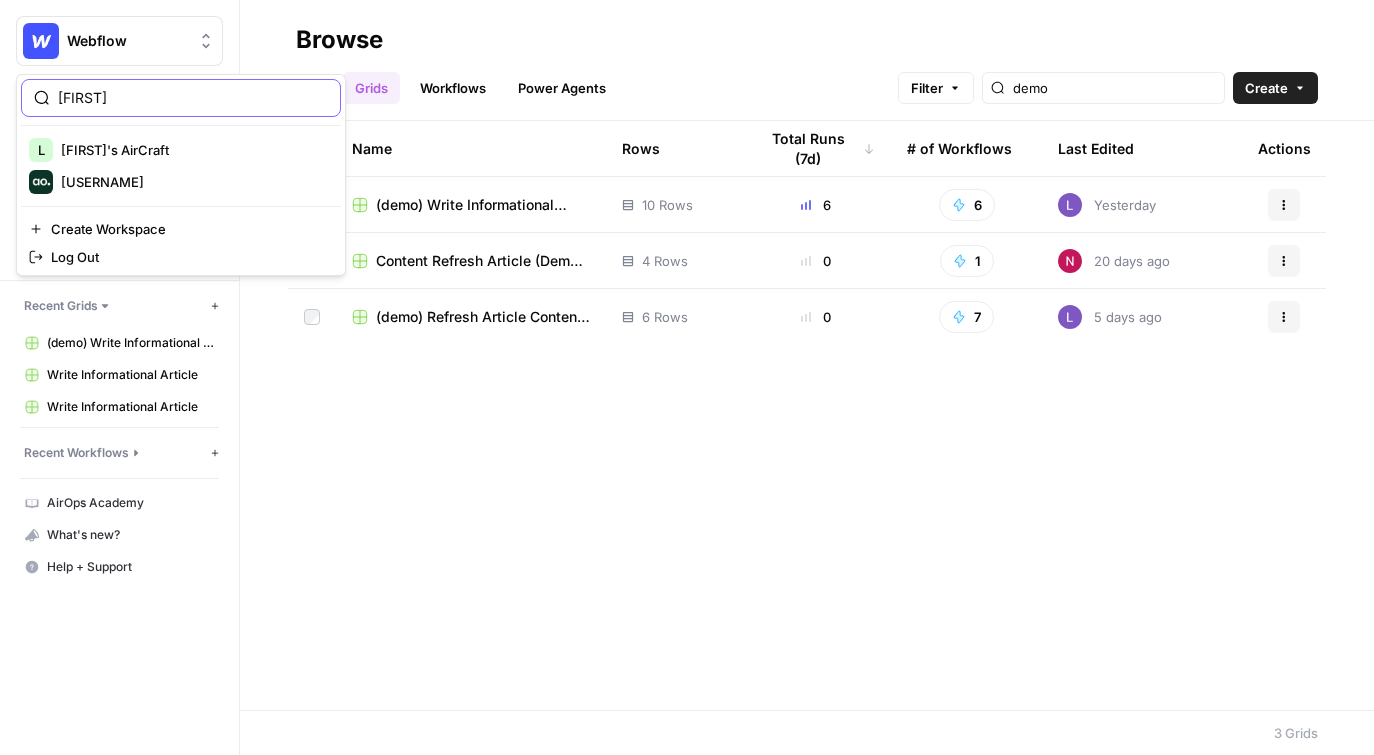 type on "[FIRST]" 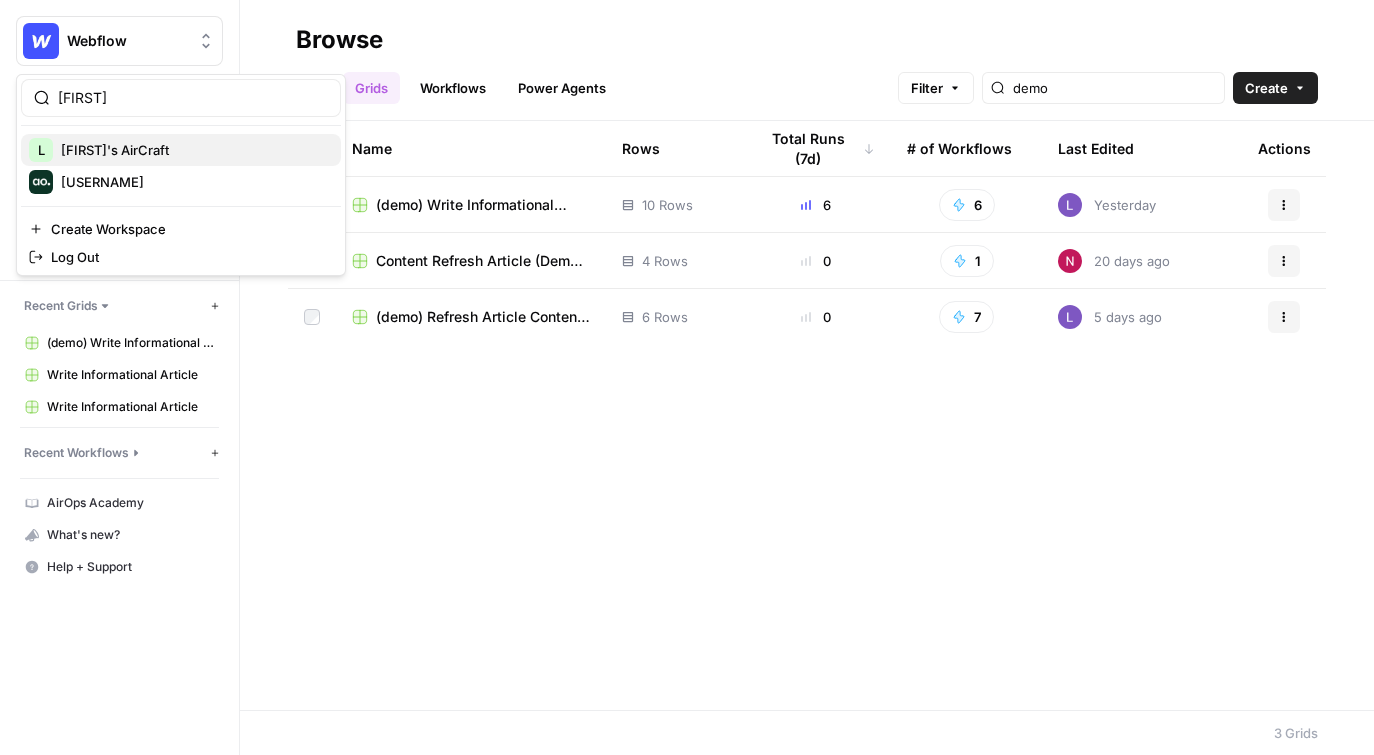 click on "[FIRST]'s AirCraft" at bounding box center (193, 150) 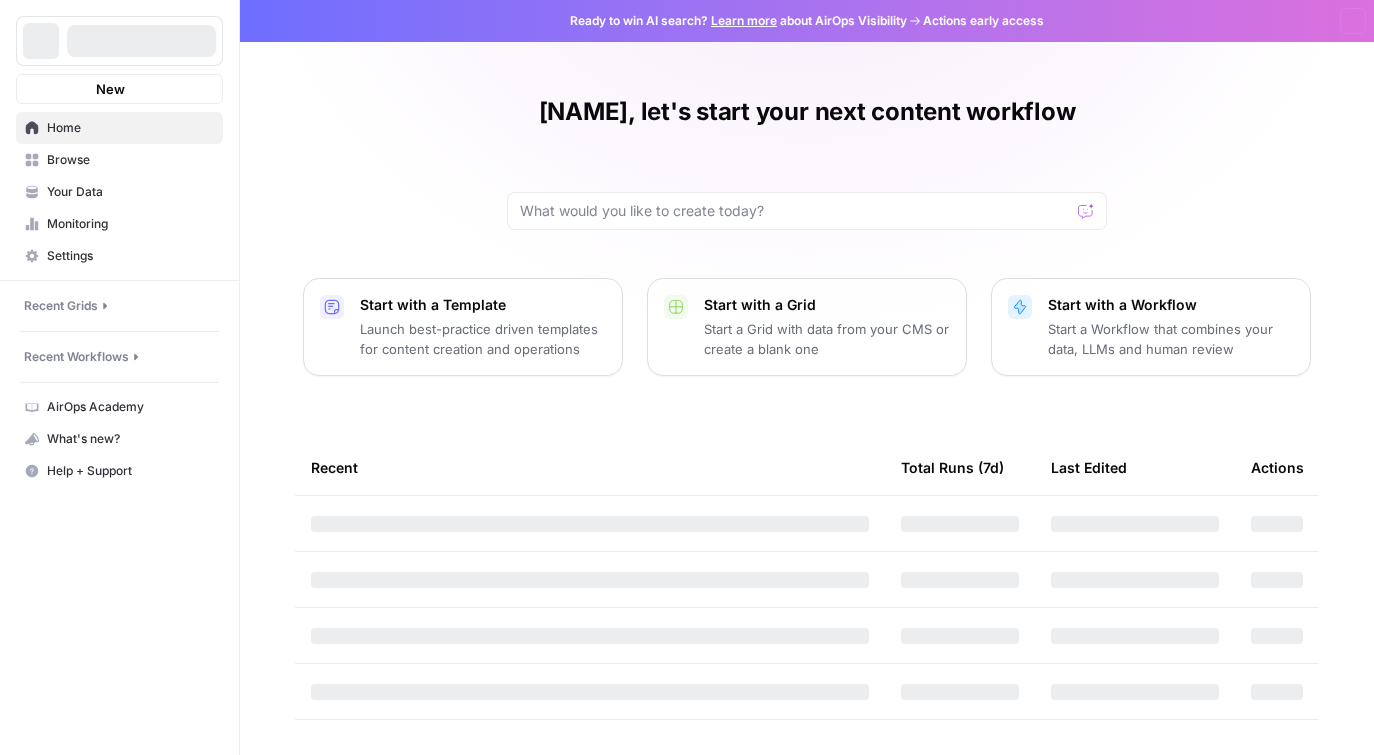 scroll, scrollTop: 0, scrollLeft: 0, axis: both 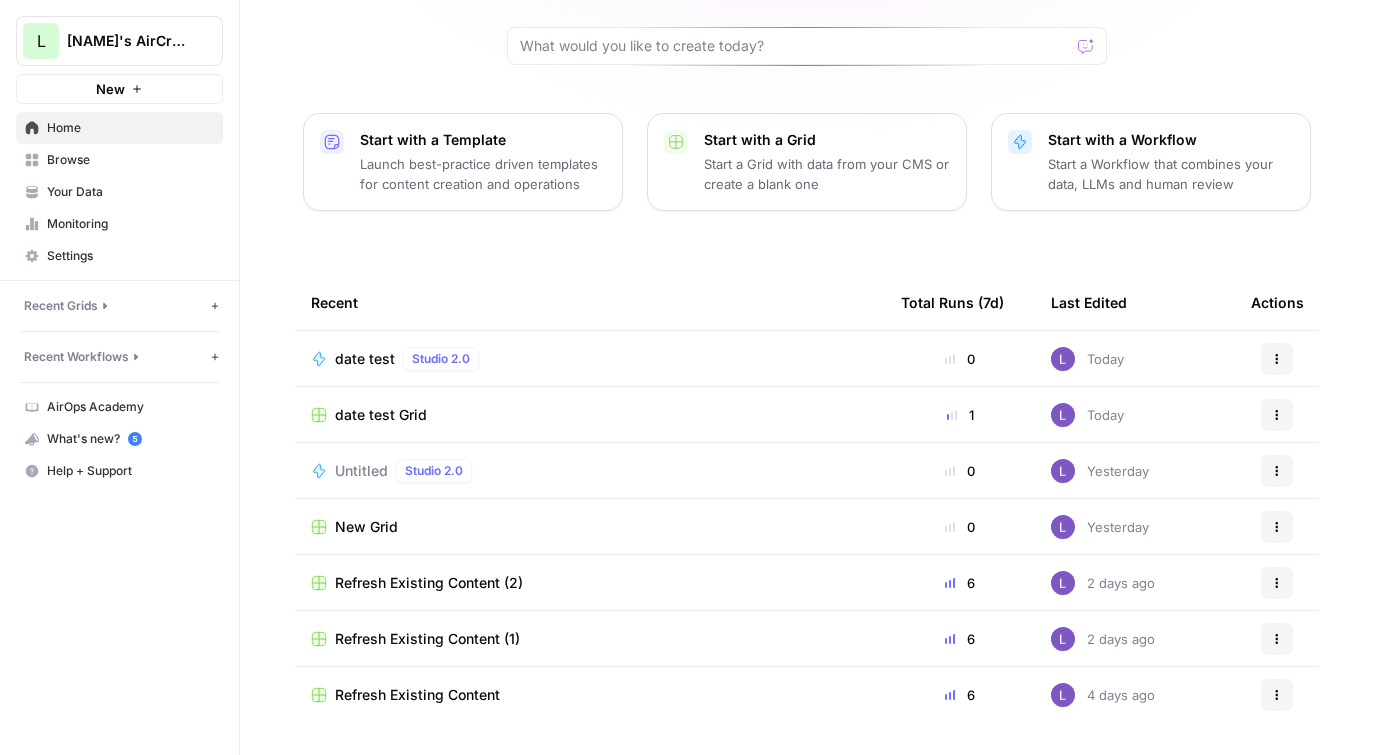 click on "date test" at bounding box center [365, 359] 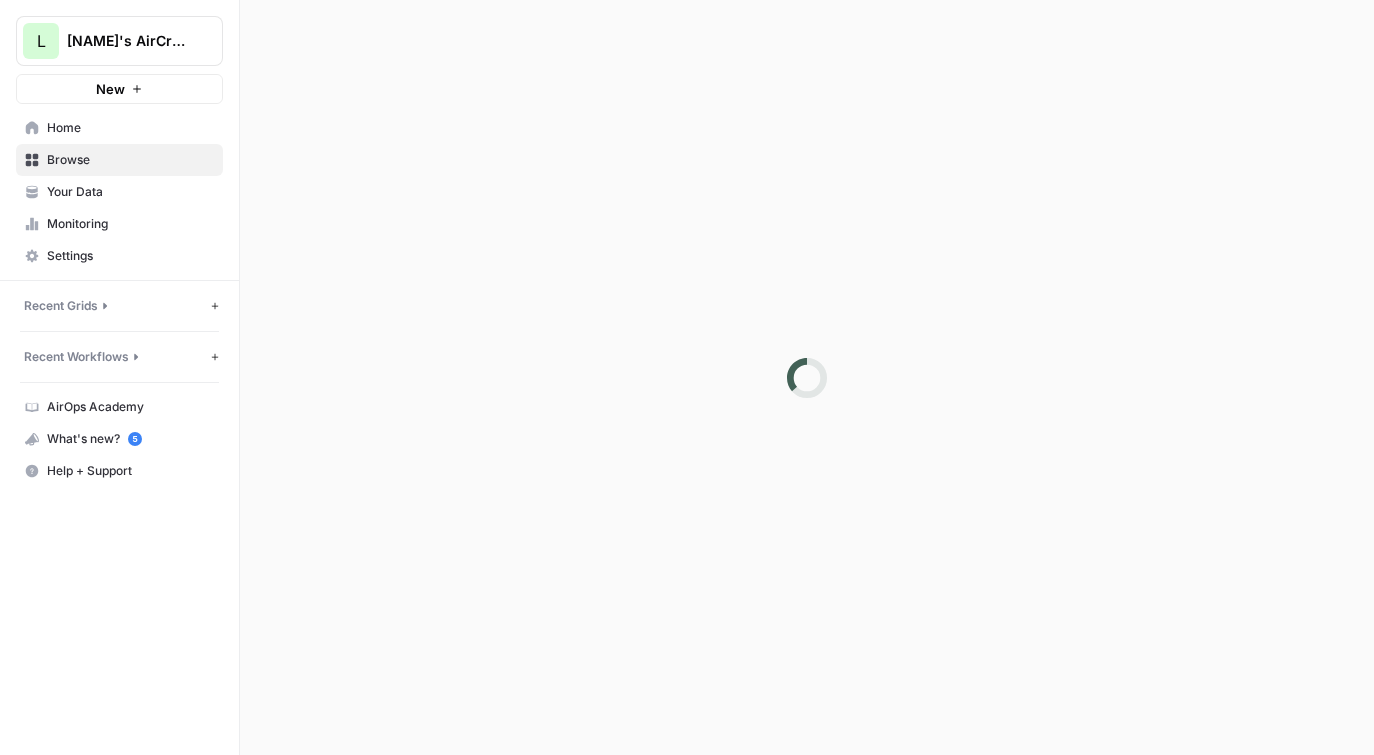 scroll, scrollTop: 0, scrollLeft: 0, axis: both 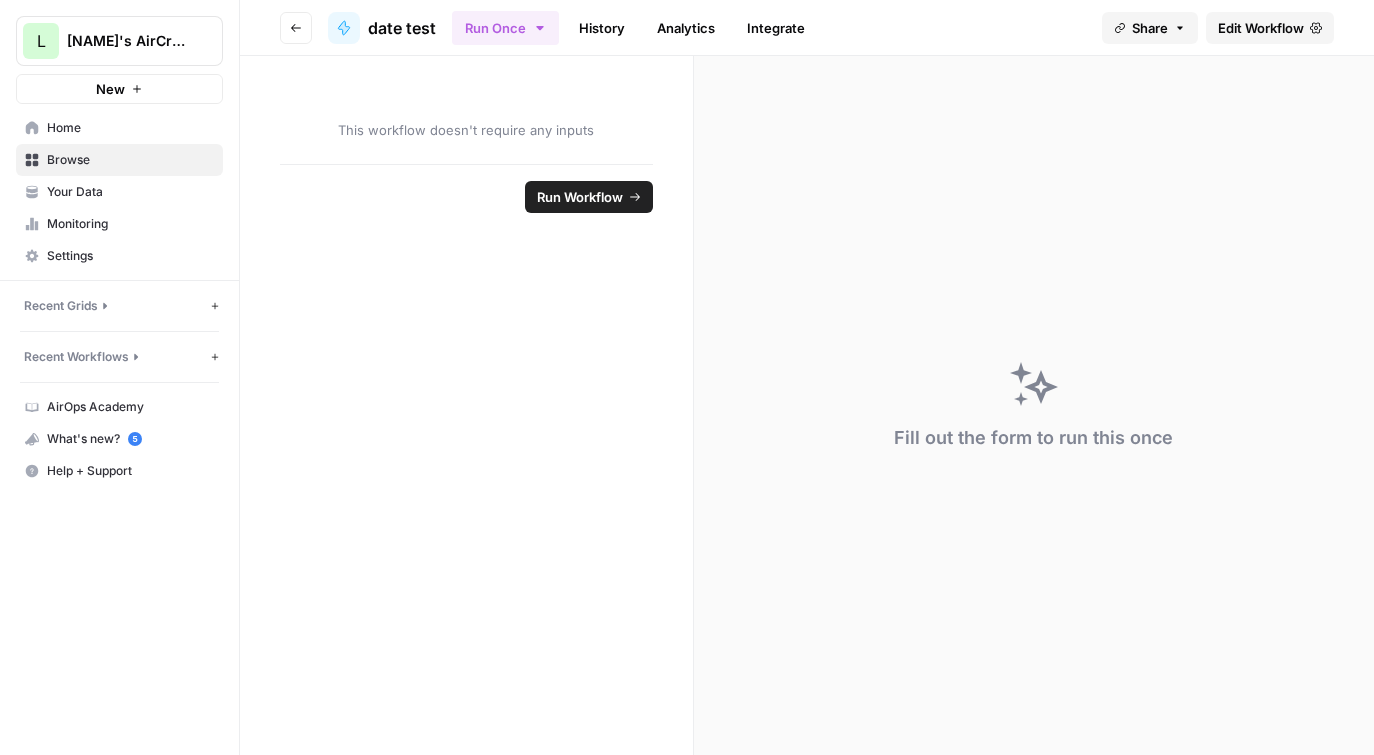 click on "Edit Workflow" at bounding box center (1261, 28) 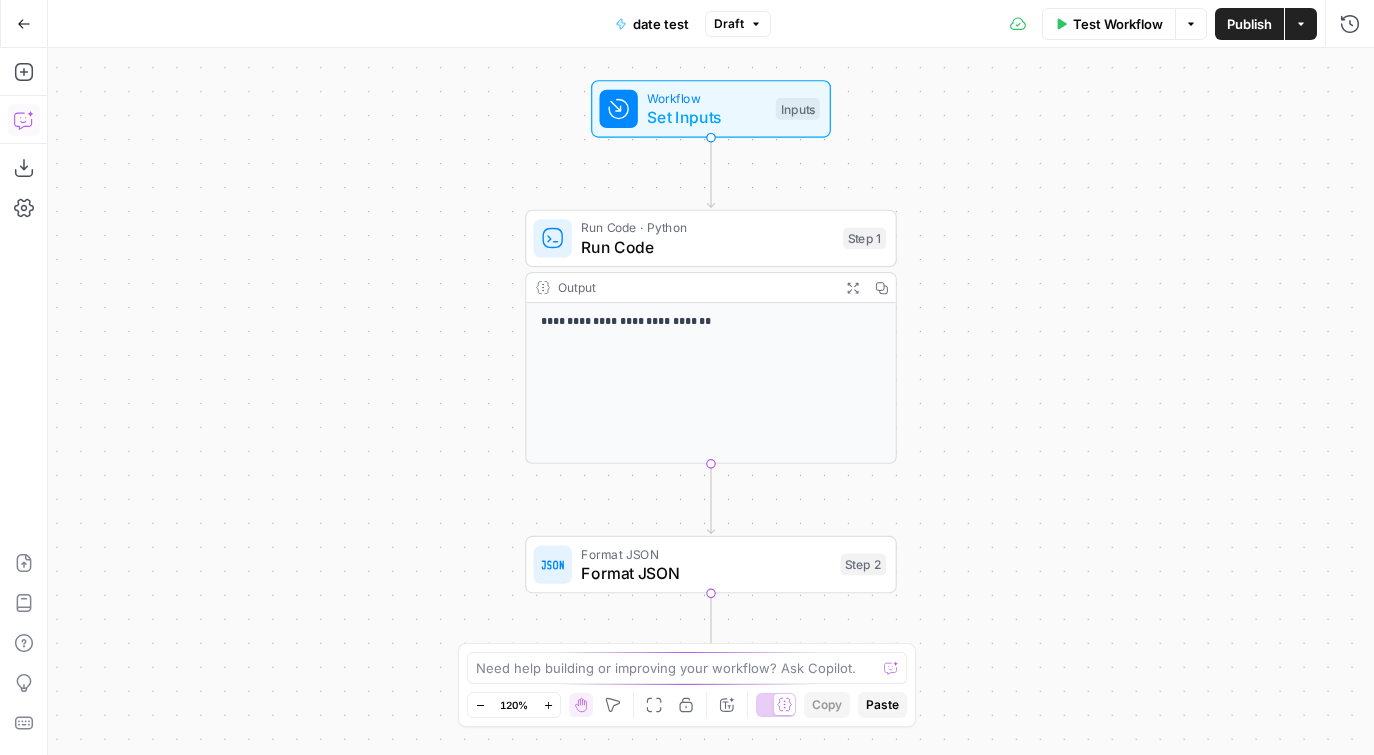 click on "Copilot" at bounding box center [24, 120] 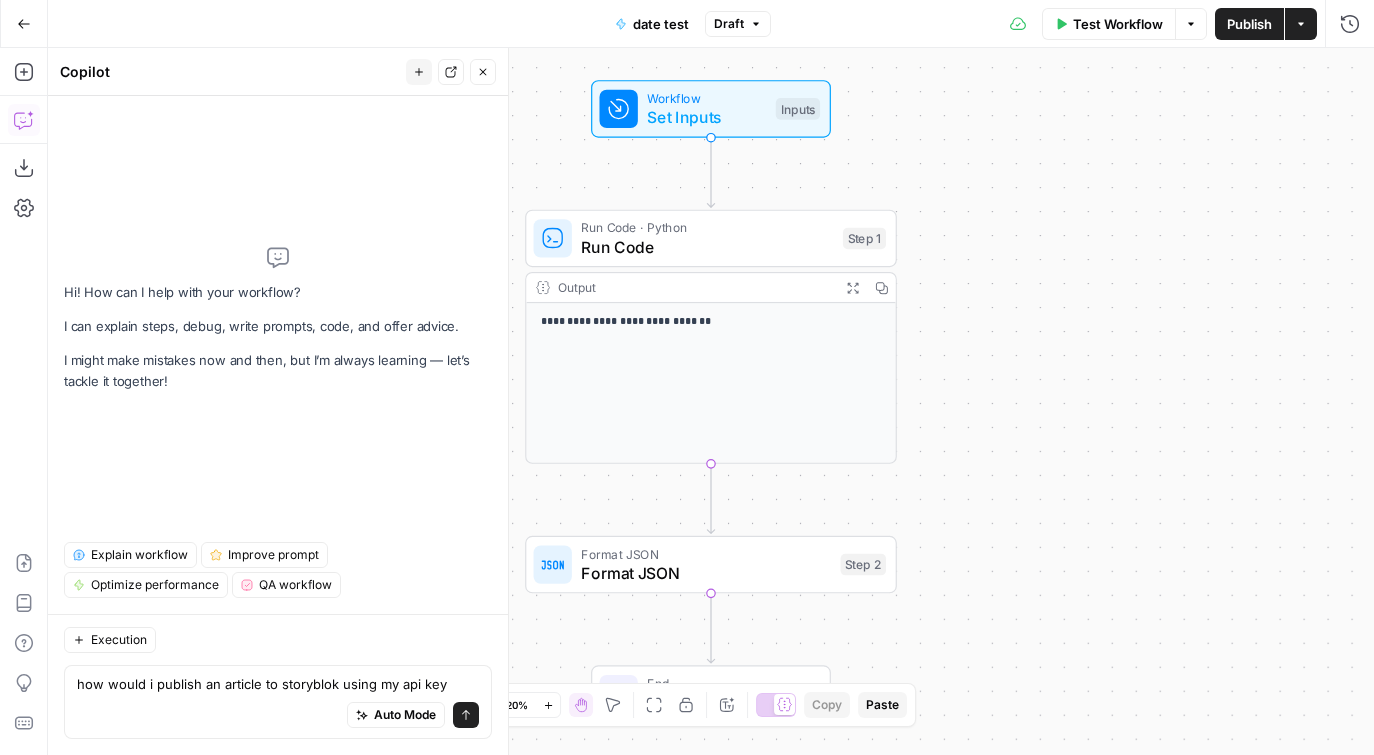 type on "how would i publish an article to storyblok using my api key" 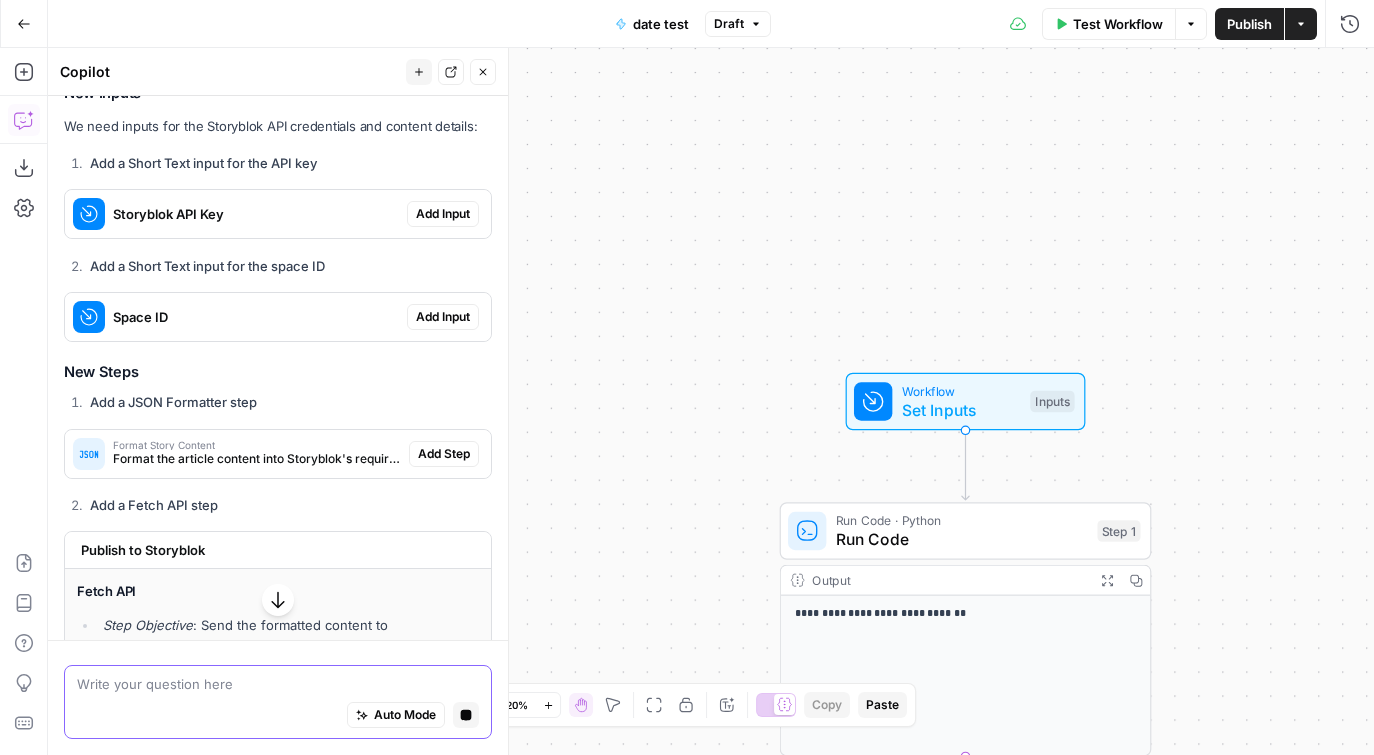 scroll, scrollTop: 417, scrollLeft: 0, axis: vertical 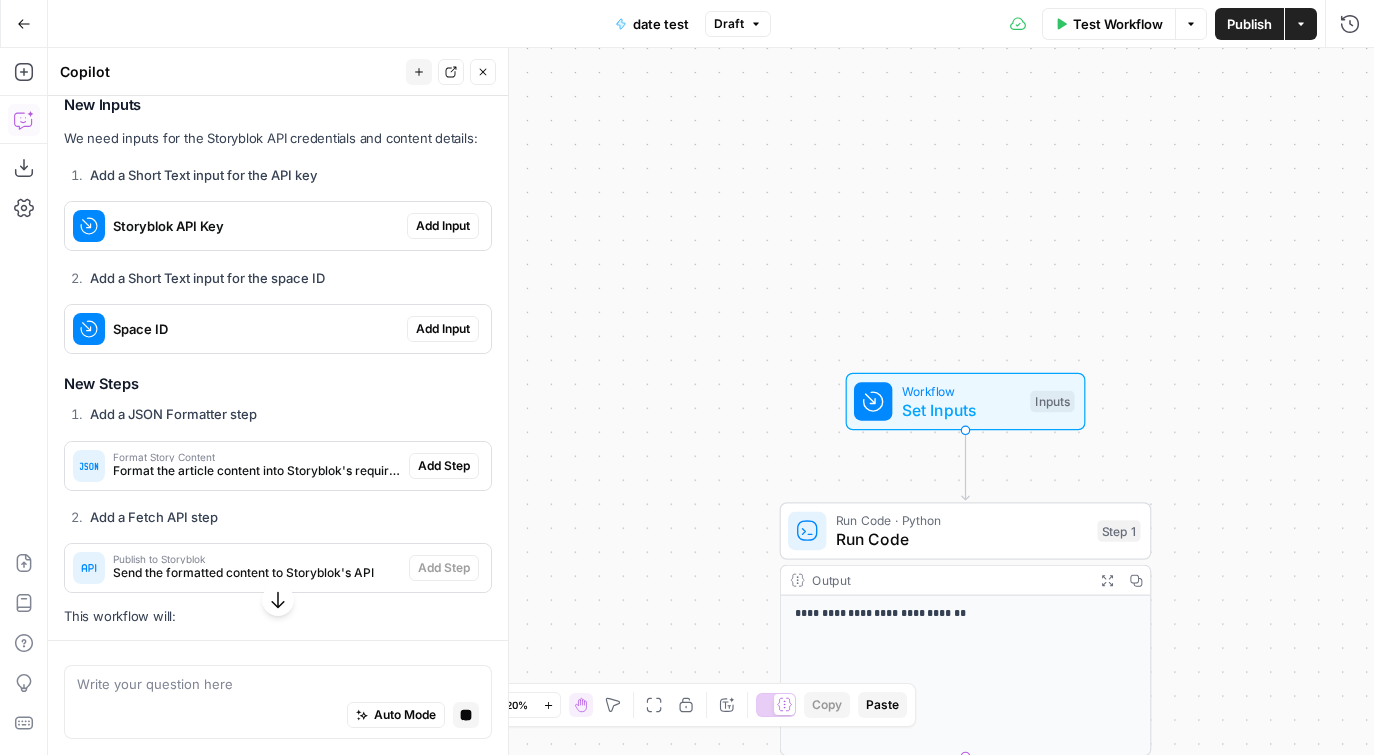 click on "Format the article content into Storyblok's required structure" at bounding box center [257, 471] 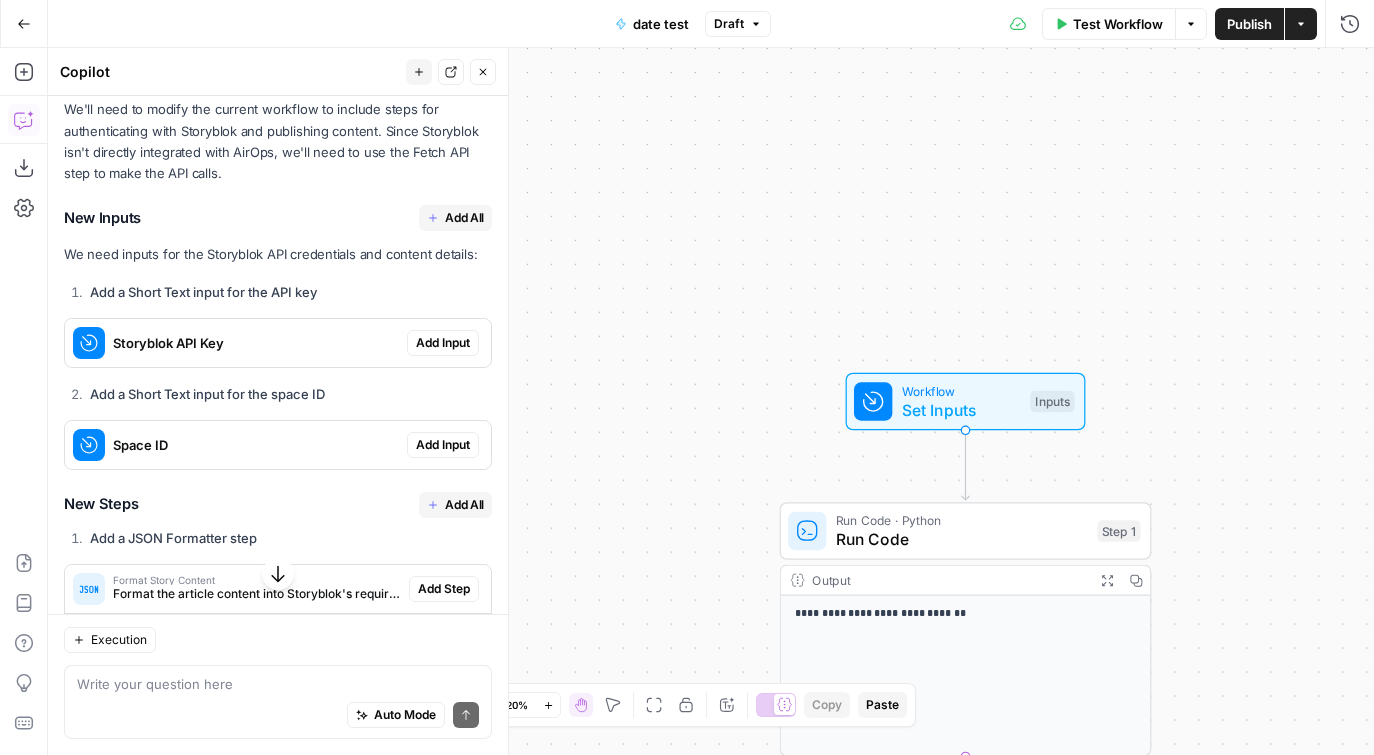scroll, scrollTop: 301, scrollLeft: 0, axis: vertical 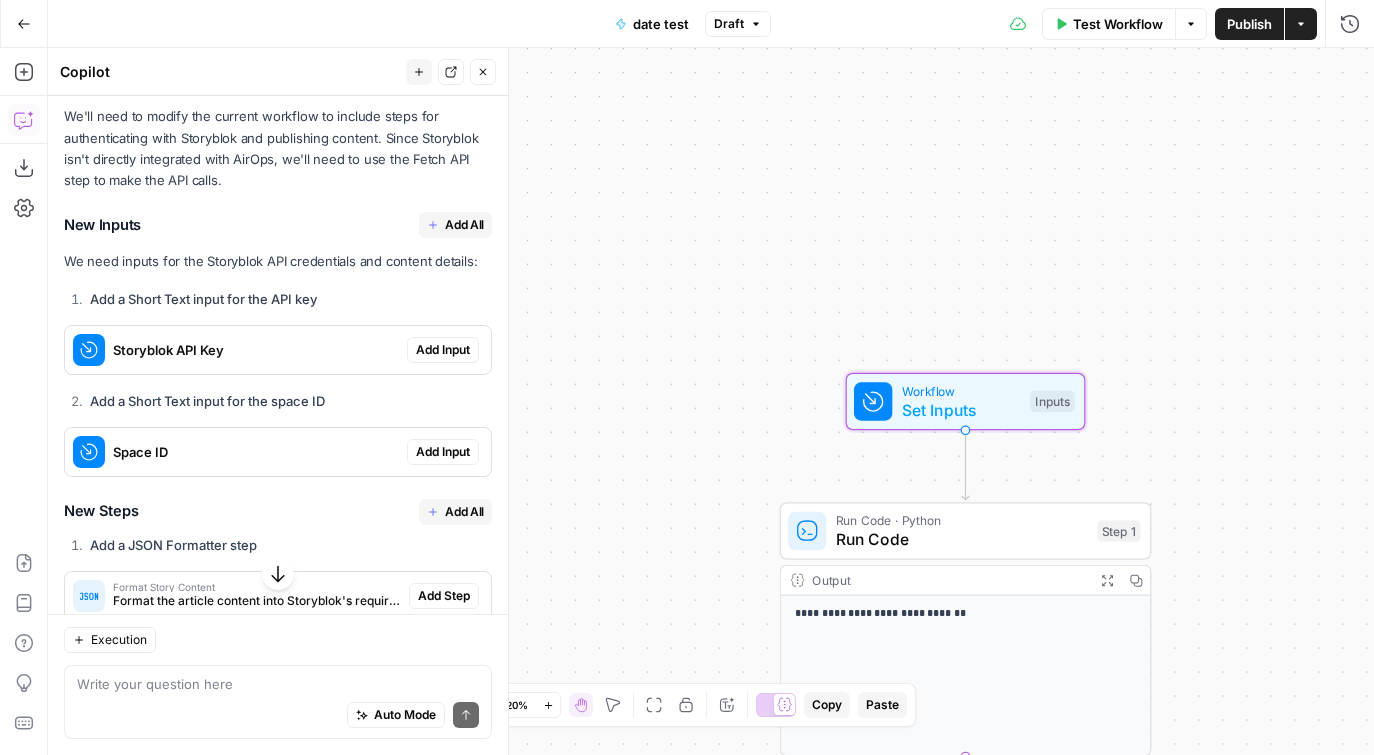 click on "Add Input" at bounding box center [443, 350] 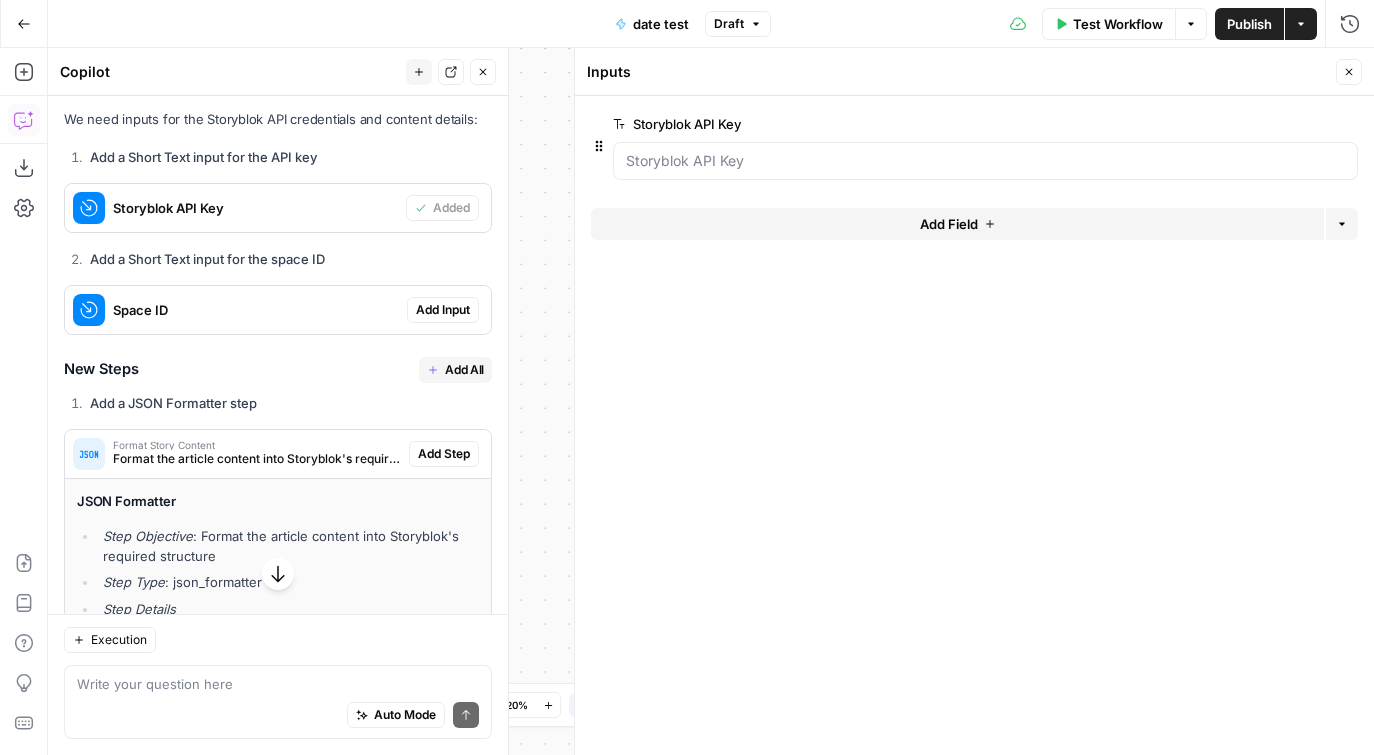 scroll, scrollTop: 467, scrollLeft: 0, axis: vertical 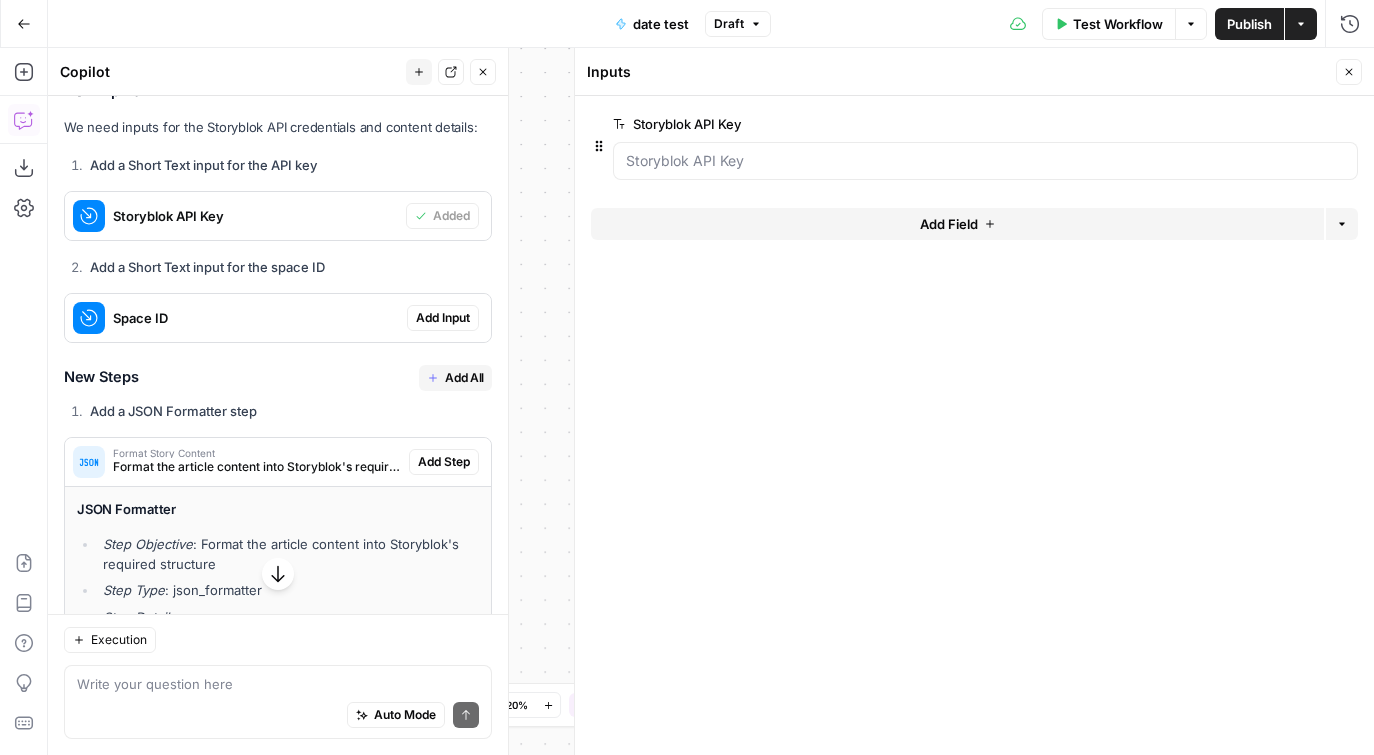 click on "Add Input" at bounding box center (443, 318) 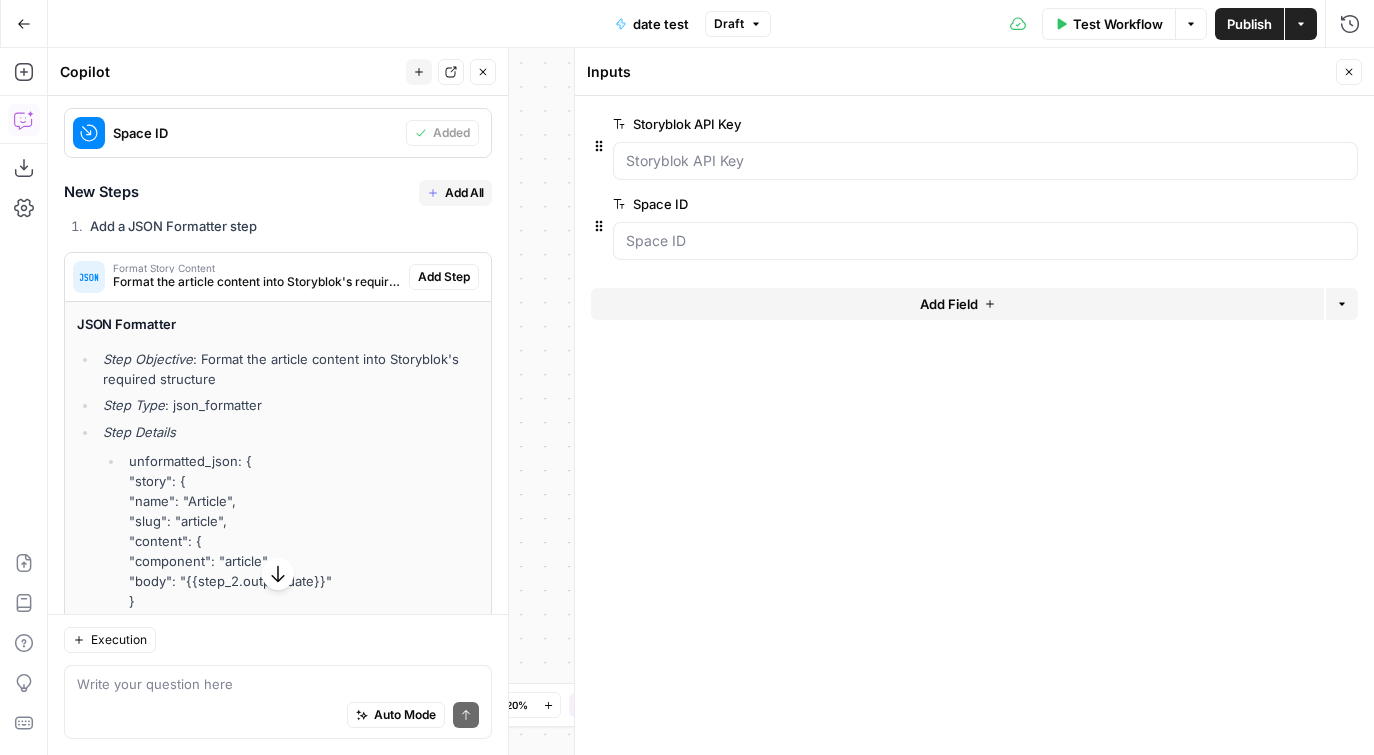 scroll, scrollTop: 682, scrollLeft: 0, axis: vertical 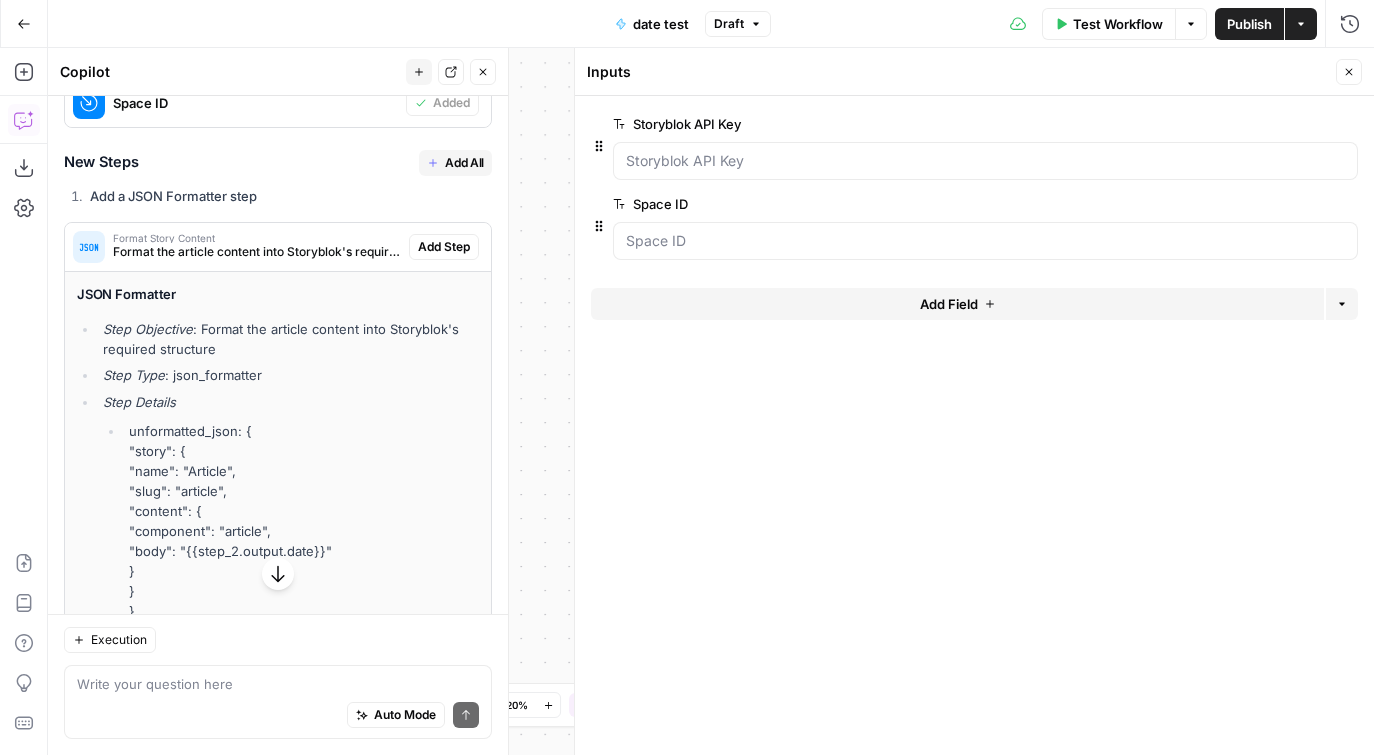 click on "Add Step" at bounding box center (444, 247) 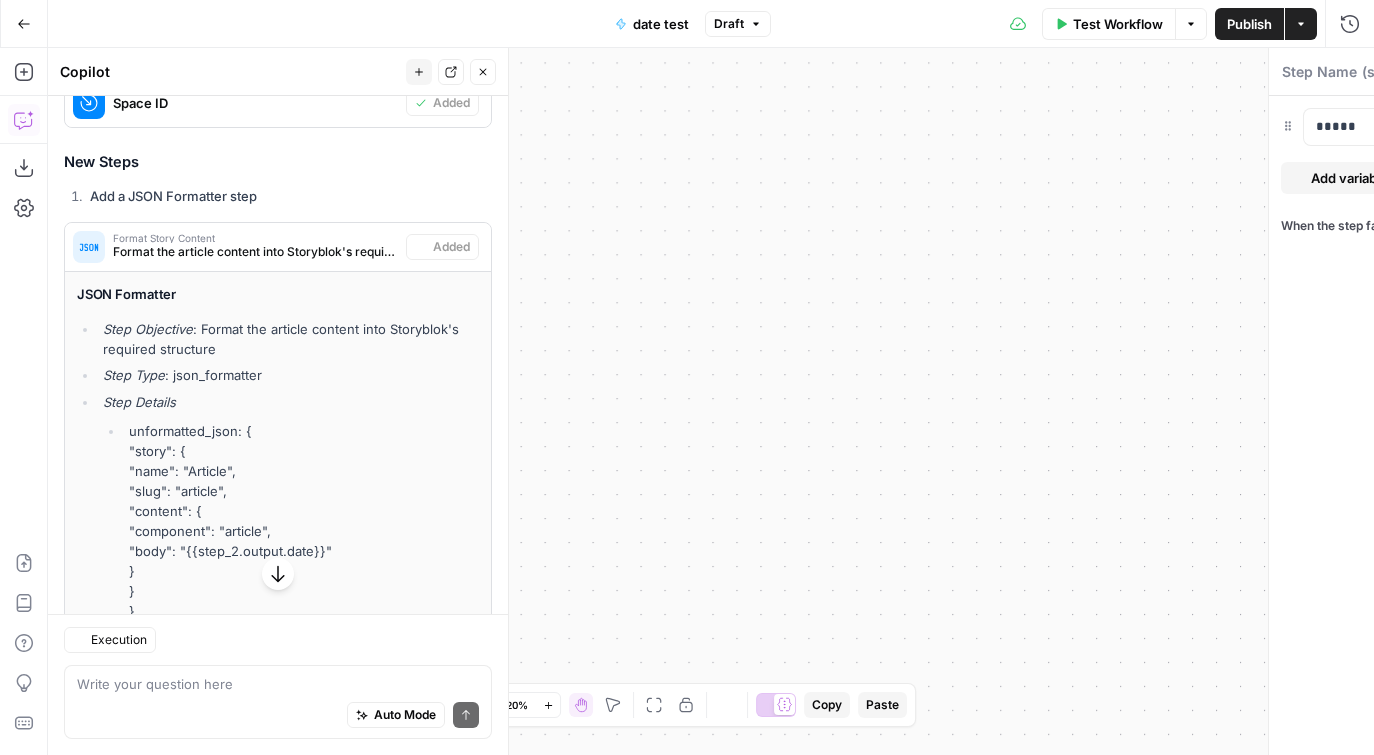 type on "Format Story Content" 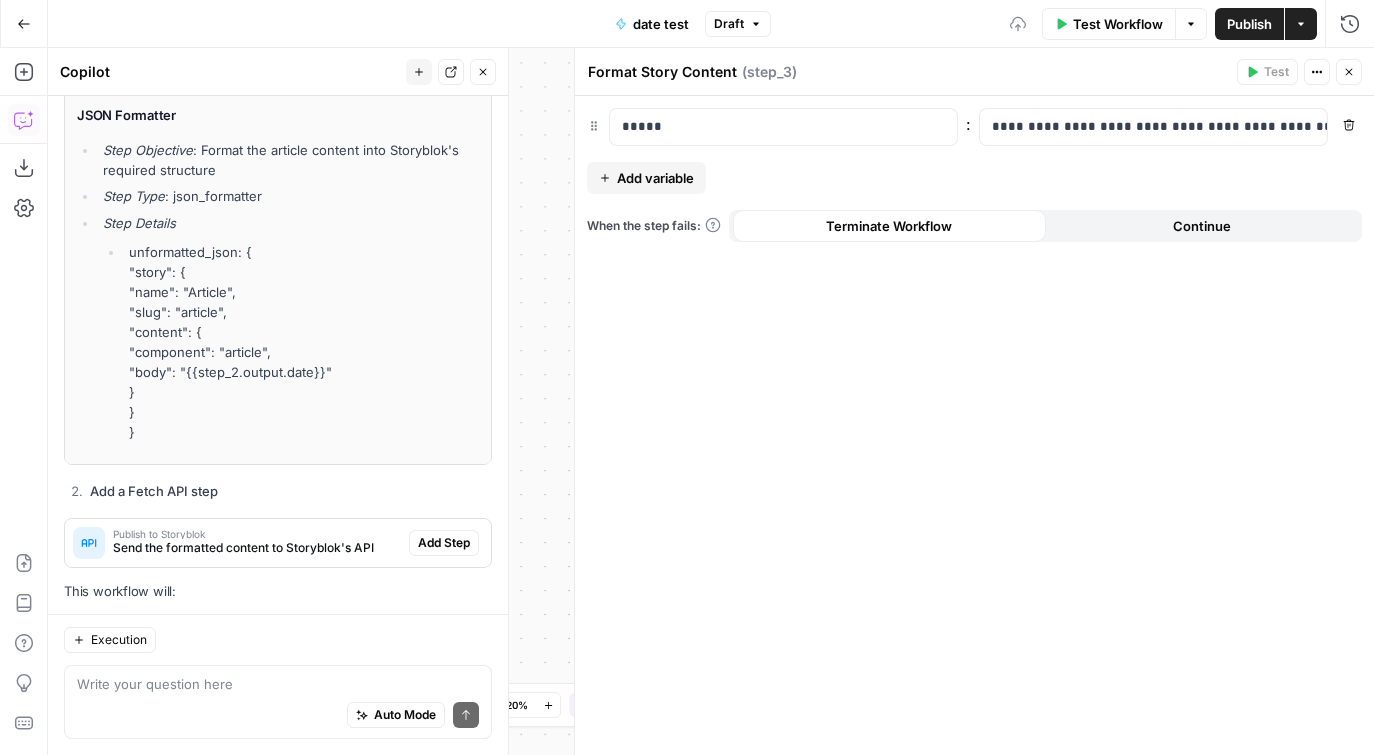 scroll, scrollTop: 1162, scrollLeft: 0, axis: vertical 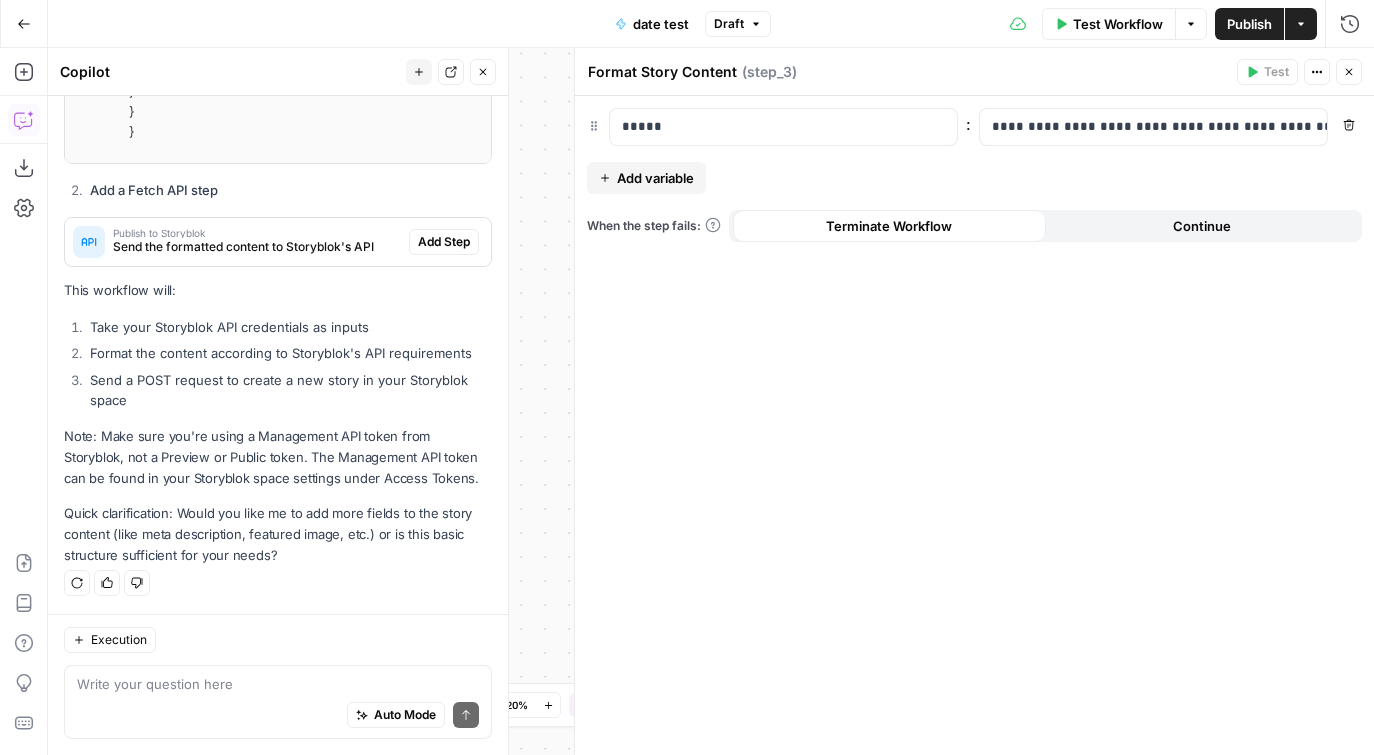 click on "Add Step" at bounding box center (444, 242) 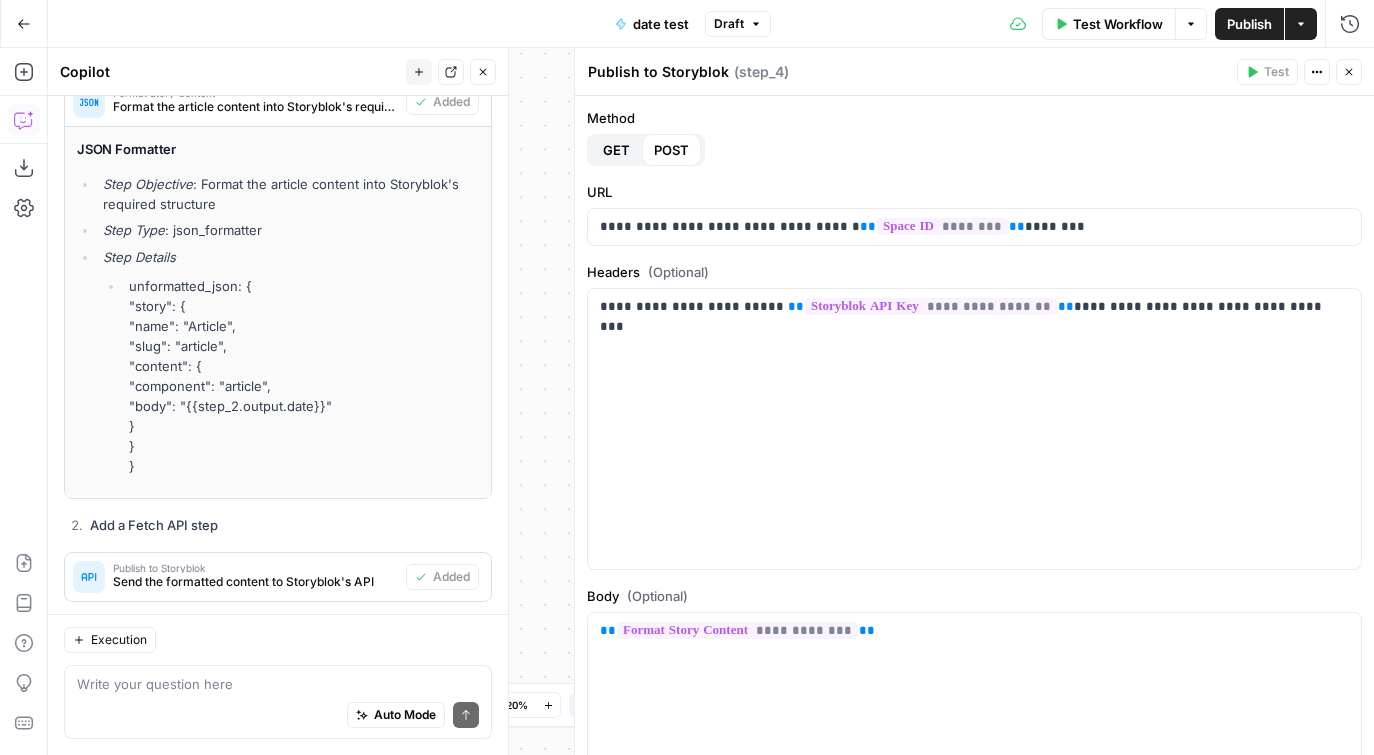 scroll, scrollTop: 813, scrollLeft: 0, axis: vertical 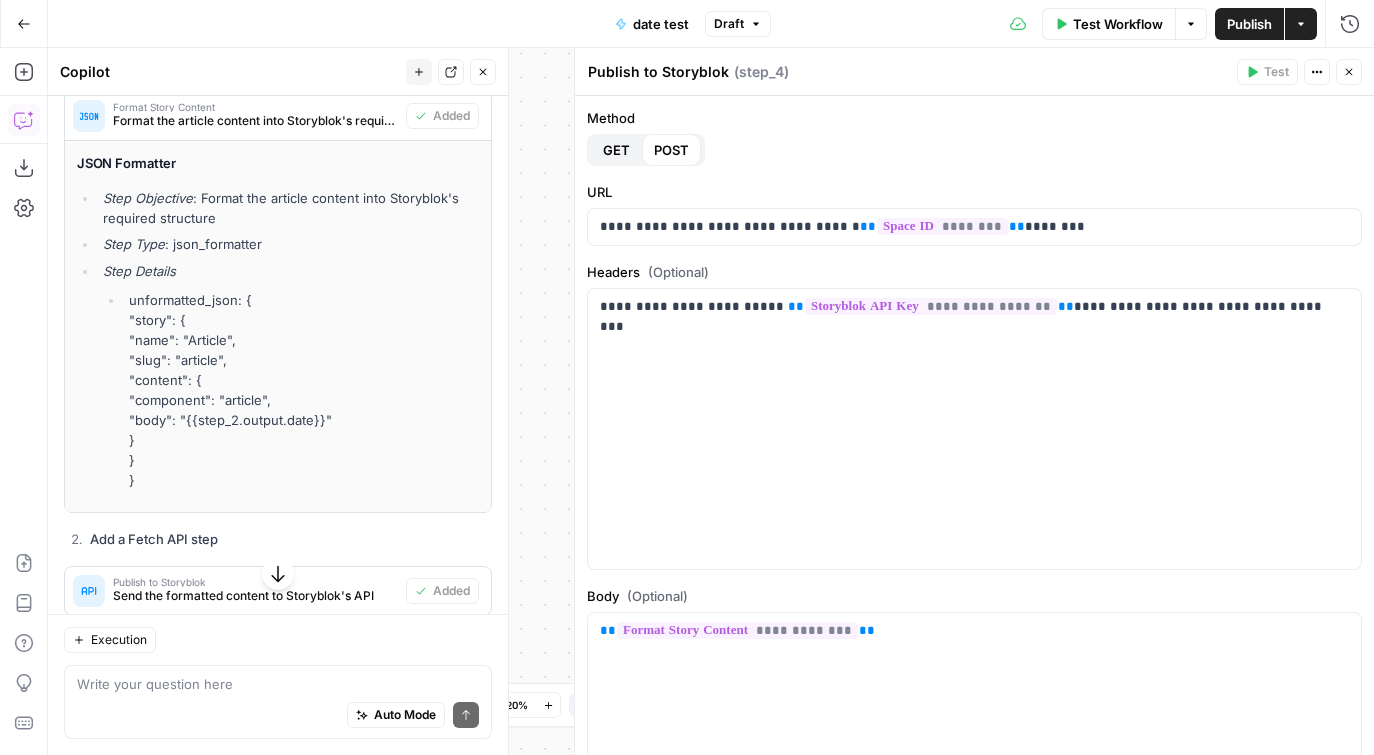 click on "Close" at bounding box center (1349, 72) 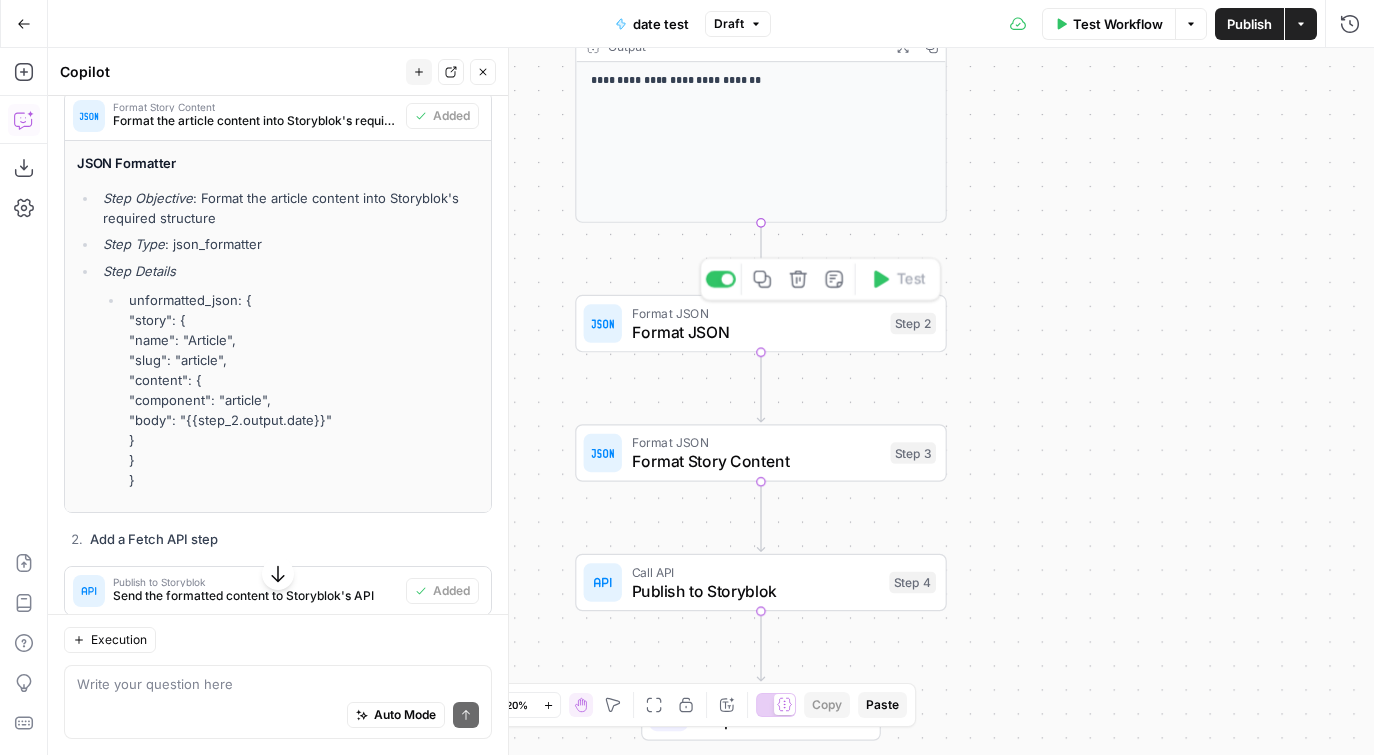 click on "Format JSON" at bounding box center (756, 332) 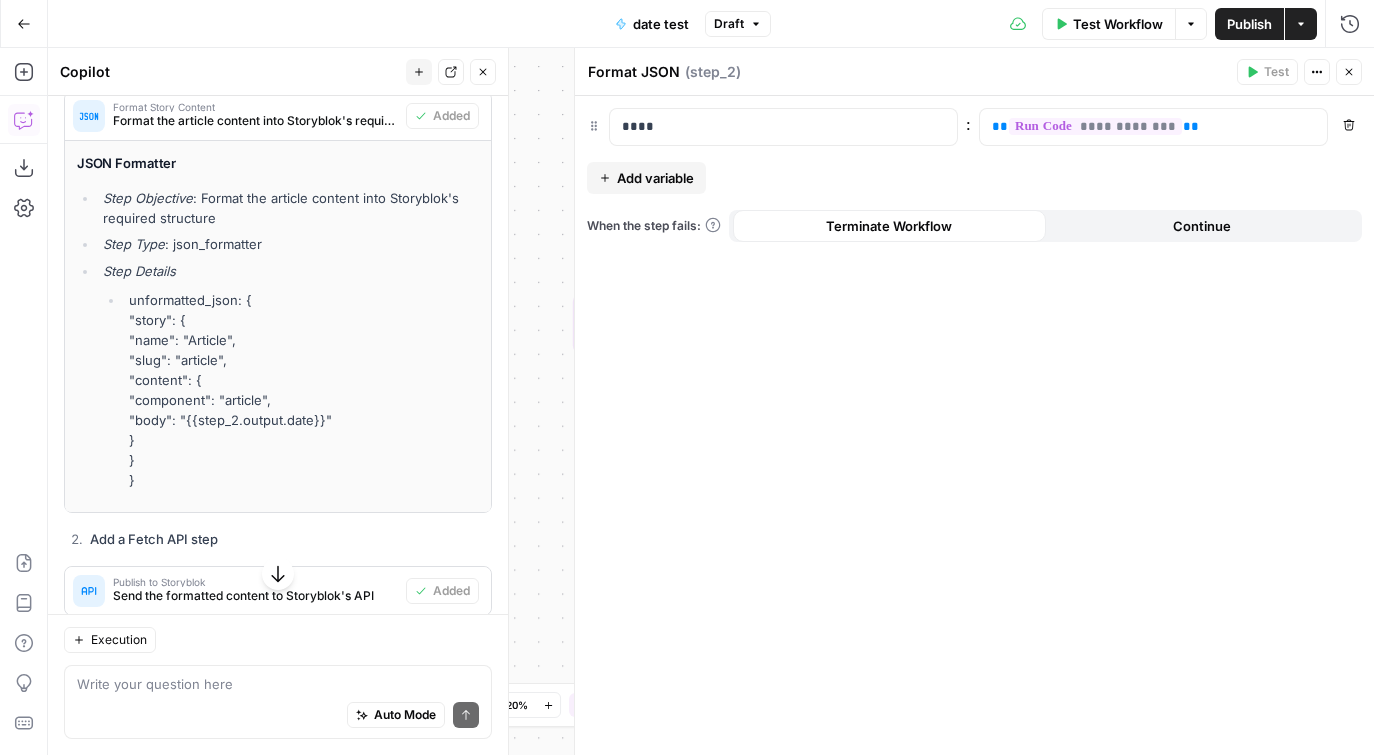 click on "Close" at bounding box center [1349, 72] 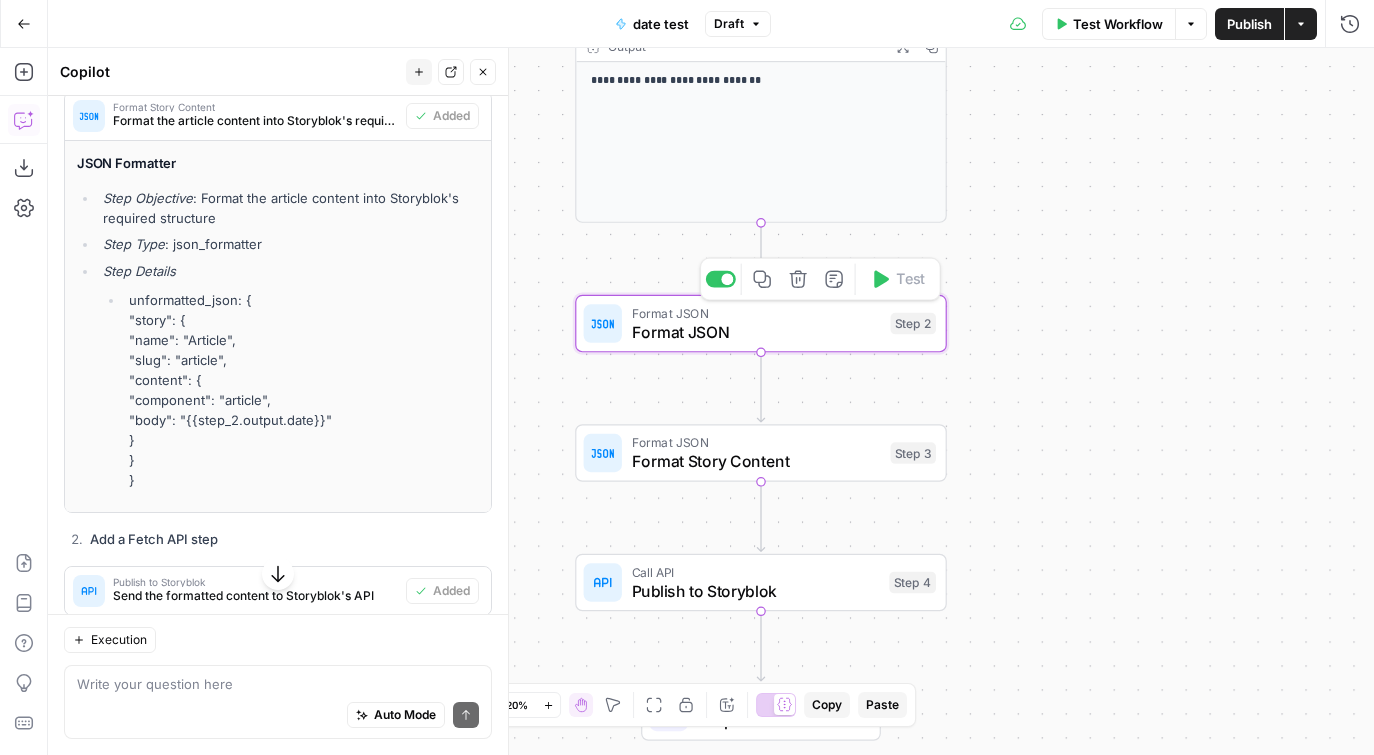 click 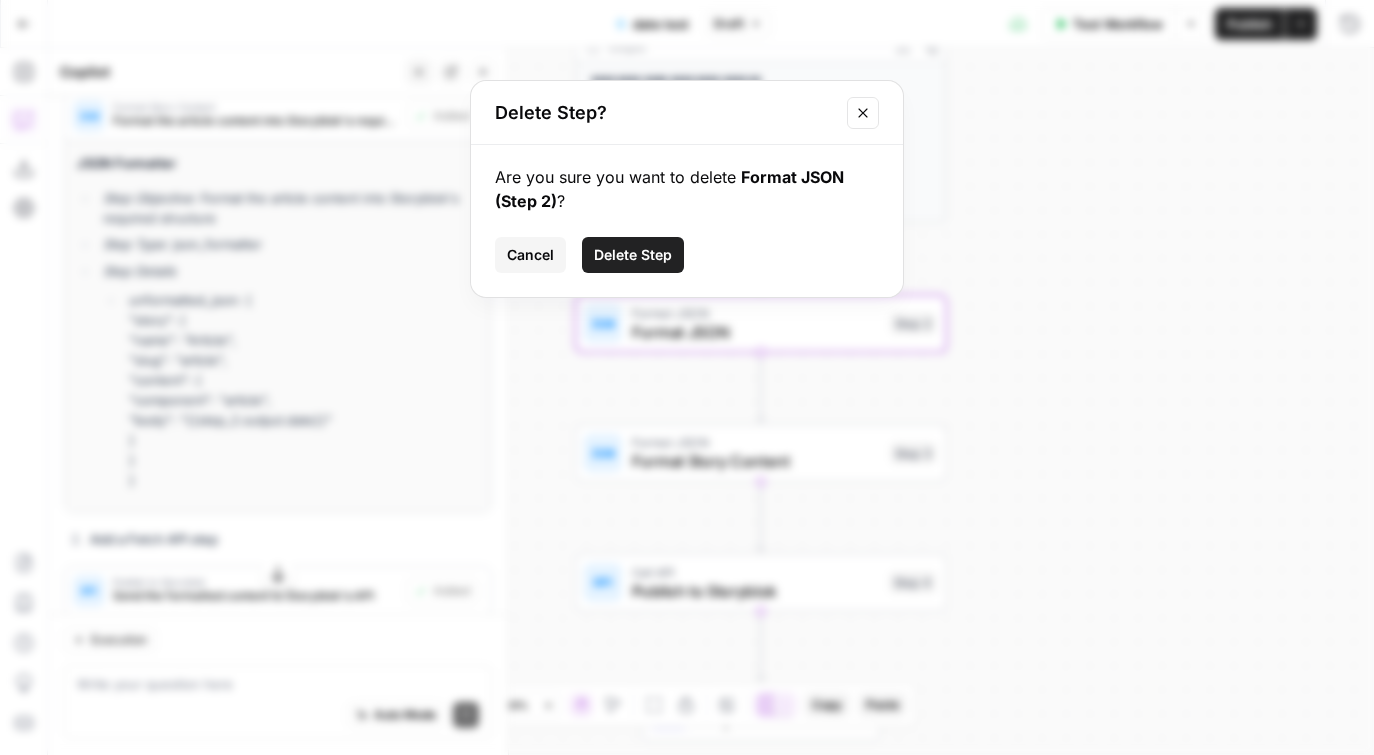 click on "Delete Step" at bounding box center (633, 255) 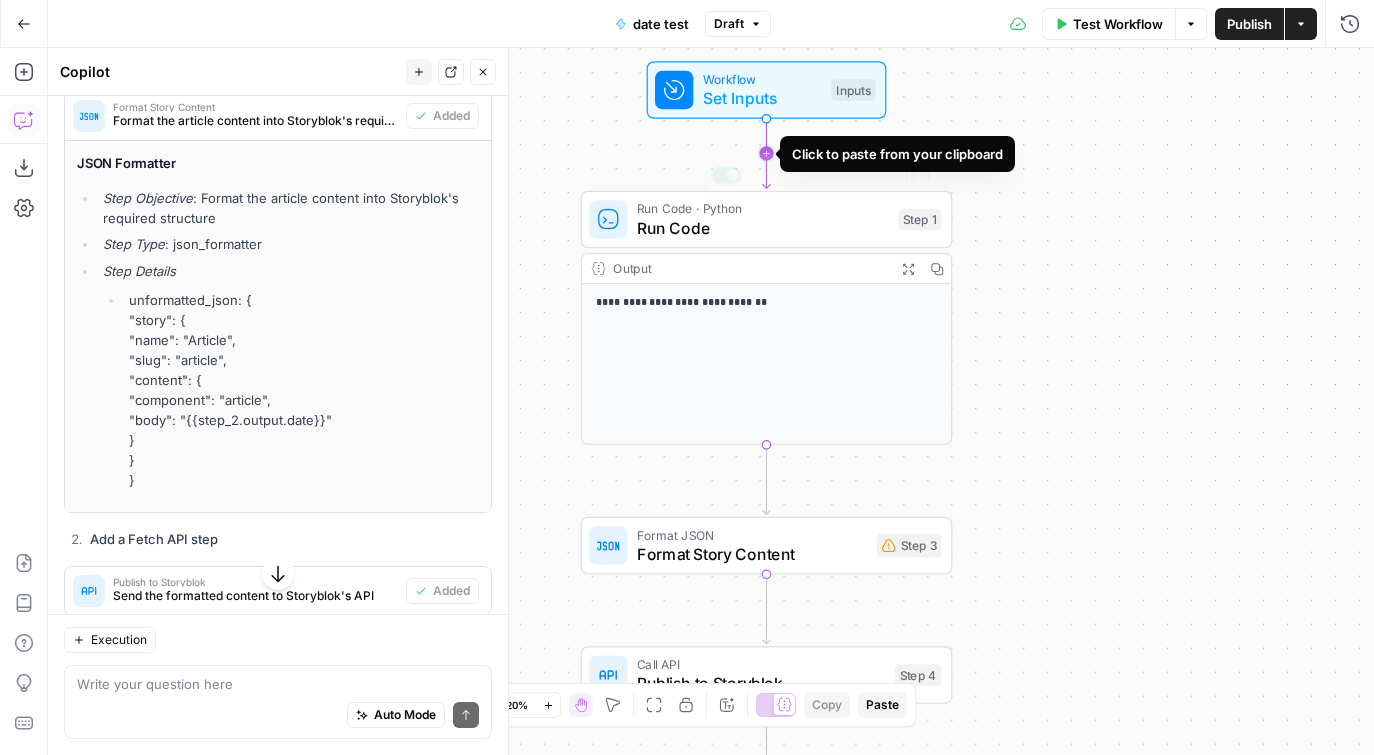click on "Set Inputs" at bounding box center (762, 98) 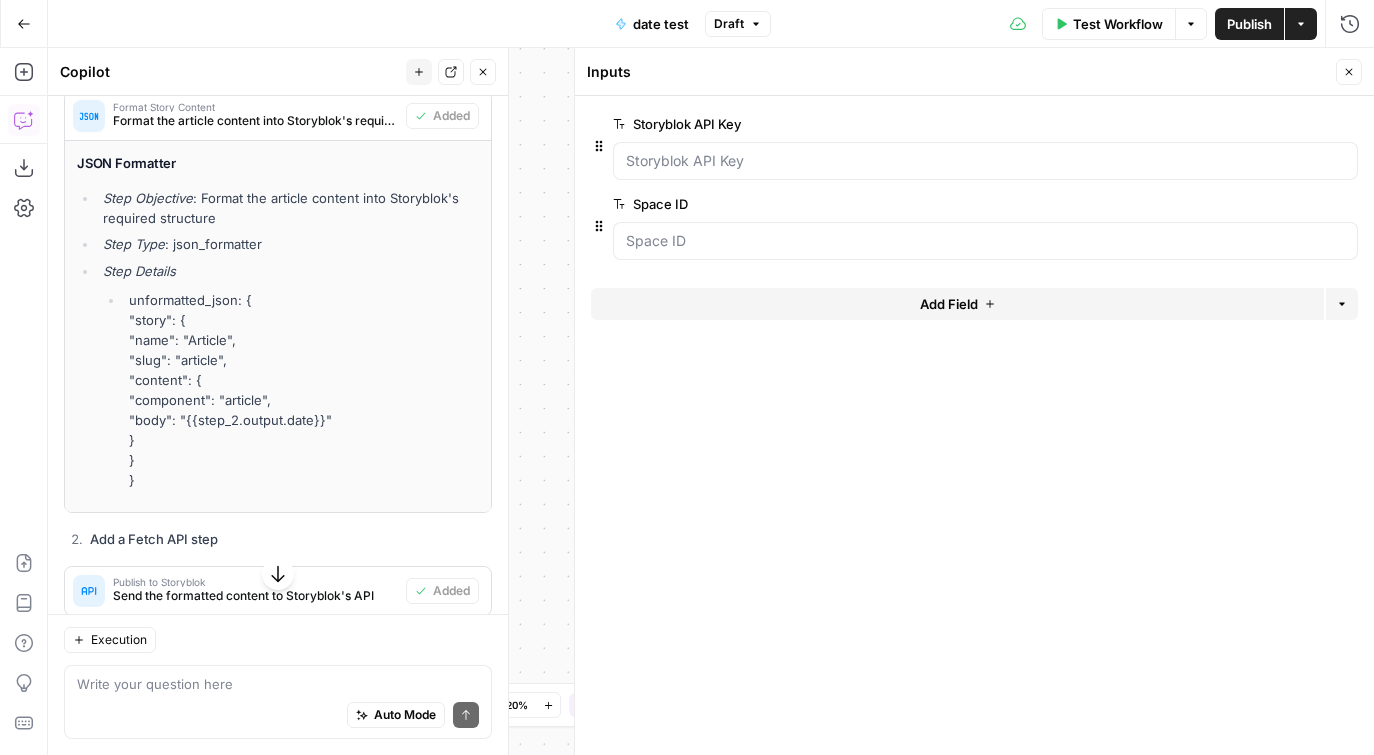 click on "date test" at bounding box center [652, 24] 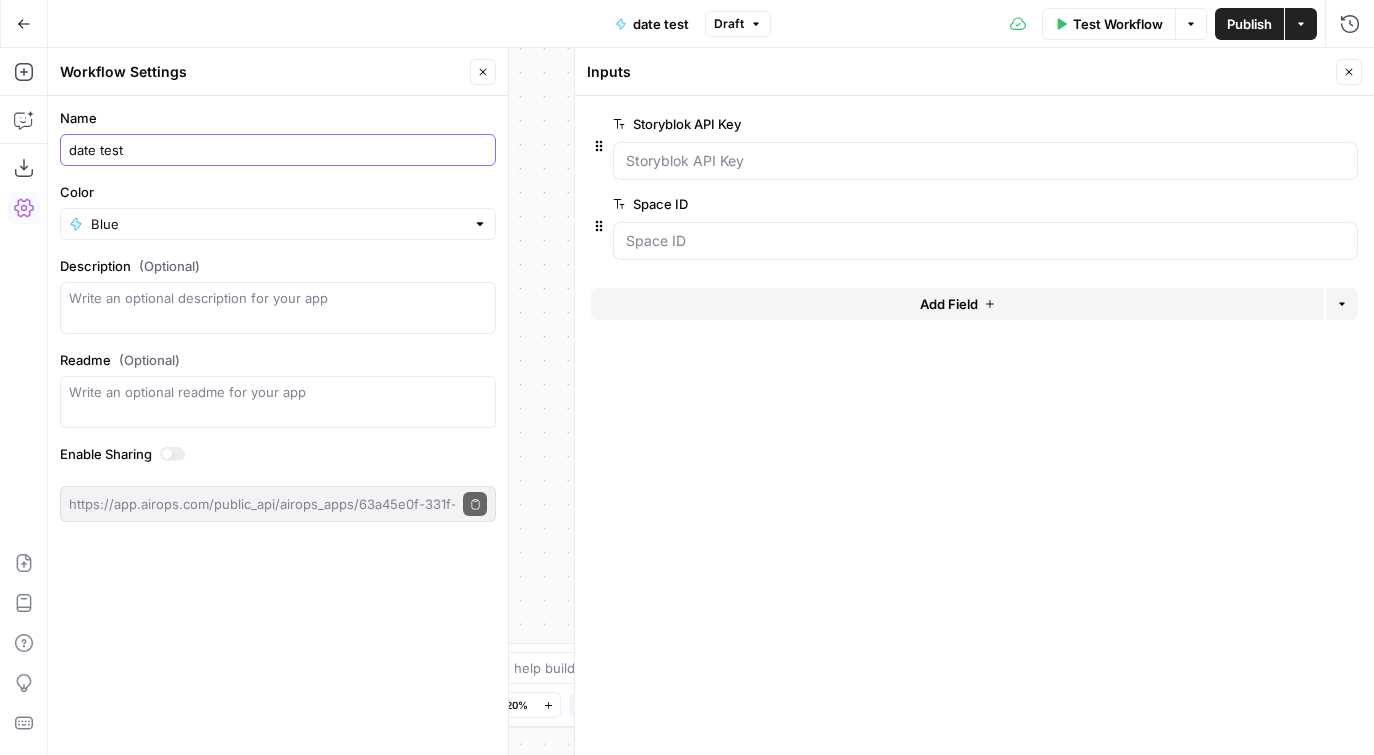 click on "date test" at bounding box center [278, 150] 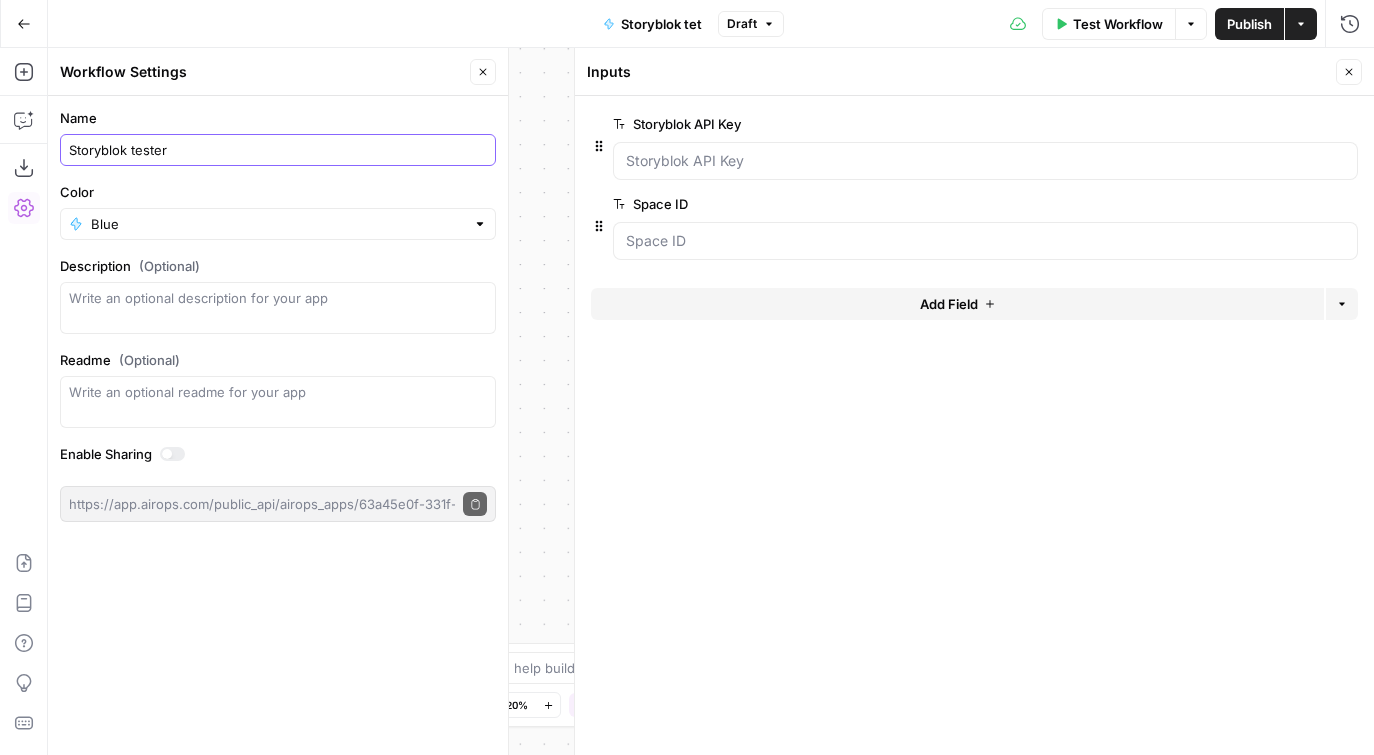 type on "Storyblok tester" 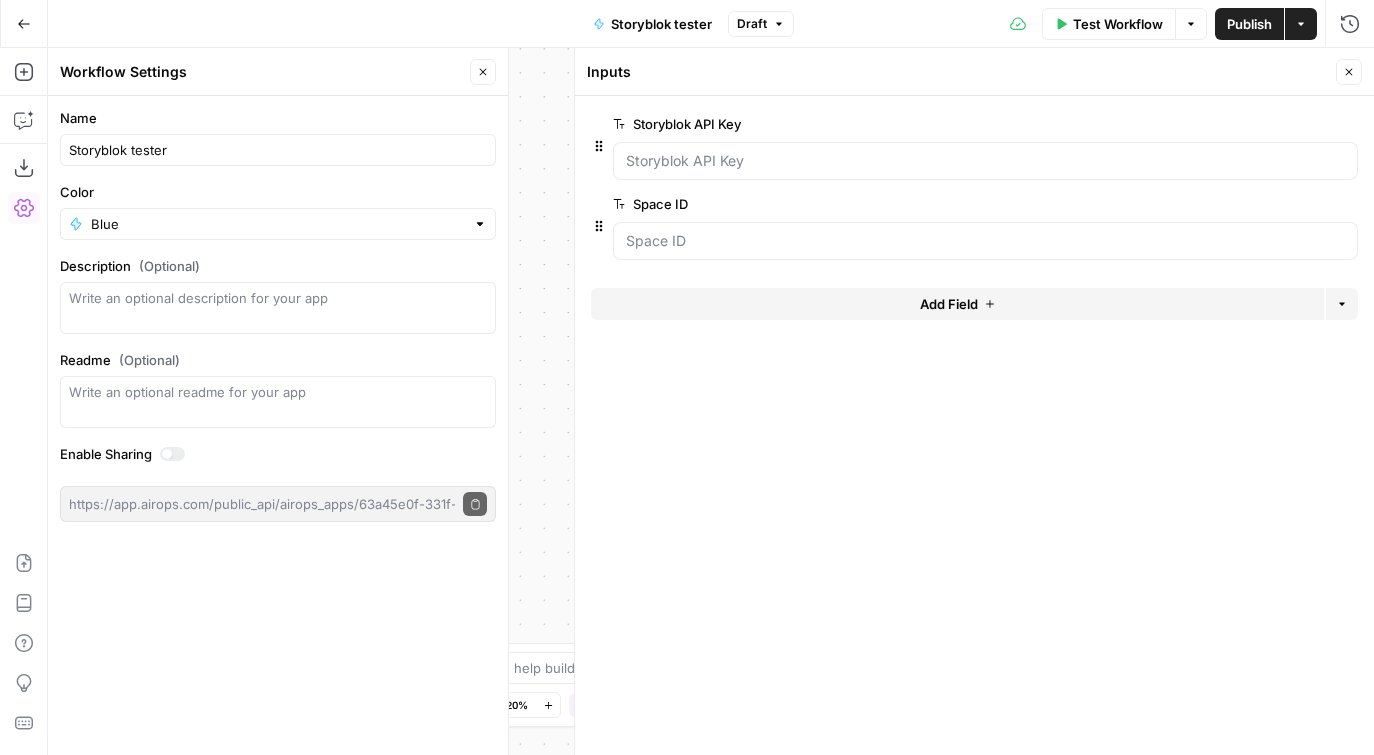 click 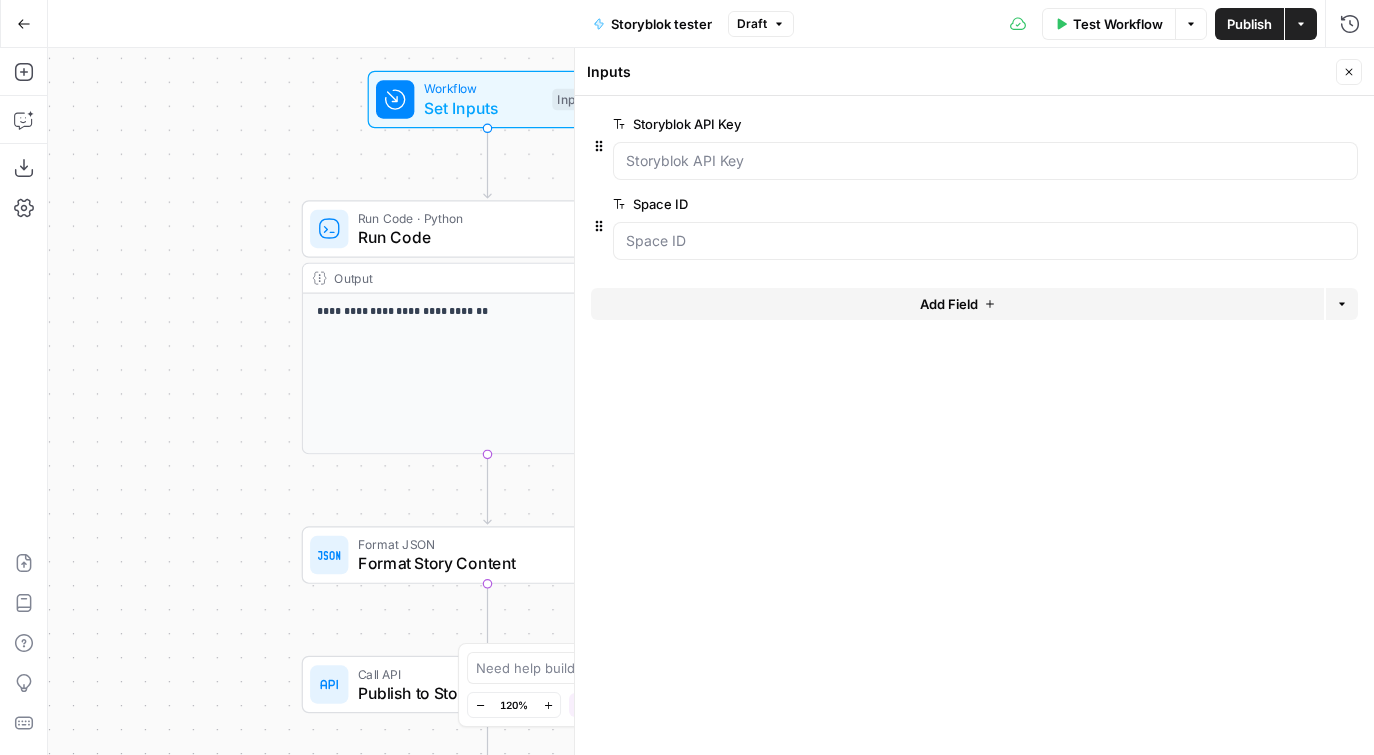 click on "Format Story Content" at bounding box center (473, 563) 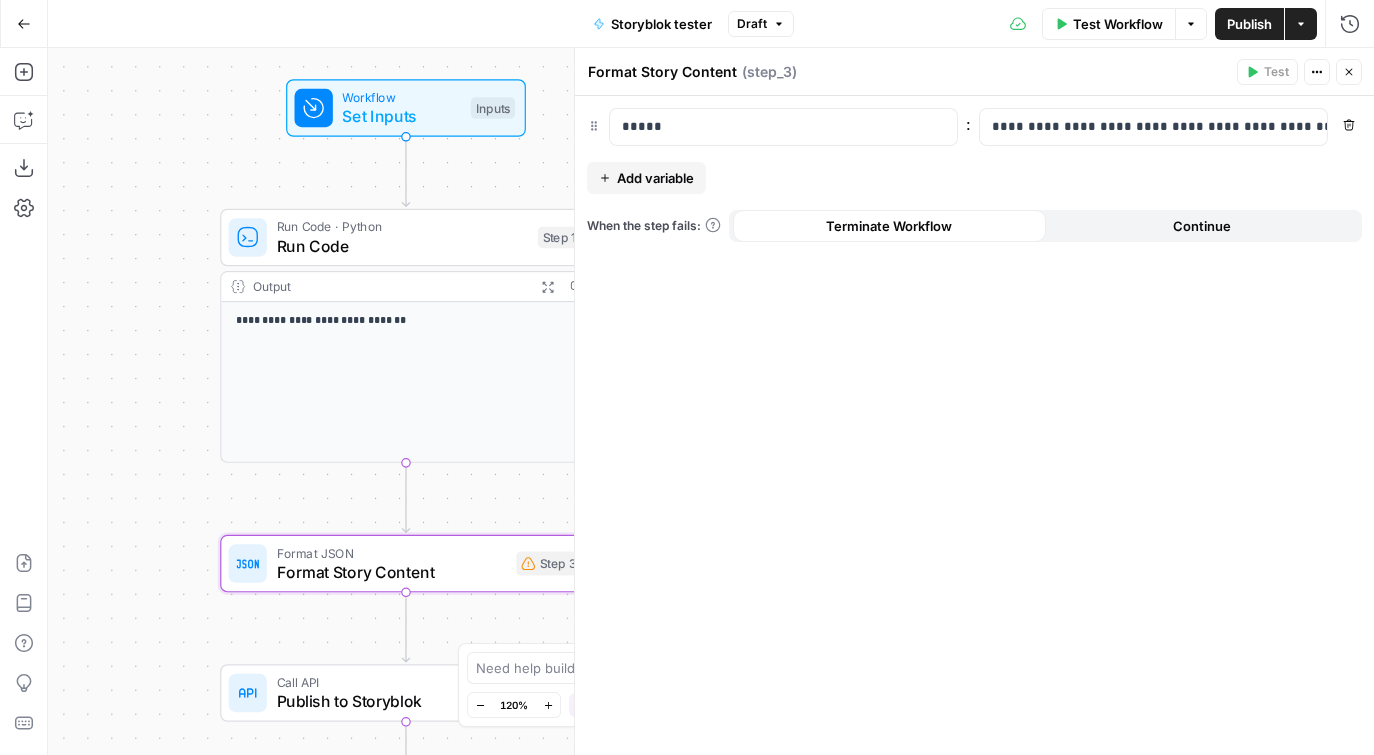 click on "Run Code" at bounding box center (403, 246) 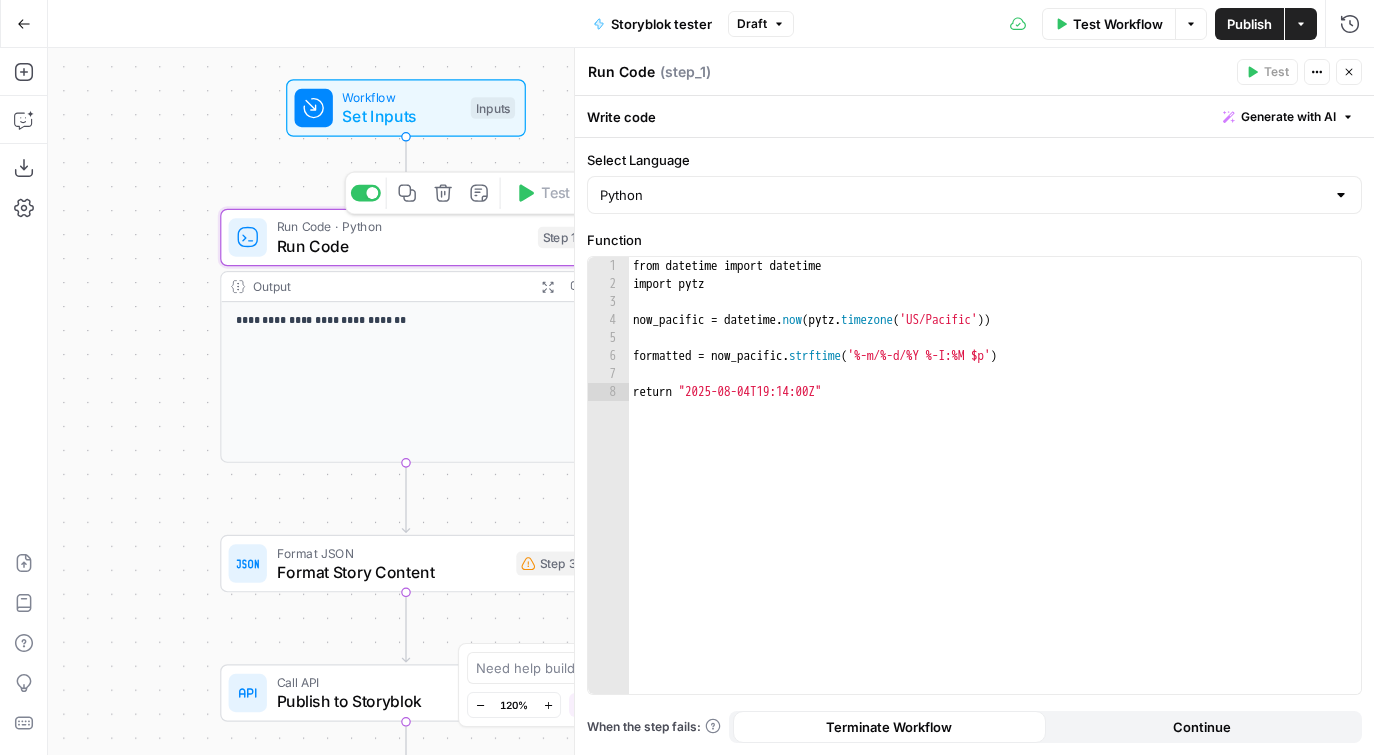 click 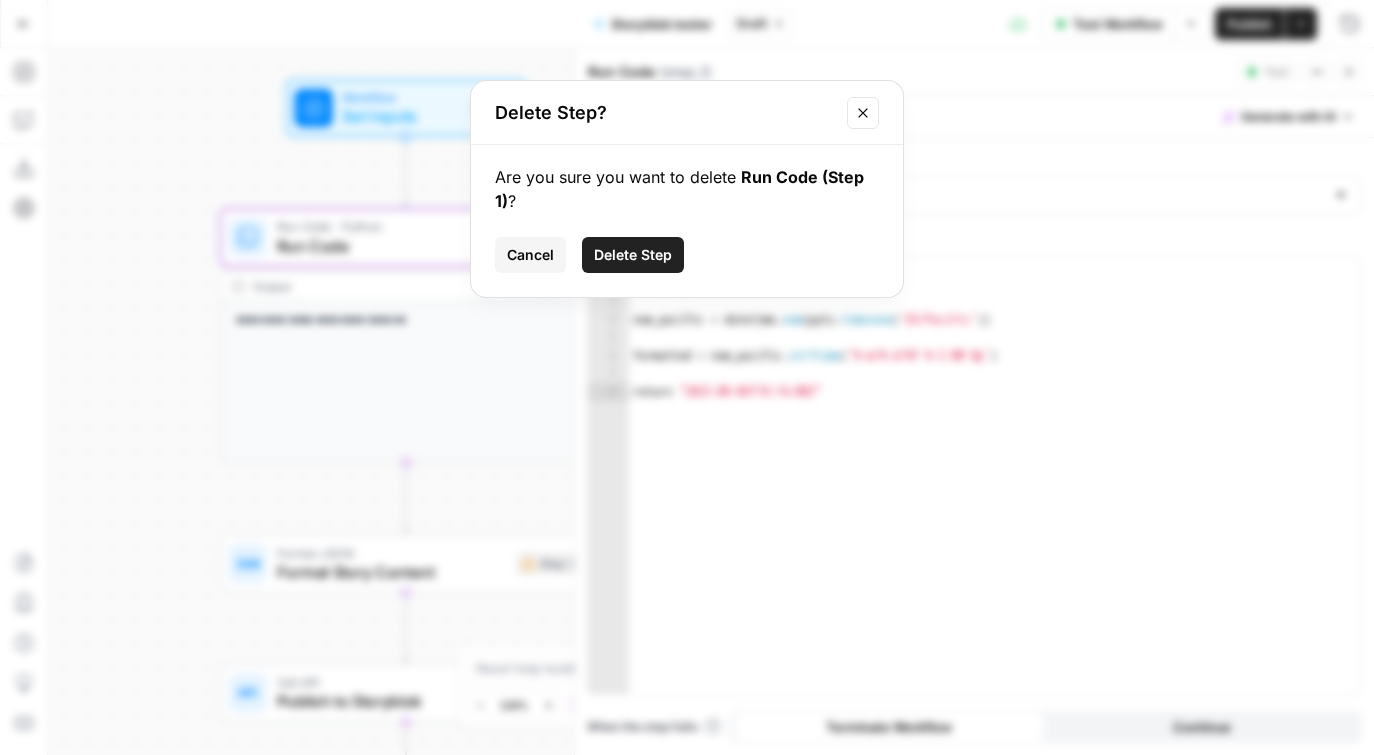 click on "Delete Step" at bounding box center [633, 255] 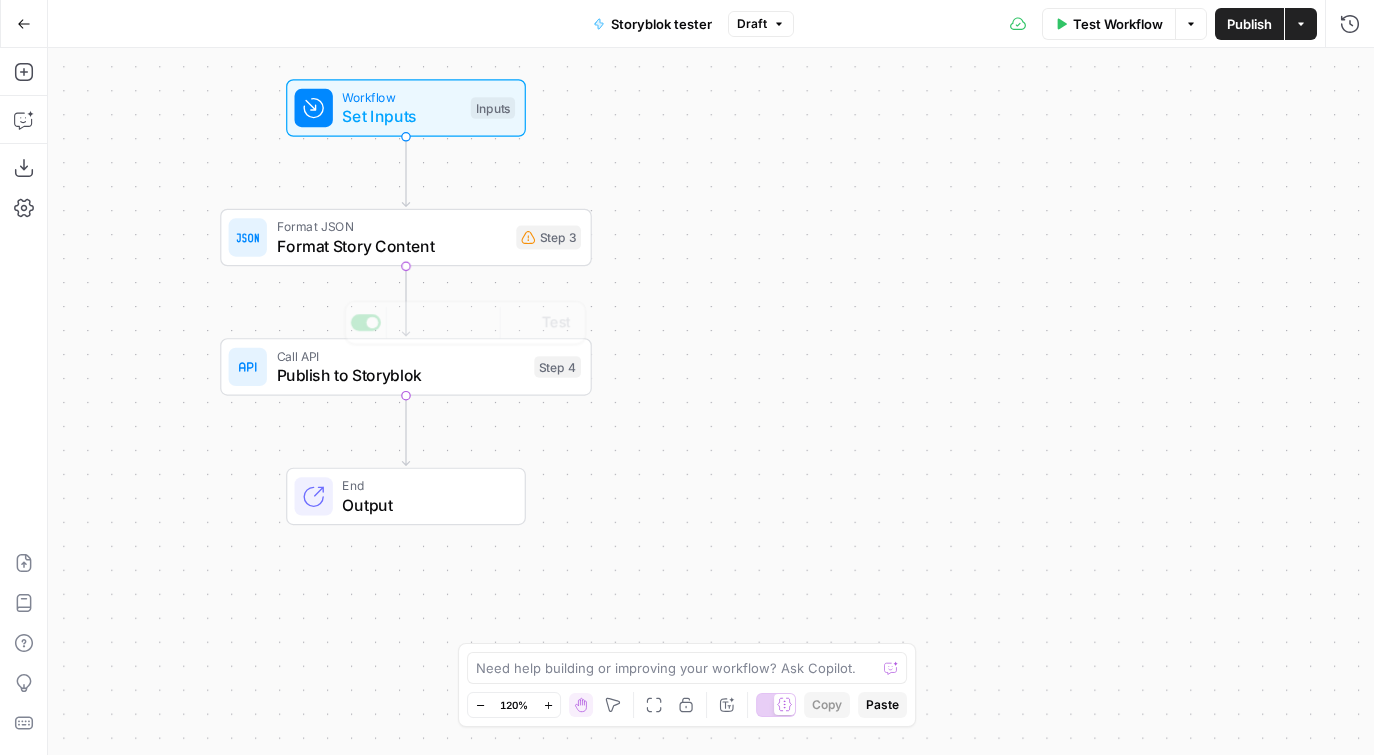 click on "Format Story Content" at bounding box center (392, 246) 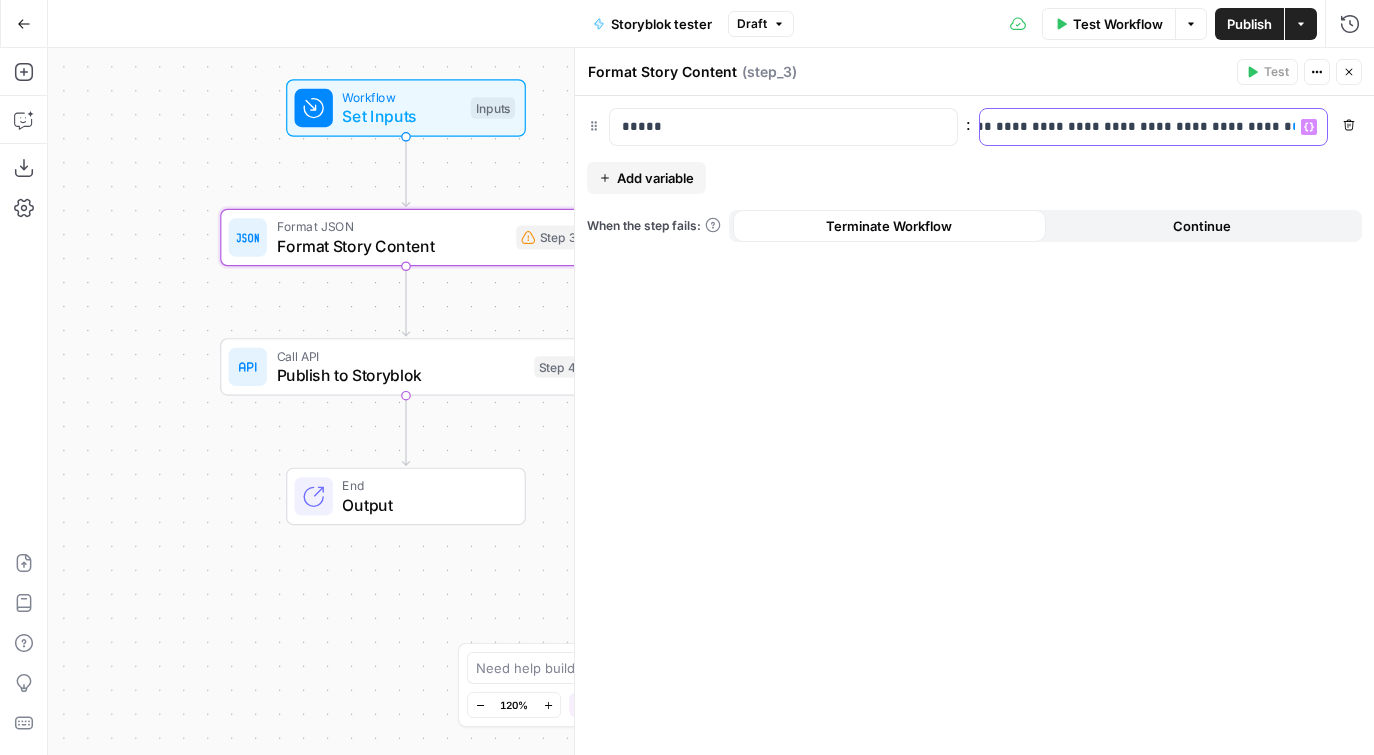 scroll, scrollTop: 0, scrollLeft: 308, axis: horizontal 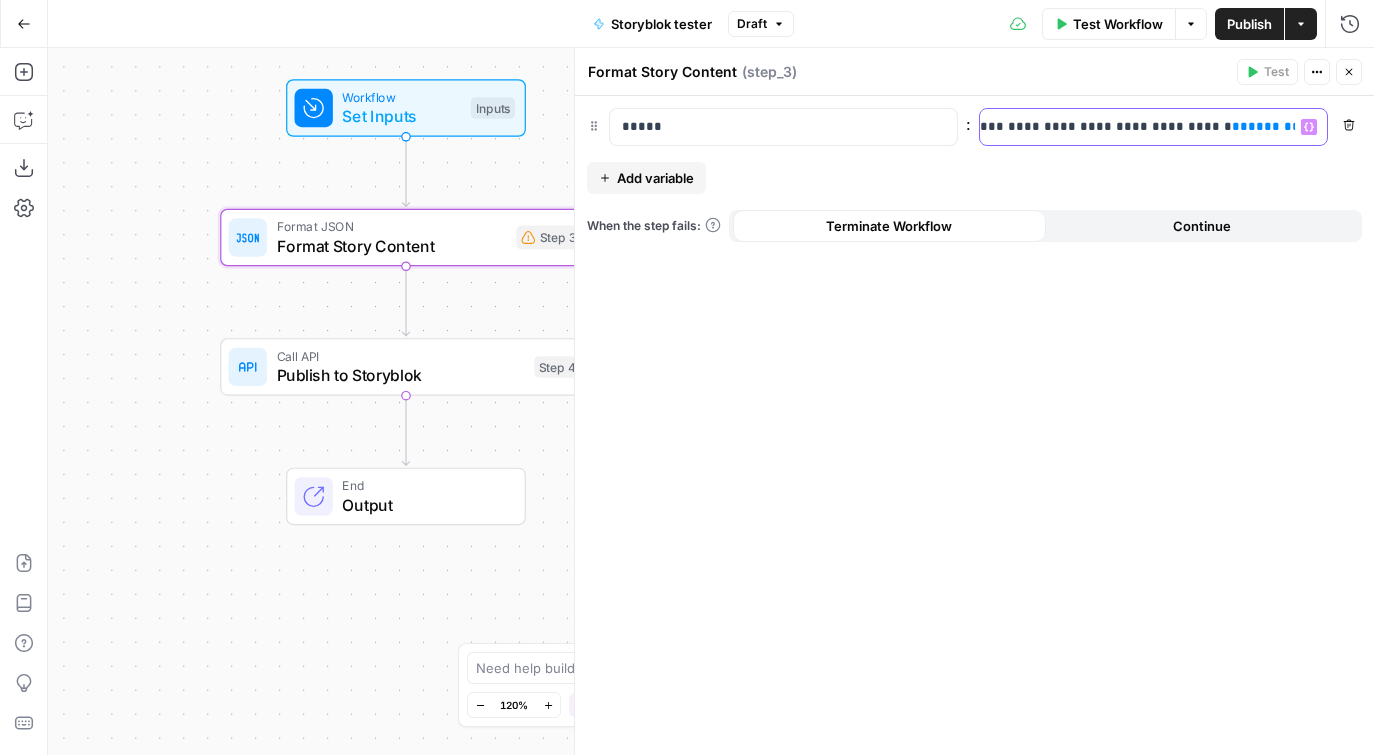 drag, startPoint x: 1195, startPoint y: 119, endPoint x: 1334, endPoint y: 121, distance: 139.01439 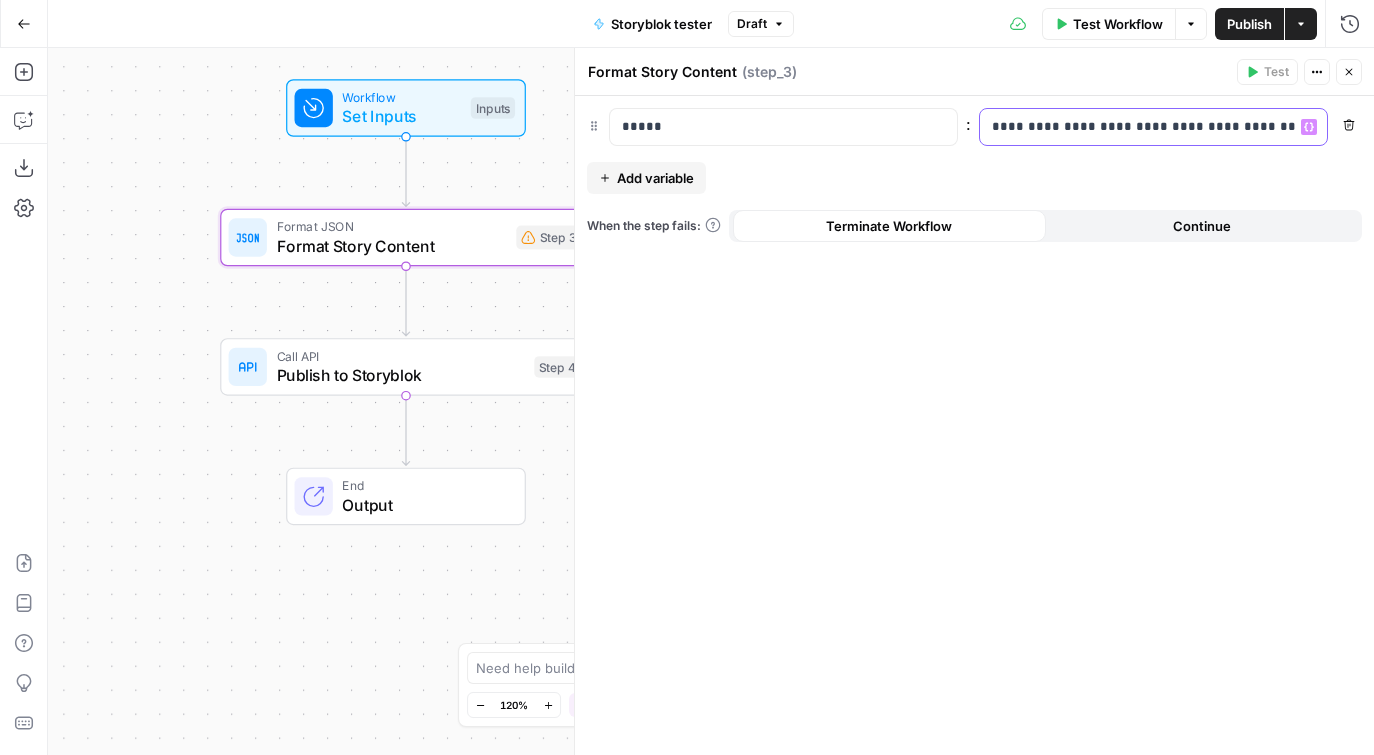 drag, startPoint x: 1017, startPoint y: 125, endPoint x: 906, endPoint y: 125, distance: 111 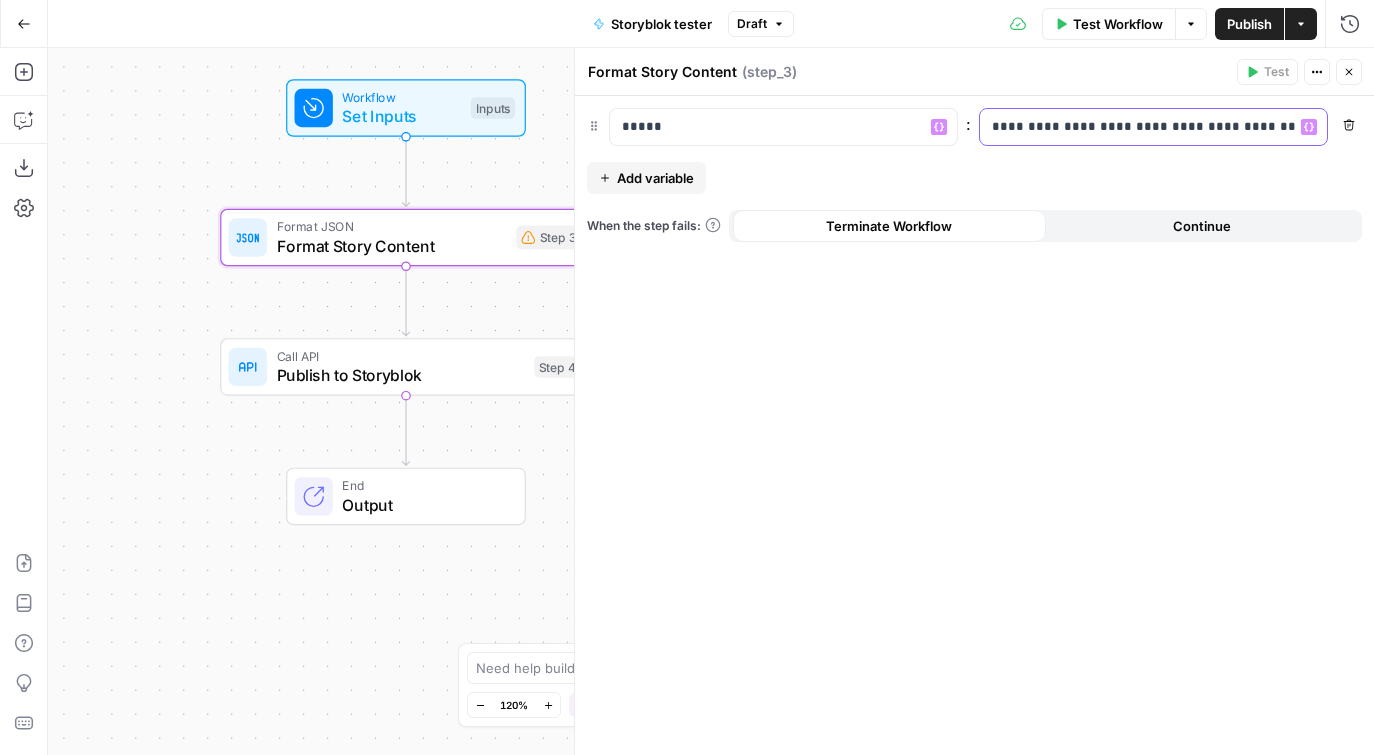click on "**********" at bounding box center (1137, 127) 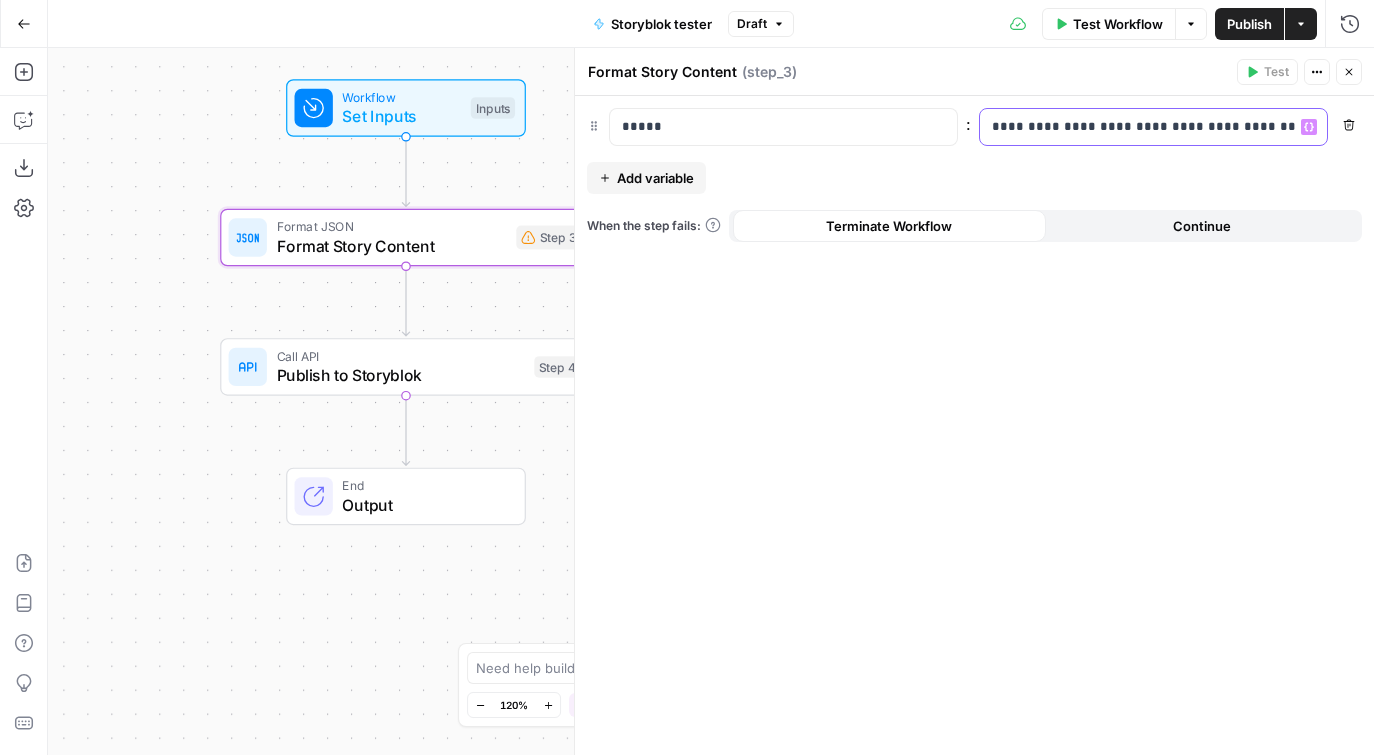 click on "**********" at bounding box center (1137, 127) 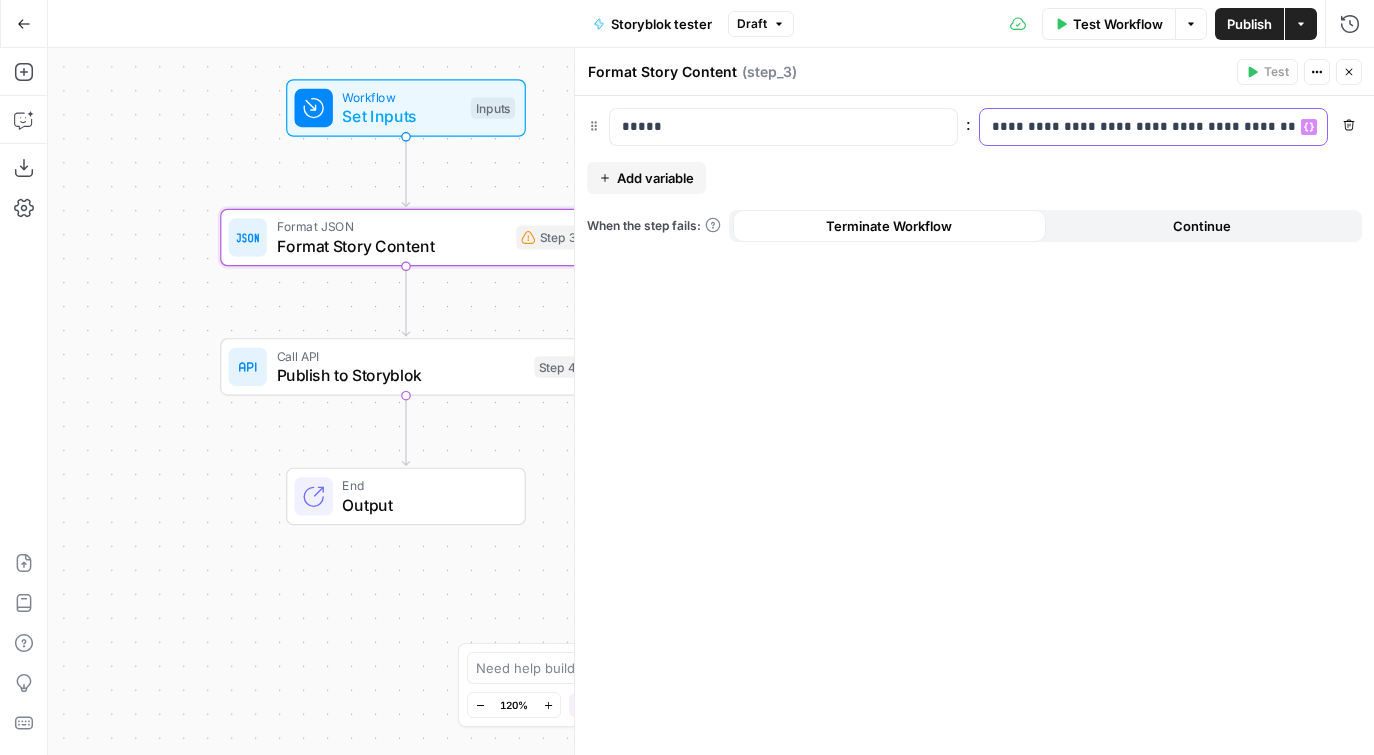 click on "**********" at bounding box center (1137, 127) 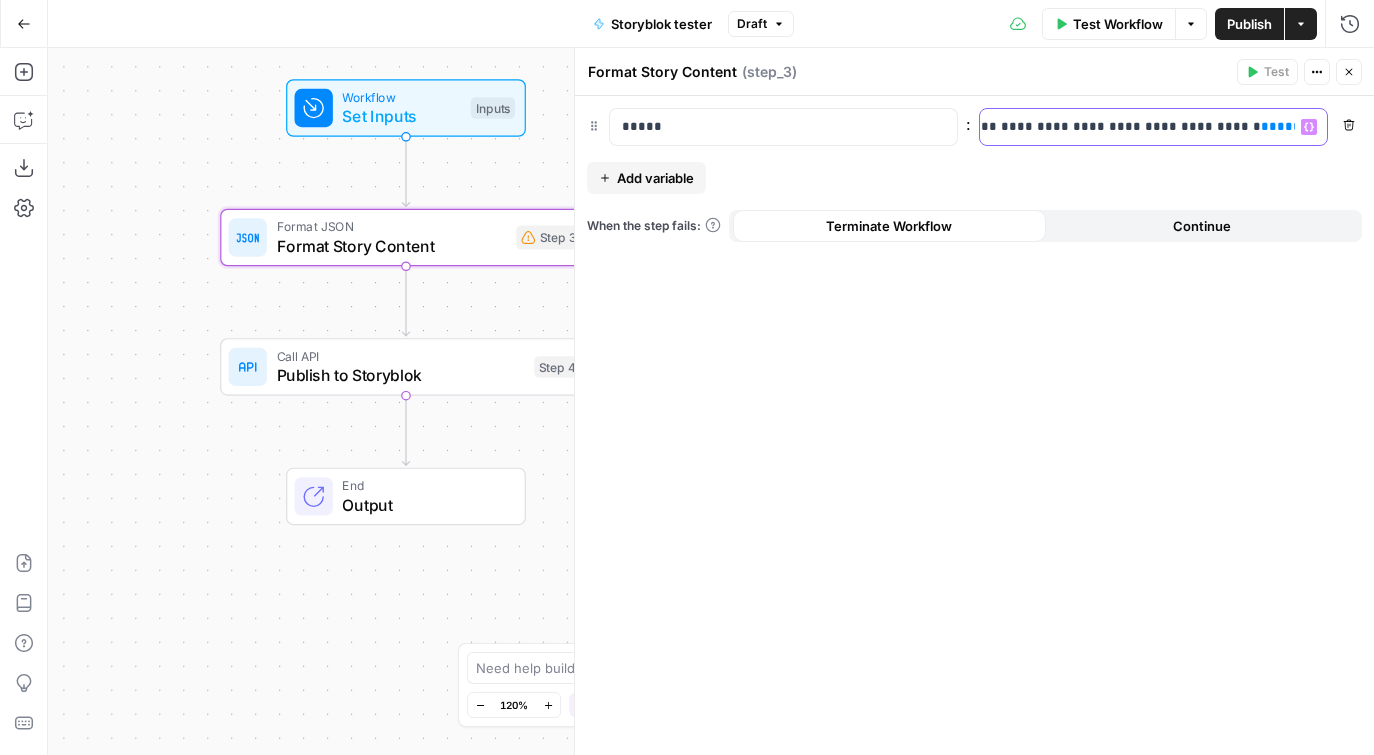 scroll, scrollTop: 0, scrollLeft: 308, axis: horizontal 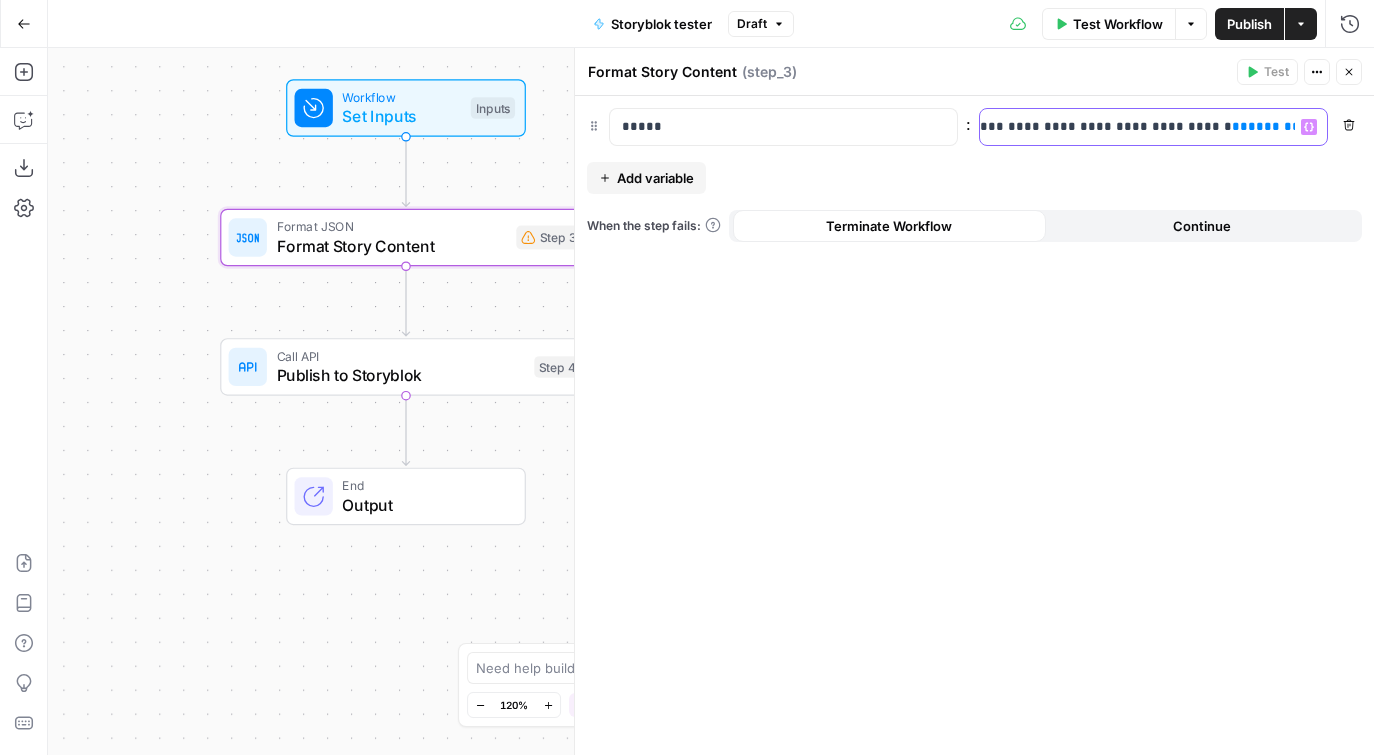 click on "**********" at bounding box center [1314, 126] 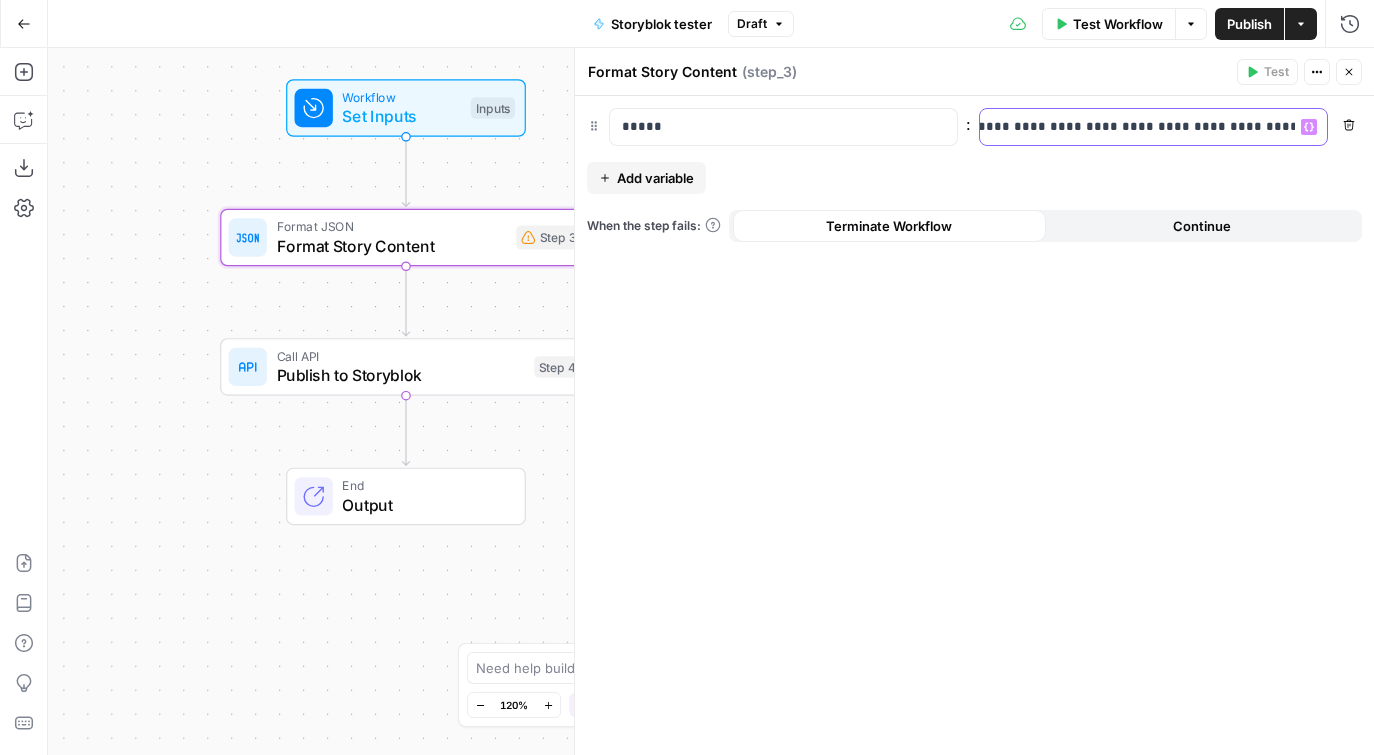 scroll, scrollTop: 0, scrollLeft: 208, axis: horizontal 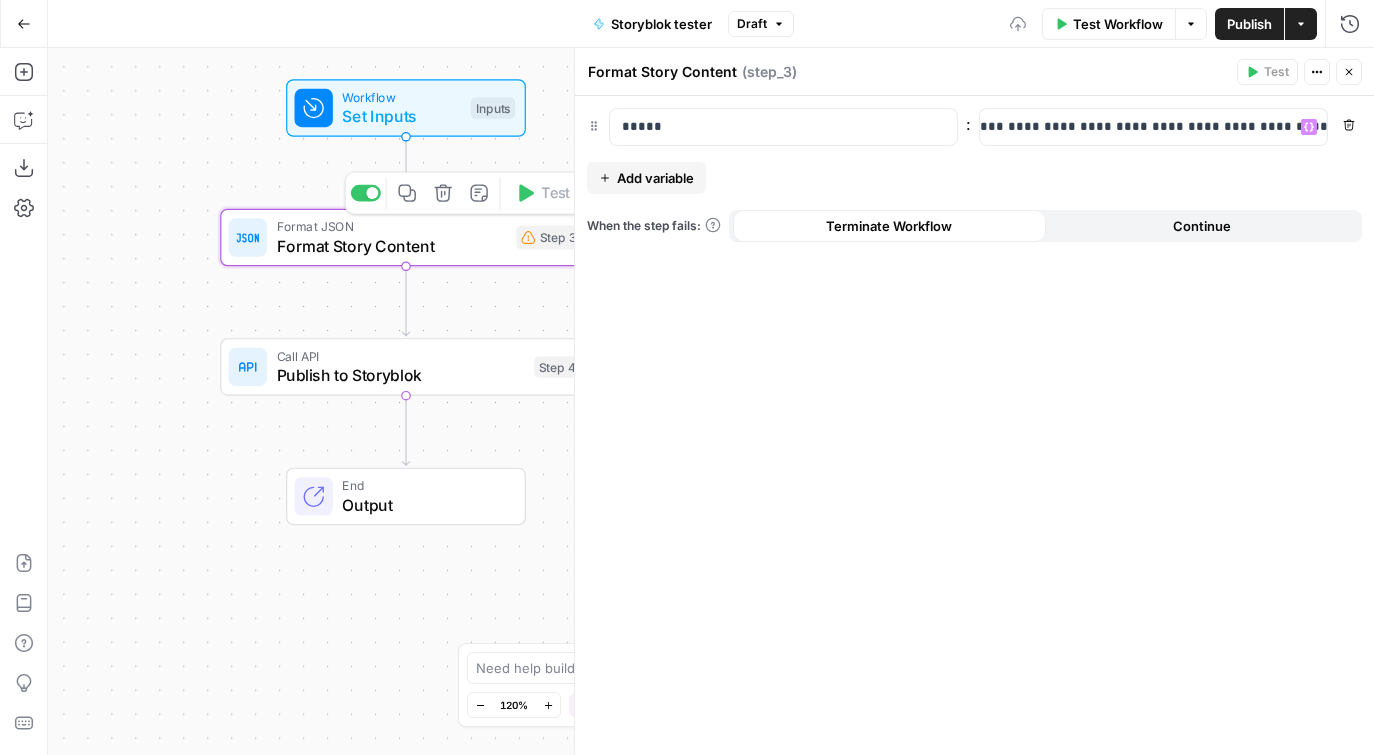 click on "Set Inputs" at bounding box center (401, 116) 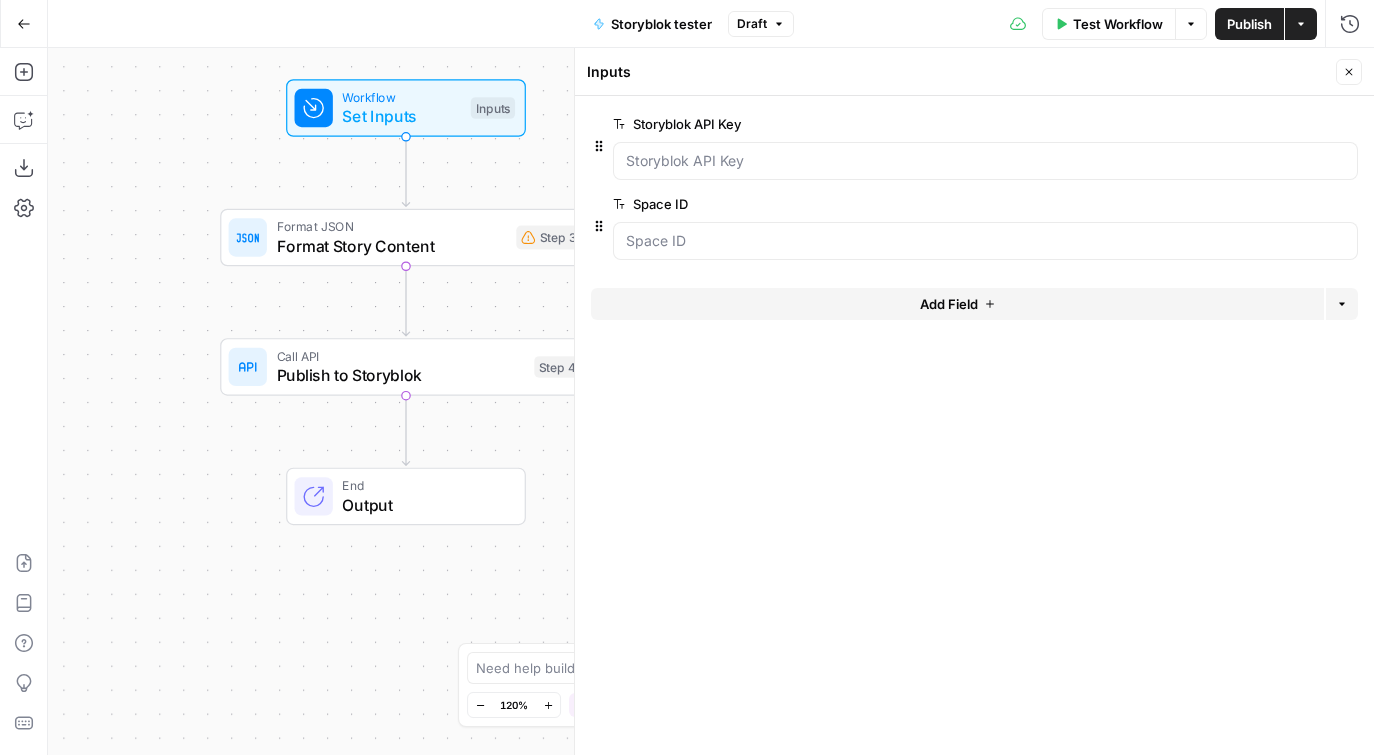 click on "Add Field" at bounding box center (957, 304) 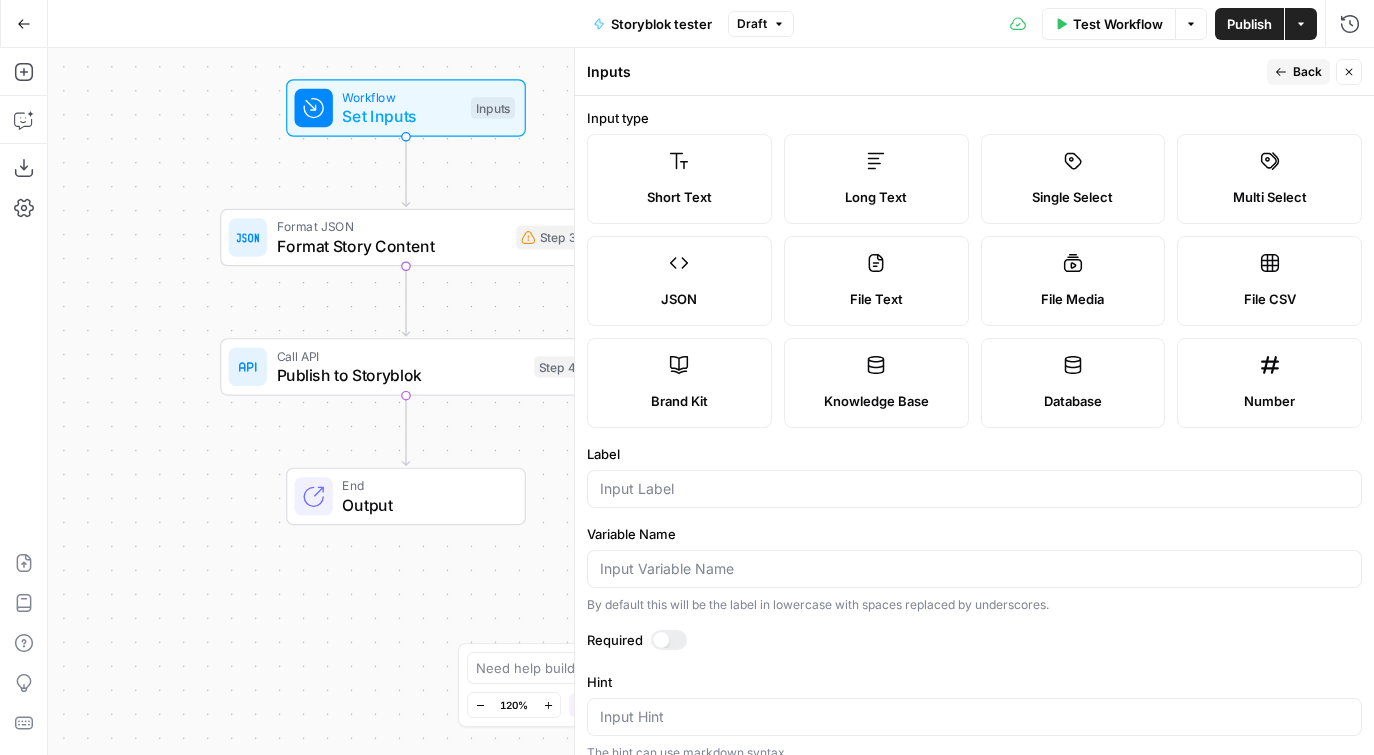 click on "File Text" at bounding box center (876, 281) 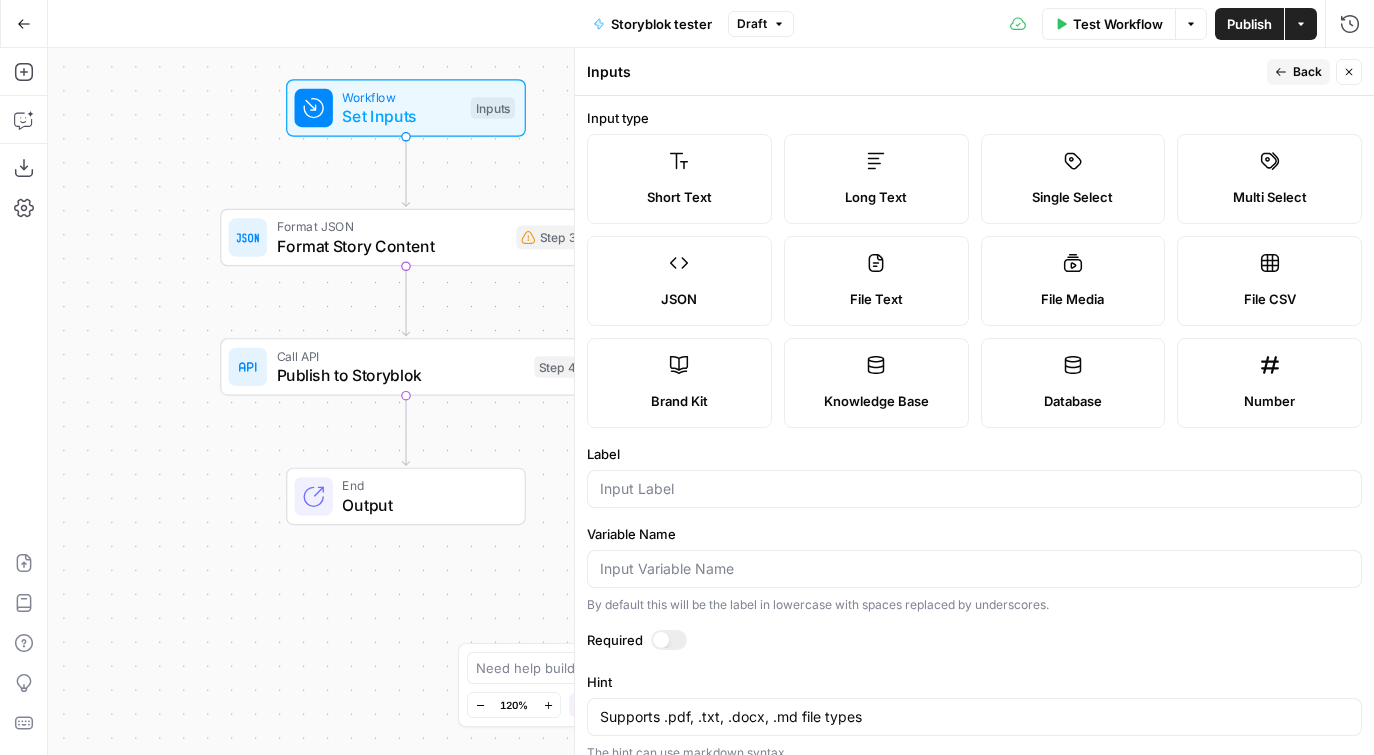 click on "Long Text" at bounding box center (876, 179) 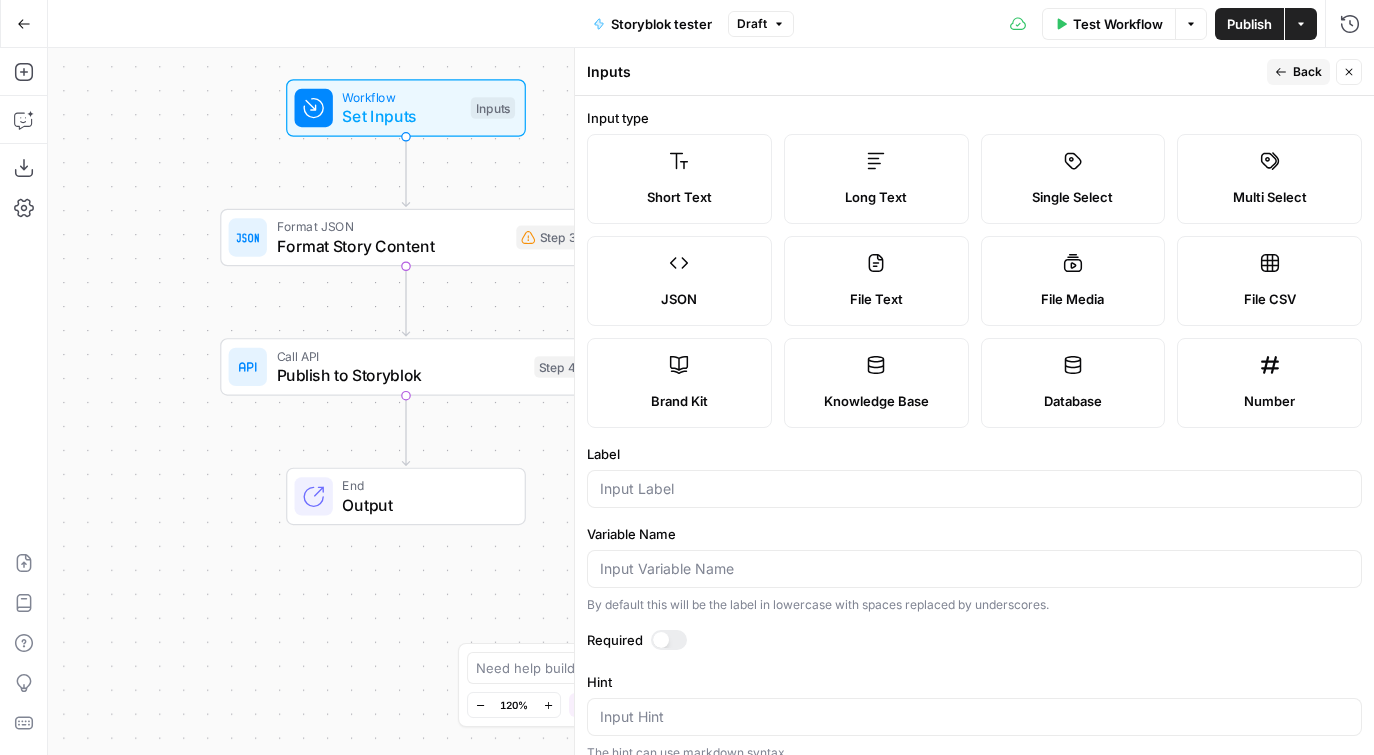 click at bounding box center (974, 489) 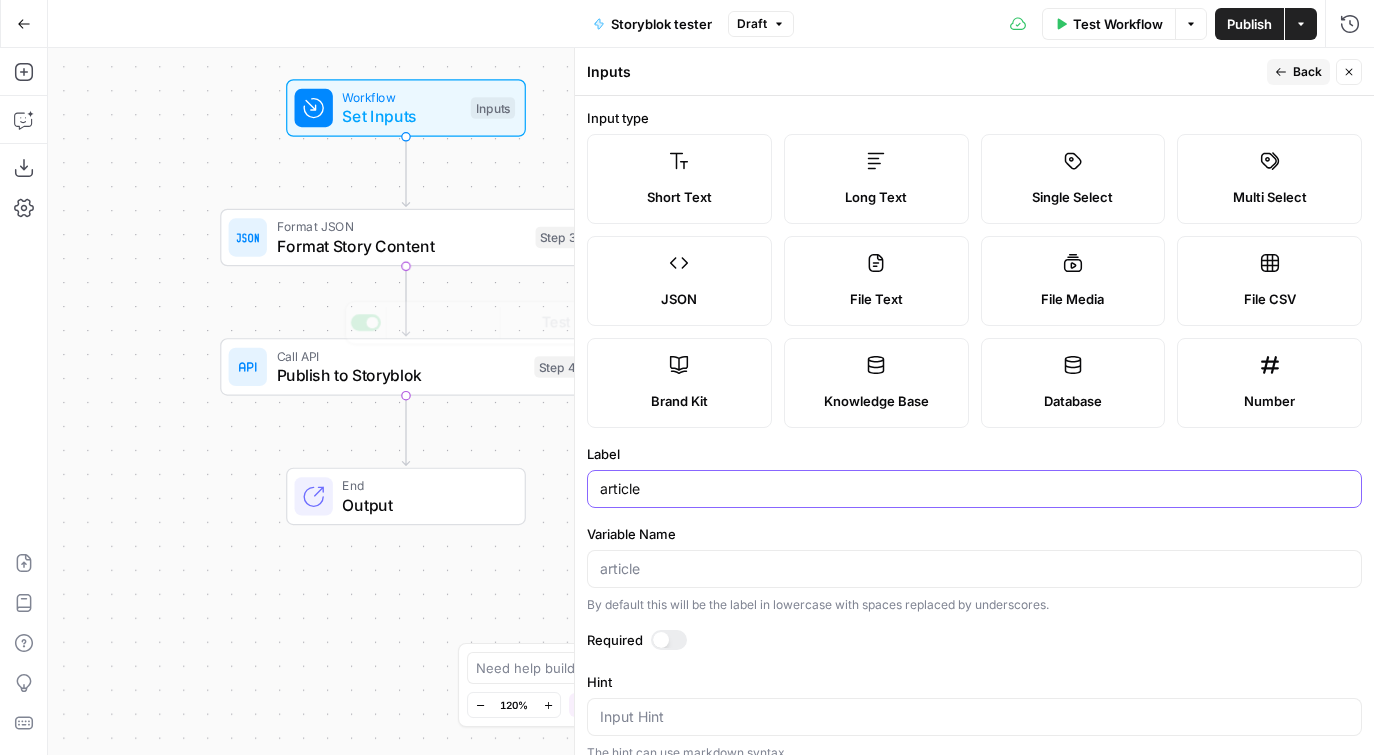 type on "article" 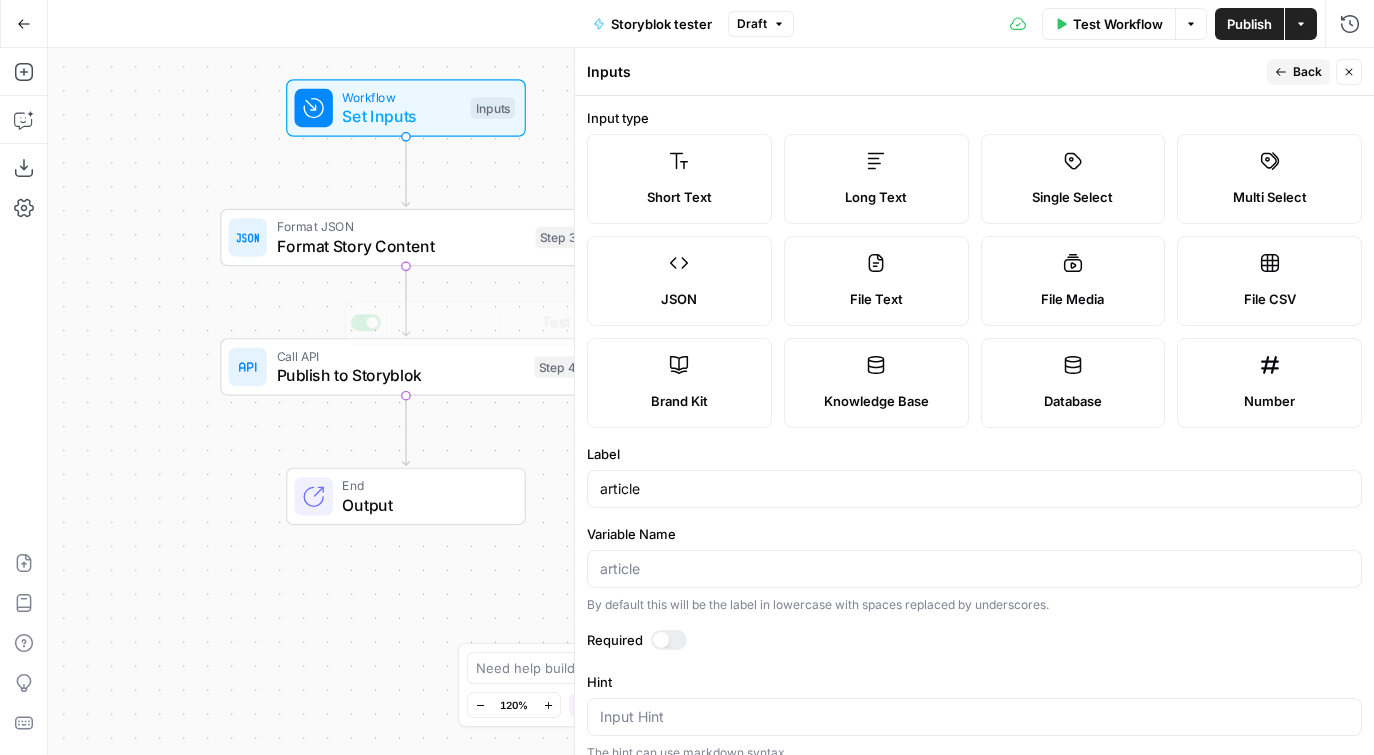click on "Format Story Content" at bounding box center [401, 246] 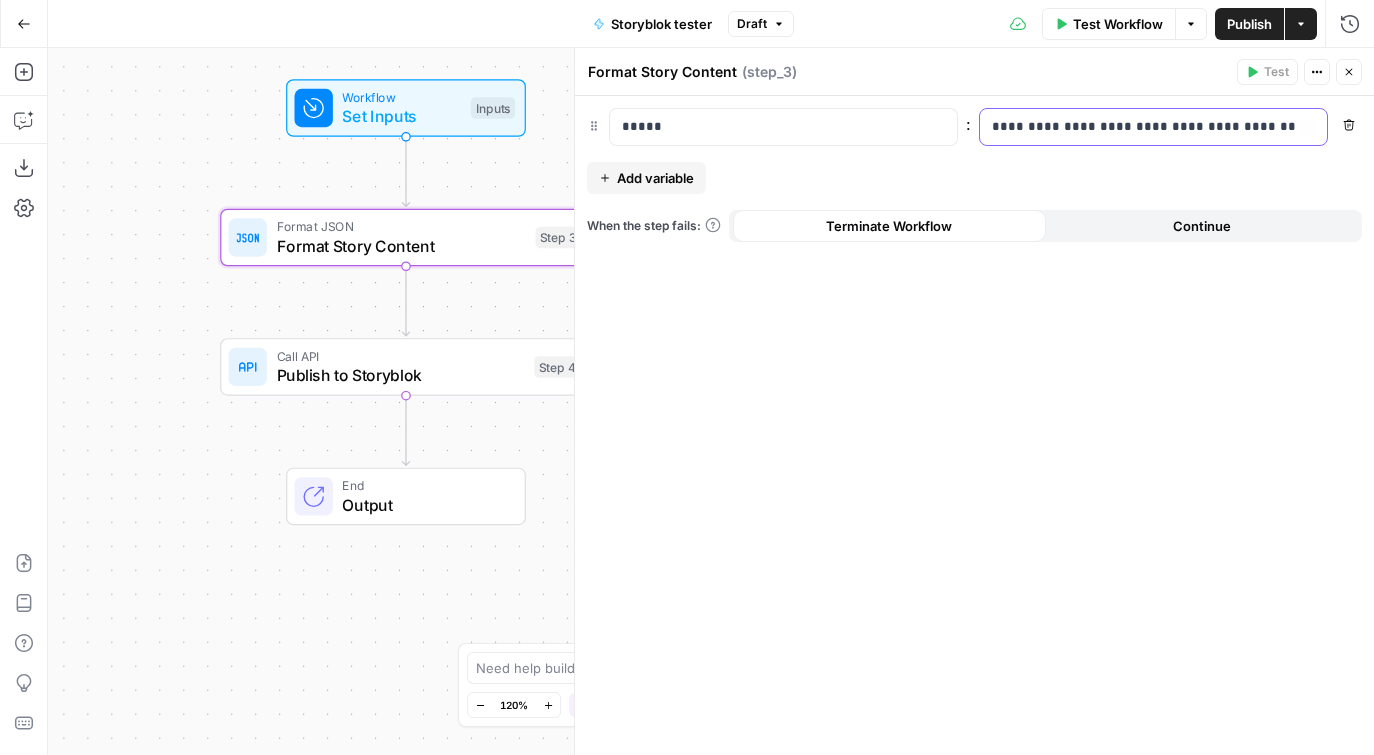 click on "**********" at bounding box center (1137, 127) 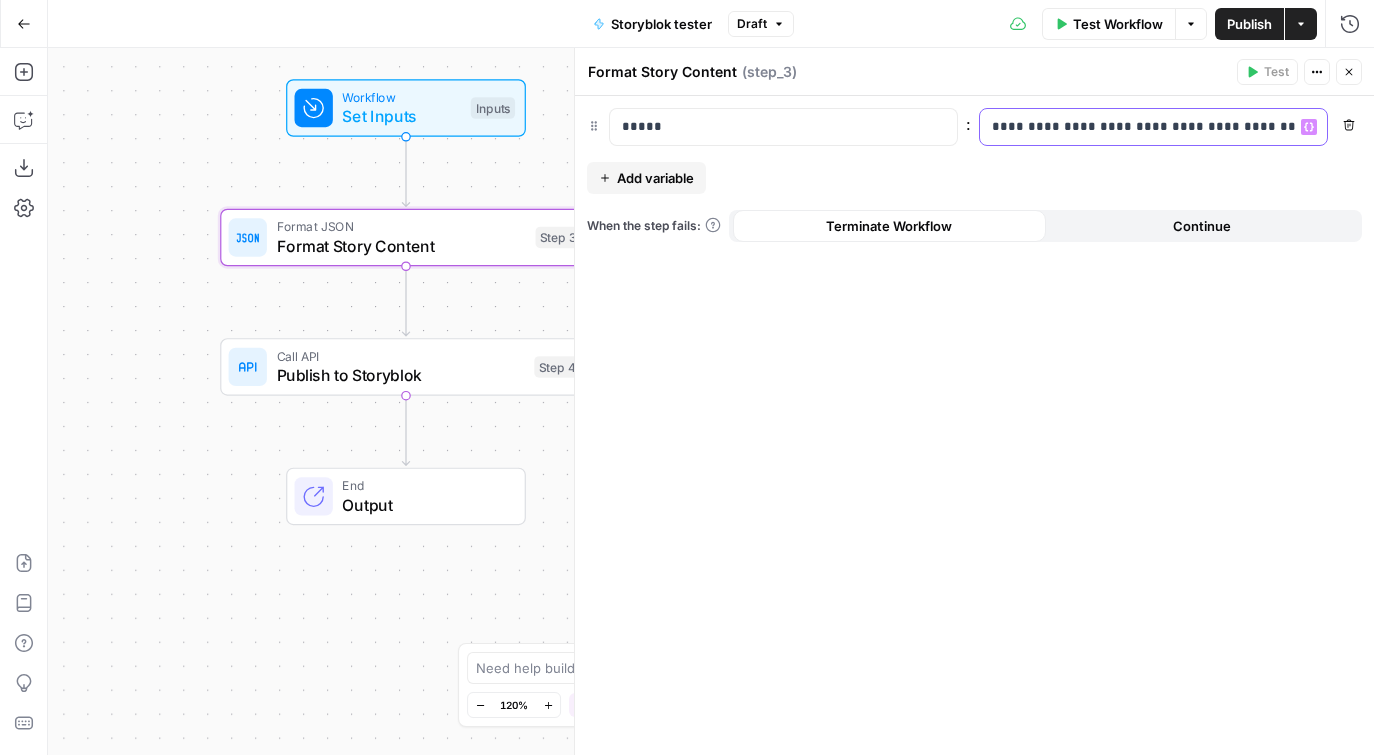 click on "**********" at bounding box center [1137, 127] 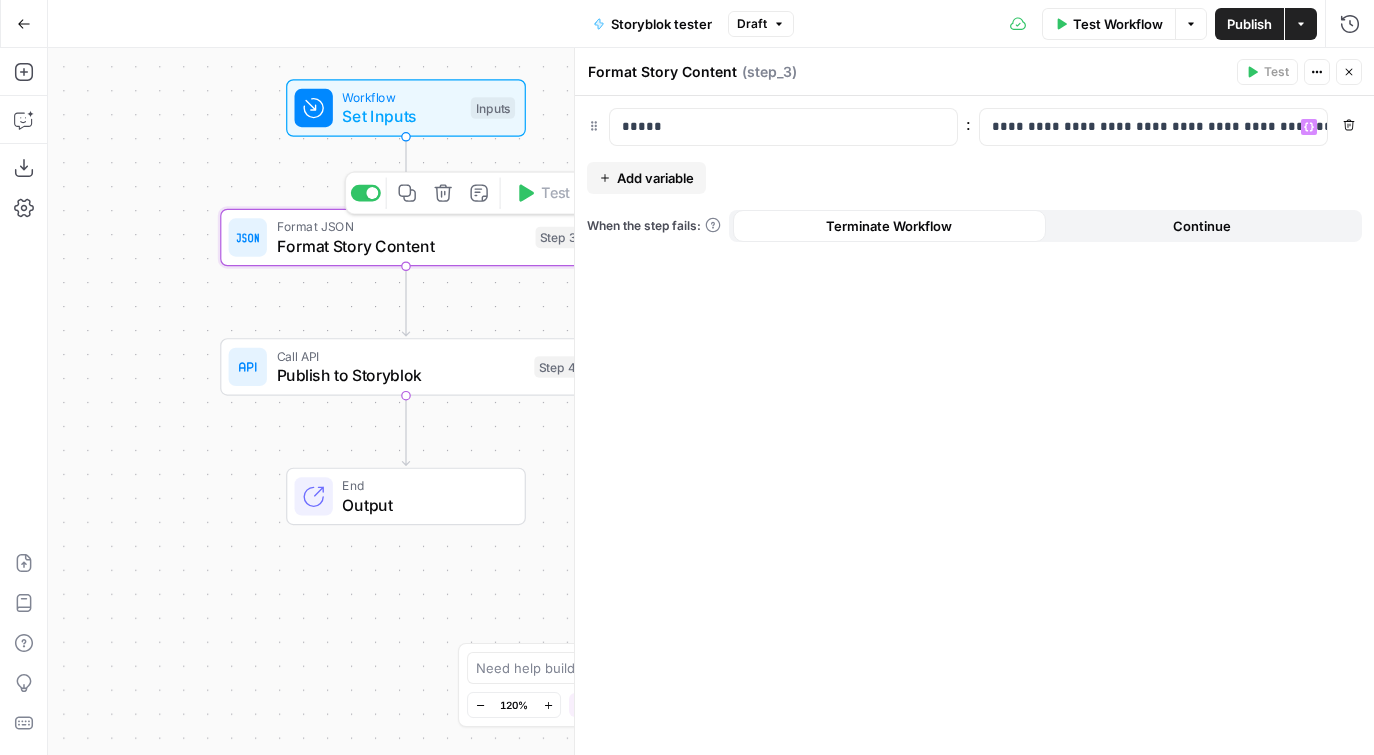 click on "Copy step Delete step Add Note Test" at bounding box center (465, 193) 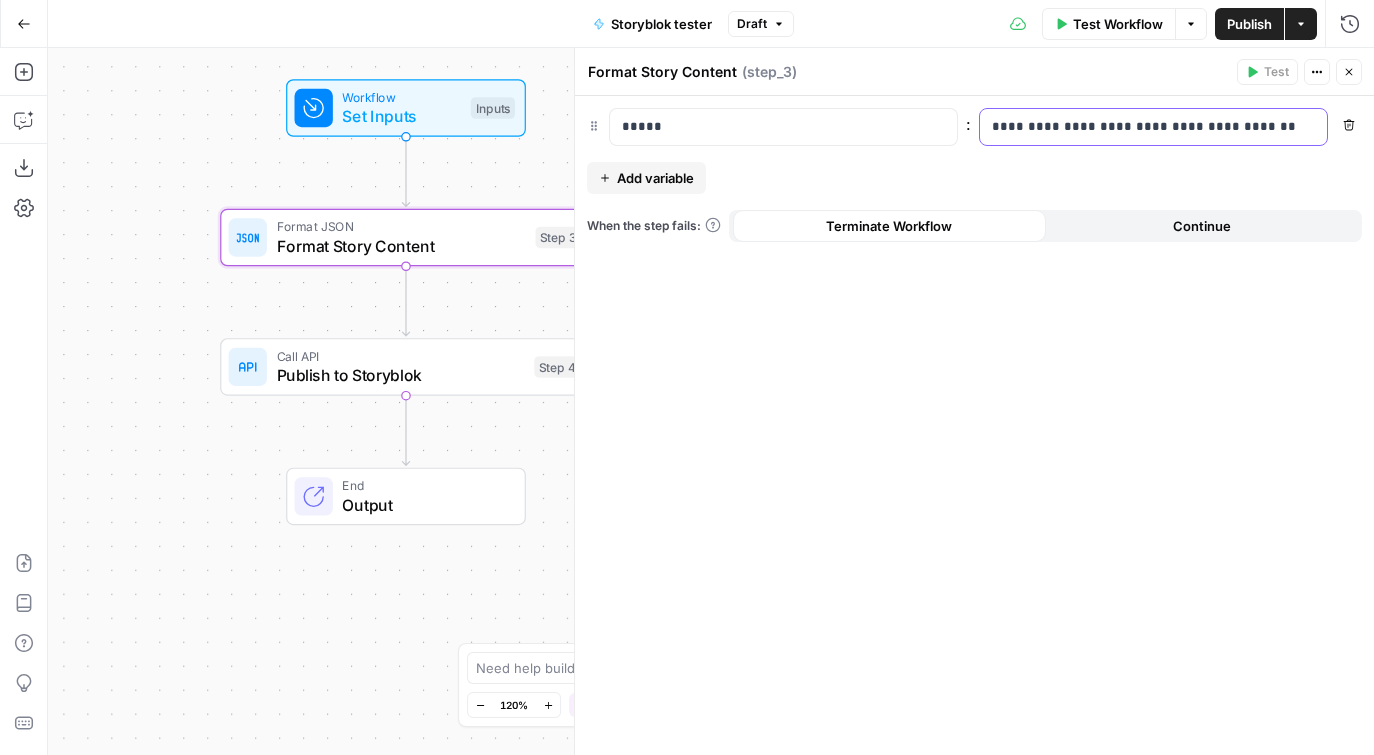 click on "**********" at bounding box center (1137, 127) 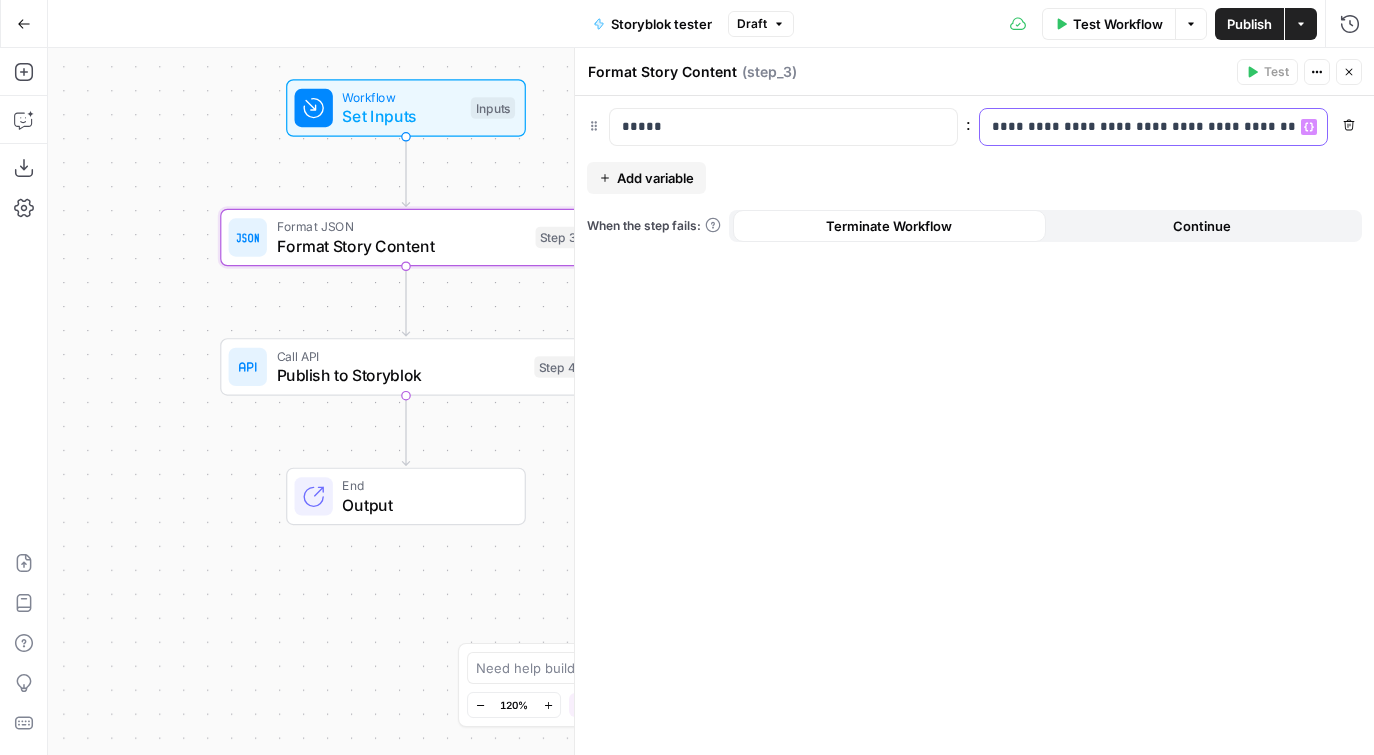 scroll, scrollTop: 0, scrollLeft: 294, axis: horizontal 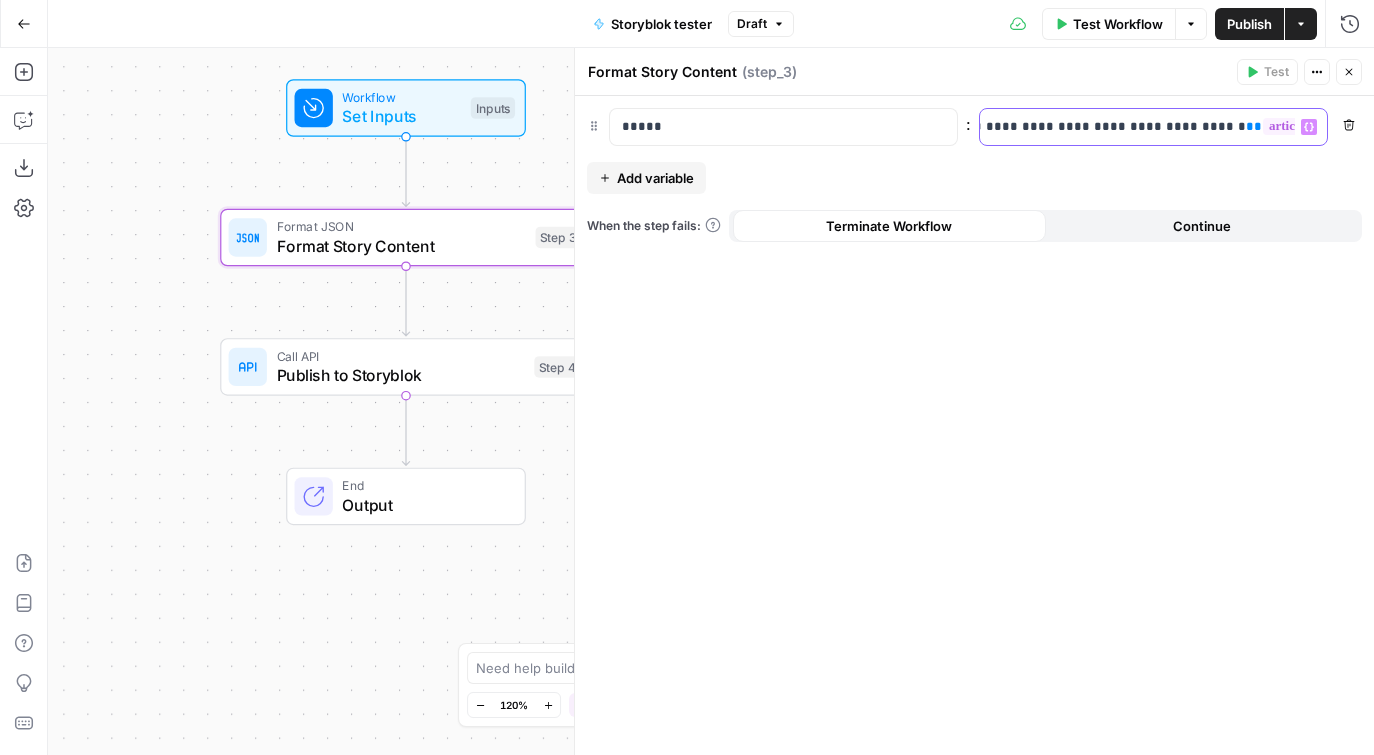 drag, startPoint x: 1174, startPoint y: 125, endPoint x: 1456, endPoint y: 125, distance: 282 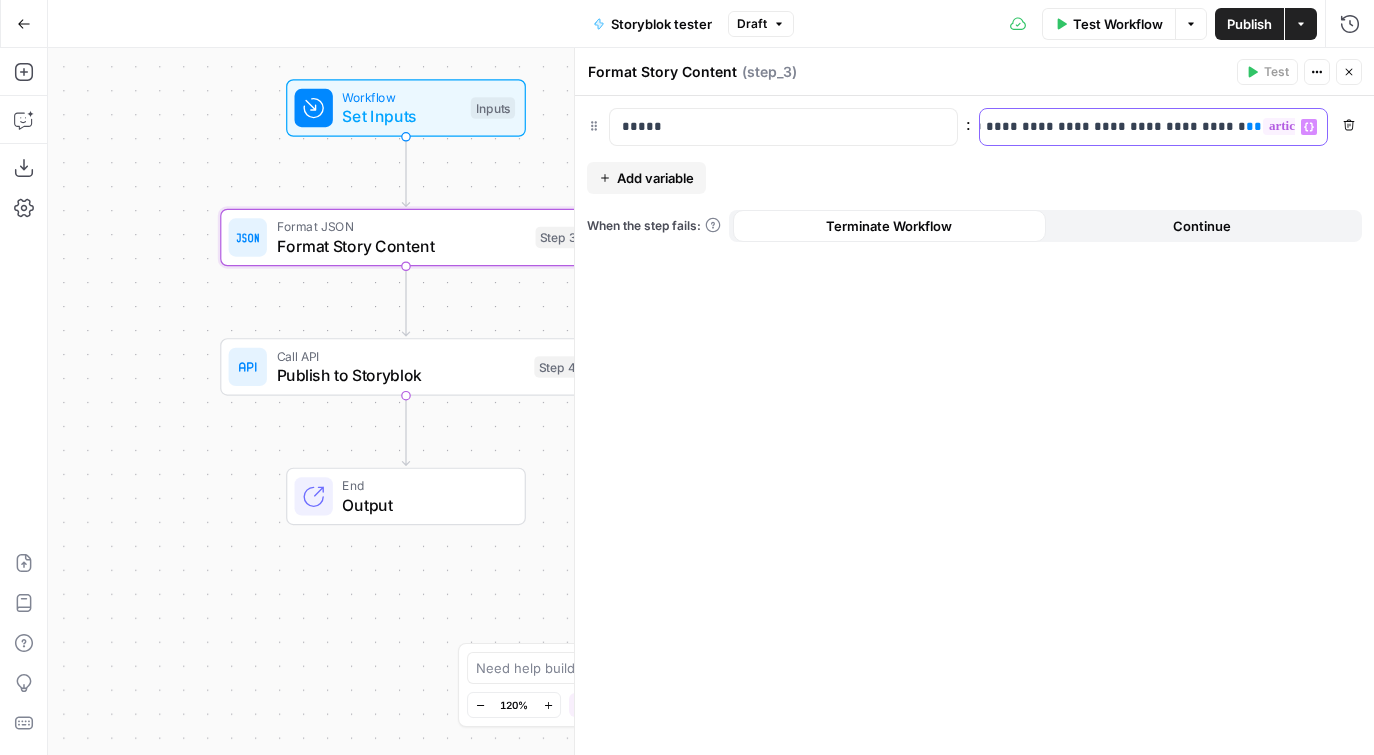 click on "Lily's AirCraft New Home Browse Your Data Monitoring Settings Recent Grids New grid date test Grid New Grid Refresh Existing Content (2) Recent Workflows New Workflow Storyblok tester Untitled Untitled AirOps Academy What's new? Help + Support Go Back Storyblok tester Draft Test Workflow Options Publish Actions Run History Add Steps Copilot Download as JSON Settings Import JSON AirOps Academy Help Give Feedback Shortcuts Workflow Set Inputs Inputs Format JSON Format Story Content Step 3 Call API Publish to Storyblok Step 4 End Output Press enter or space to select a node. You can then use the arrow keys to move the node around. Press delete to remove it and escape to cancel. Press enter or space to select an edge. You can then press delete to remove it or escape to cancel. Oops! Your window is too small AirOps is currently only supported on desktop devices. Please switch to access. Go Back" at bounding box center (687, 377) 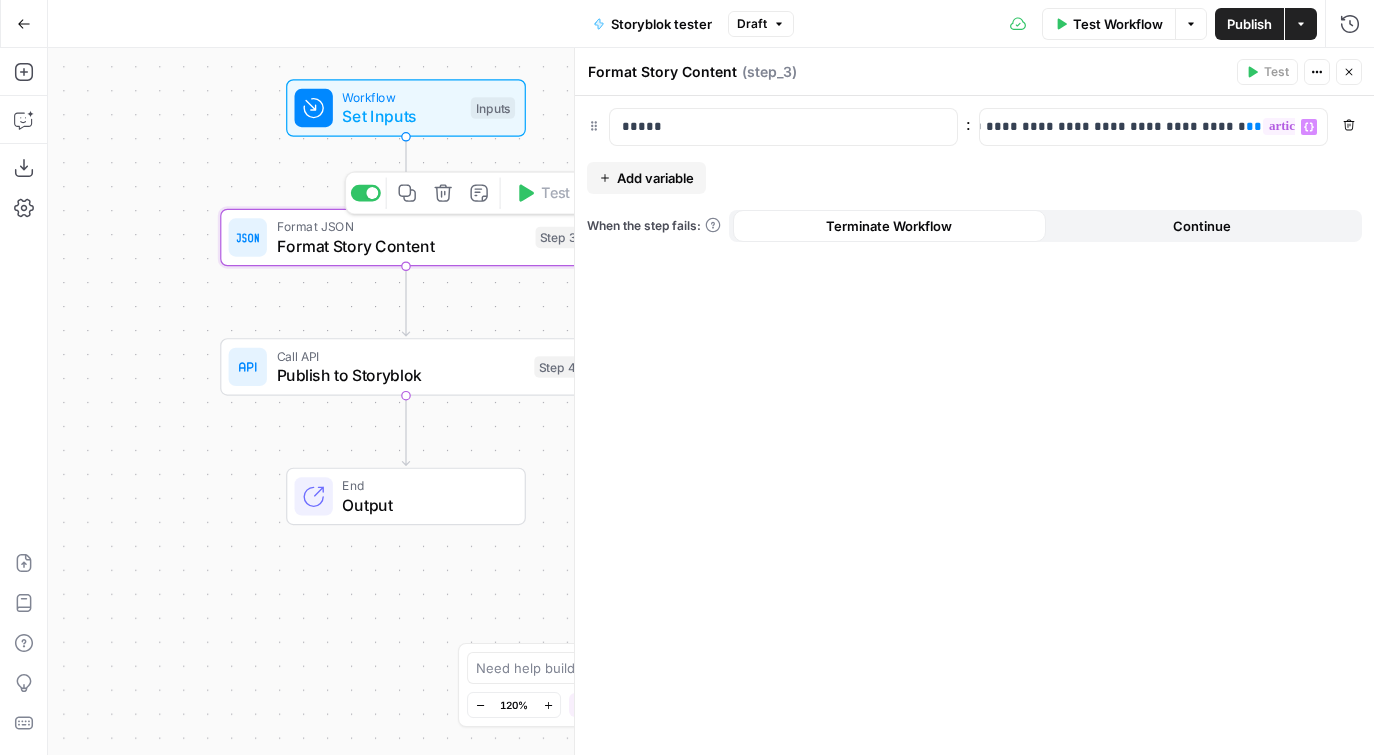 scroll, scrollTop: 0, scrollLeft: 262, axis: horizontal 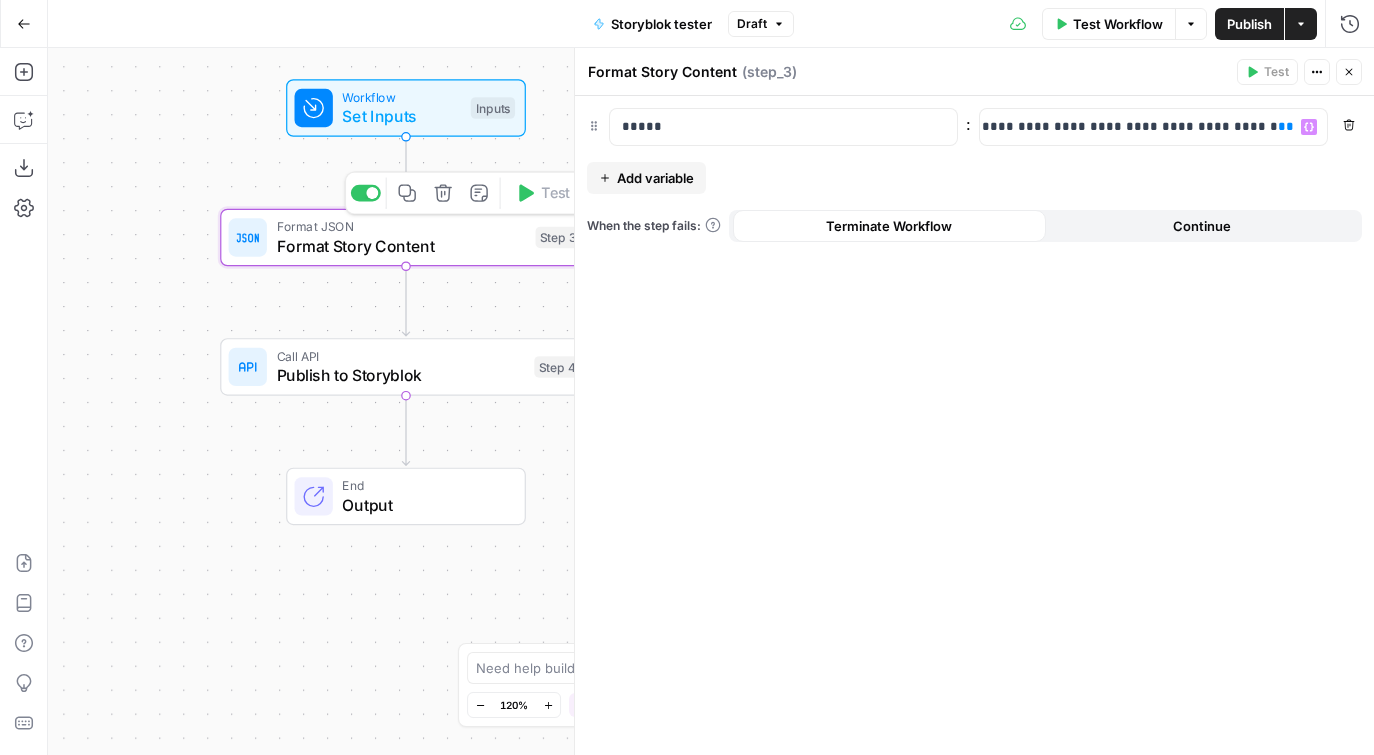 click on "Workflow Set Inputs Inputs Test Step" at bounding box center (405, 108) 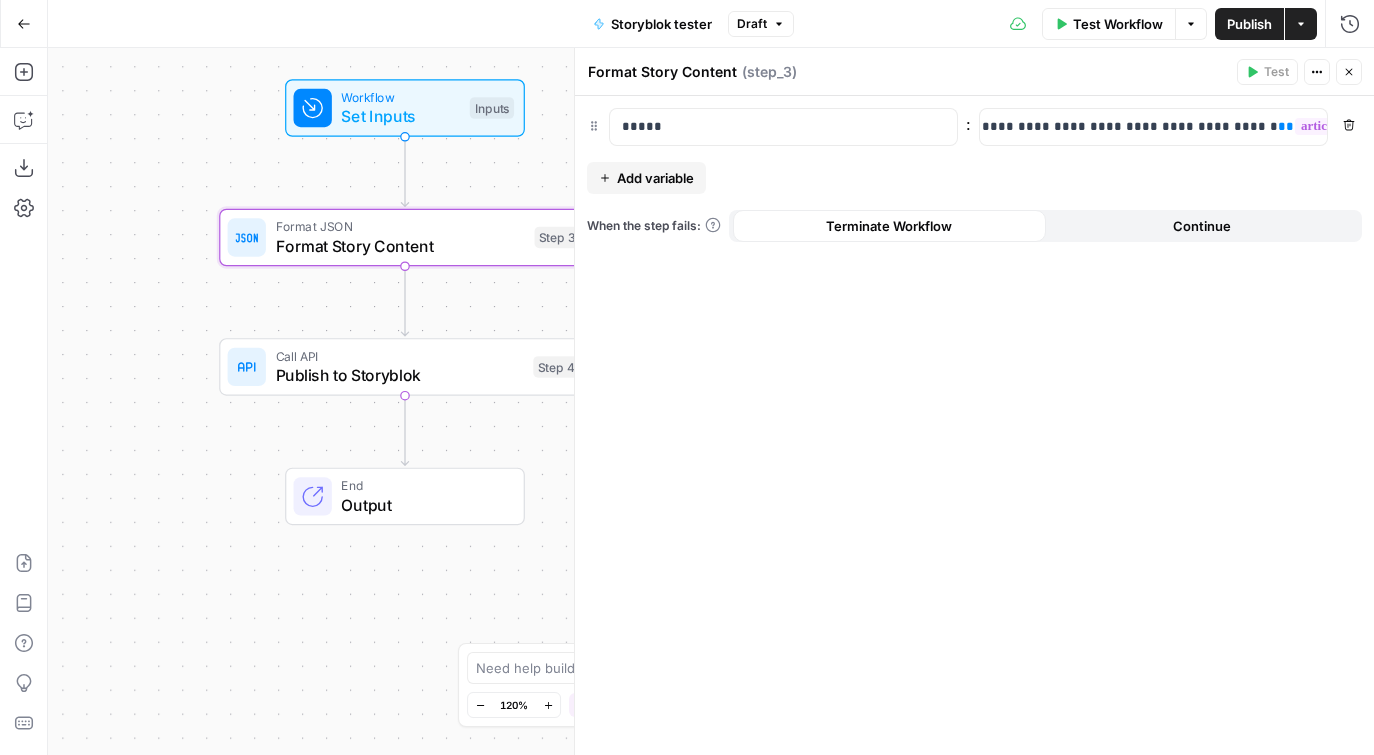 click on "Test Workflow" at bounding box center [1118, 24] 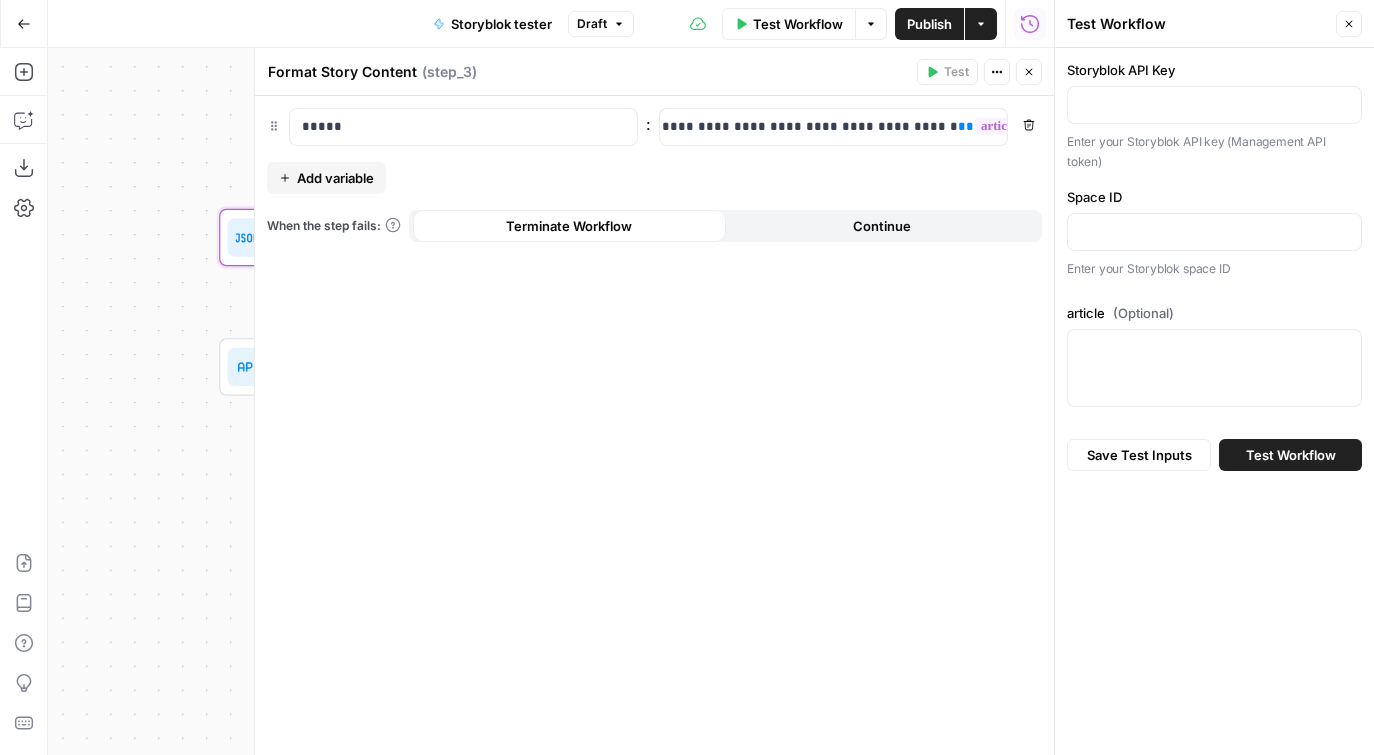 click at bounding box center (1214, 368) 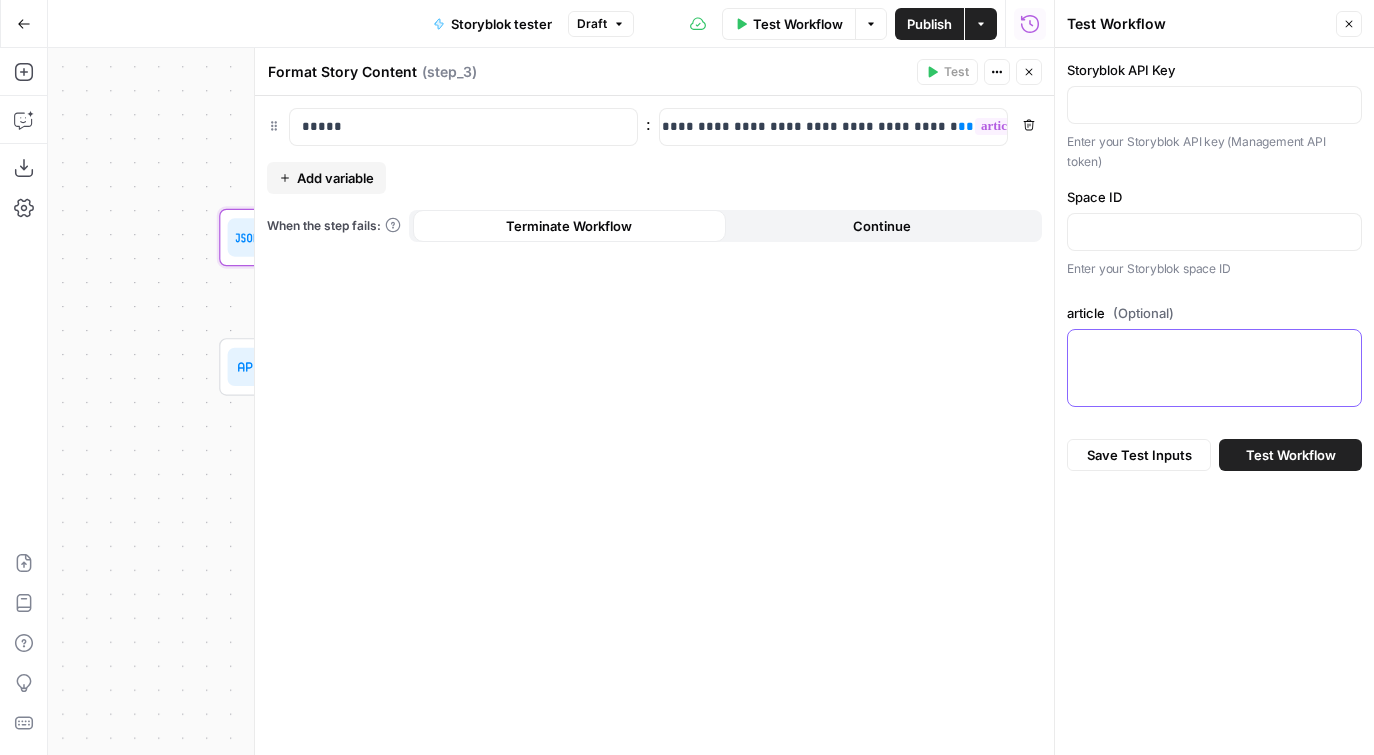 paste on "Publishing a story (besides using the publish property via creation) can be done by sending a GET request for each story you want to publish with story_id using the following endpoint.
Multiple language versions of a story can be published using the lang parameter (Publish translations individually has to be enabled in Settings > Internationalization)." 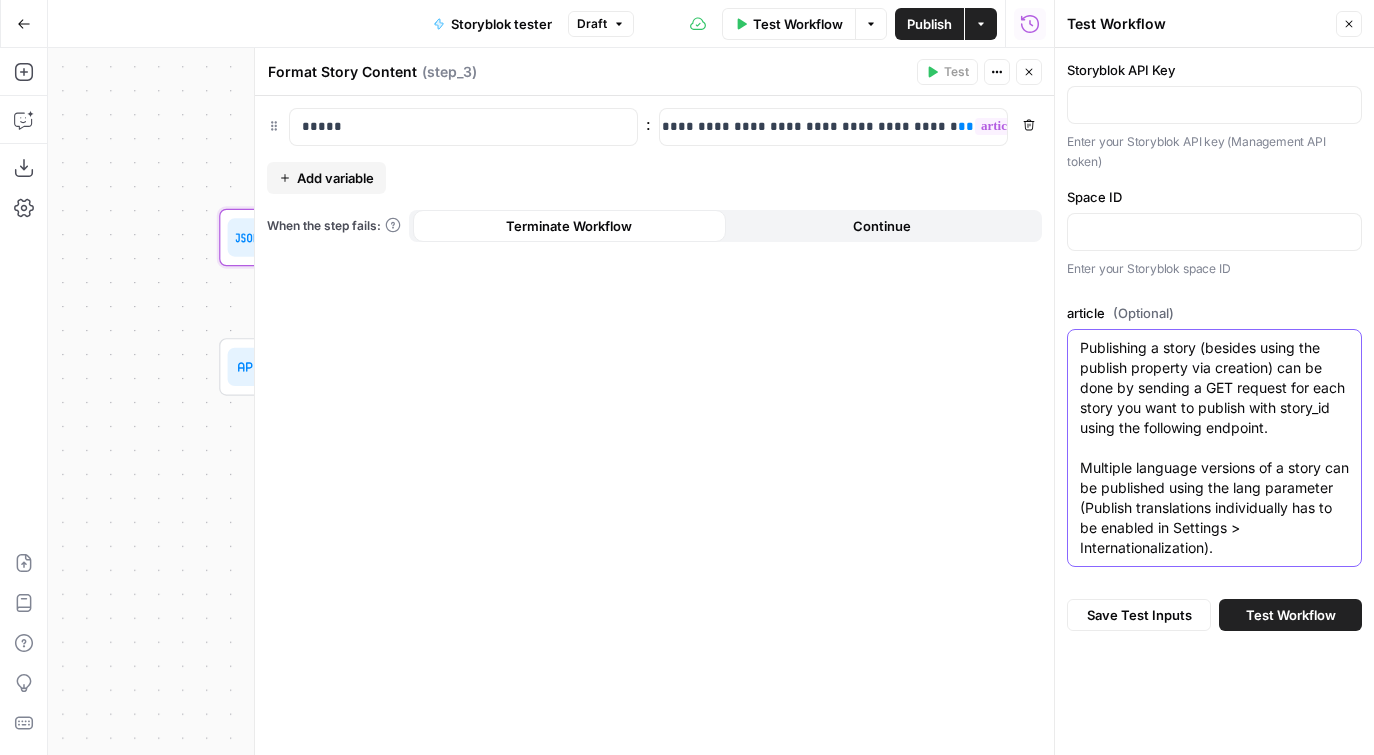type on "Publishing a story (besides using the publish property via creation) can be done by sending a GET request for each story you want to publish with story_id using the following endpoint.
Multiple language versions of a story can be published using the lang parameter (Publish translations individually has to be enabled in Settings > Internationalization)." 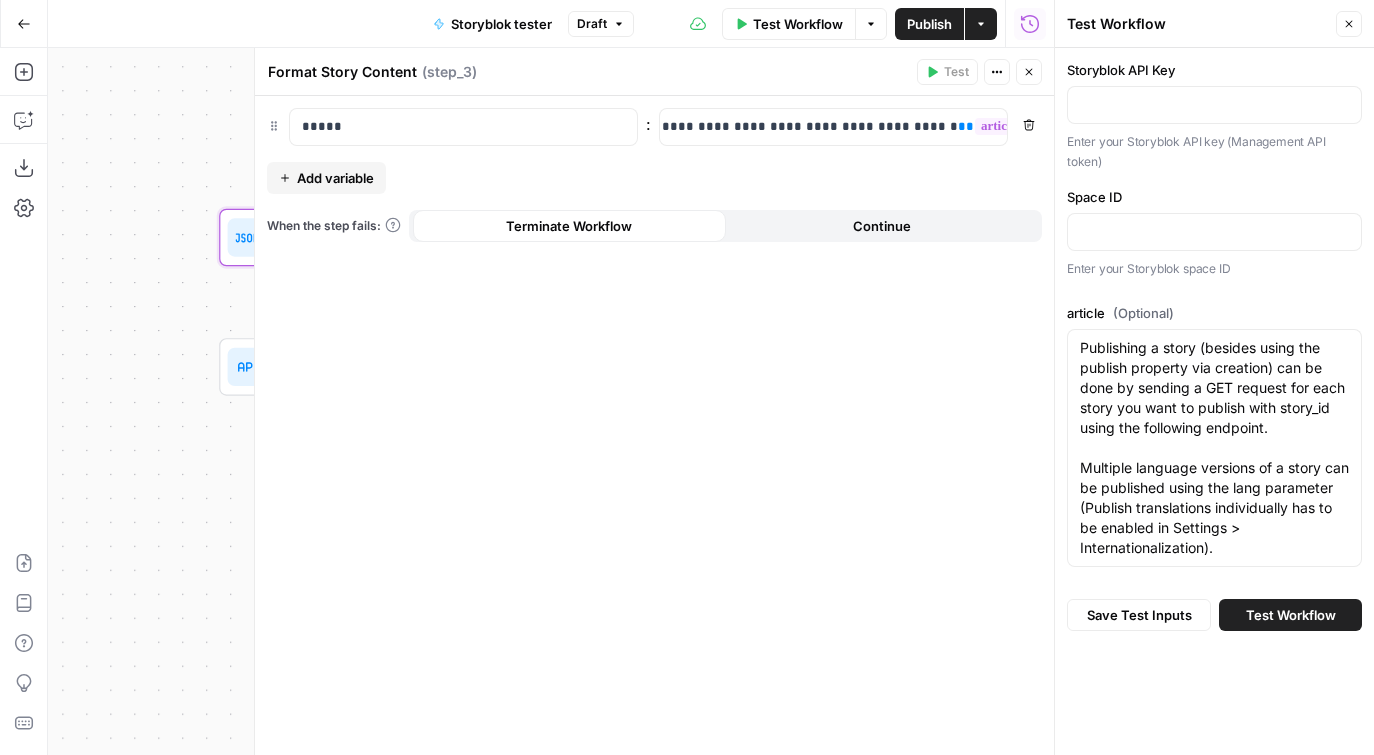 click on "Test Workflow" at bounding box center (1291, 615) 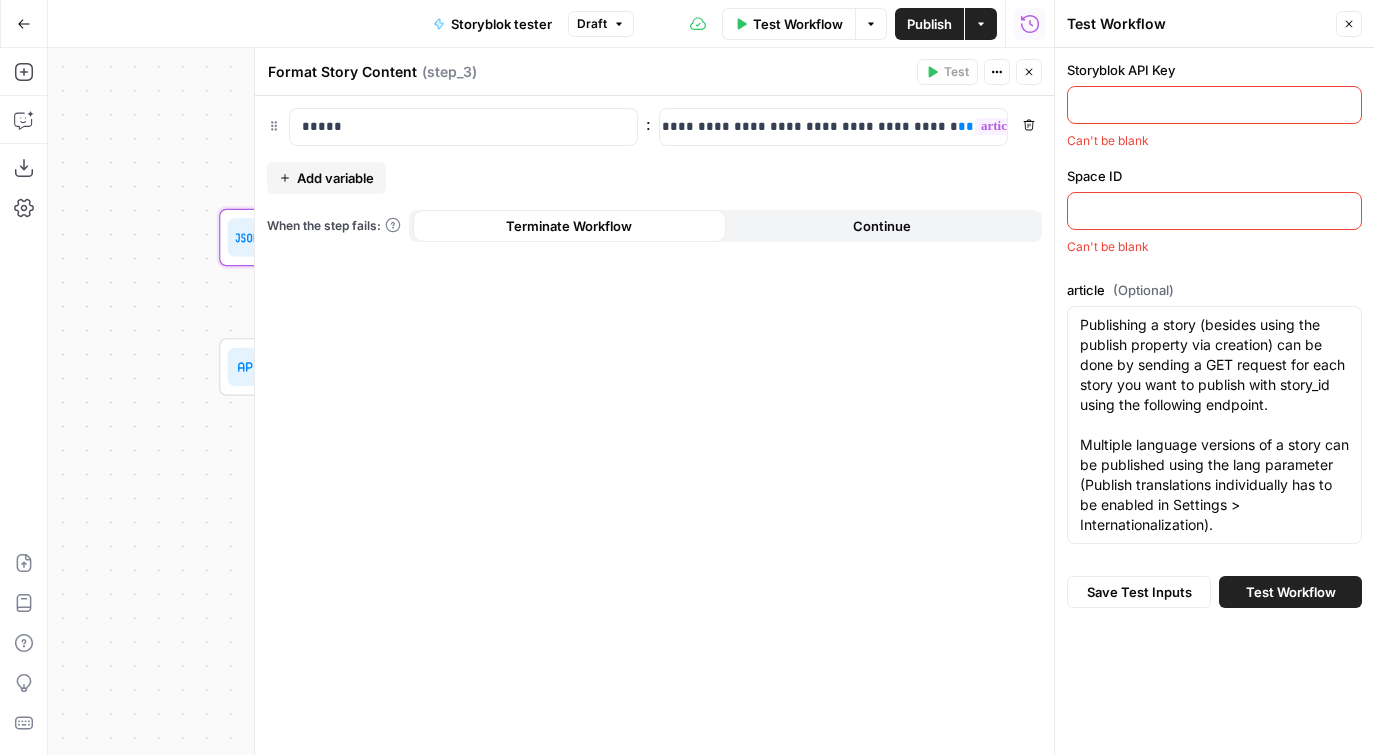 click on "Storyblok API Key" at bounding box center [1214, 105] 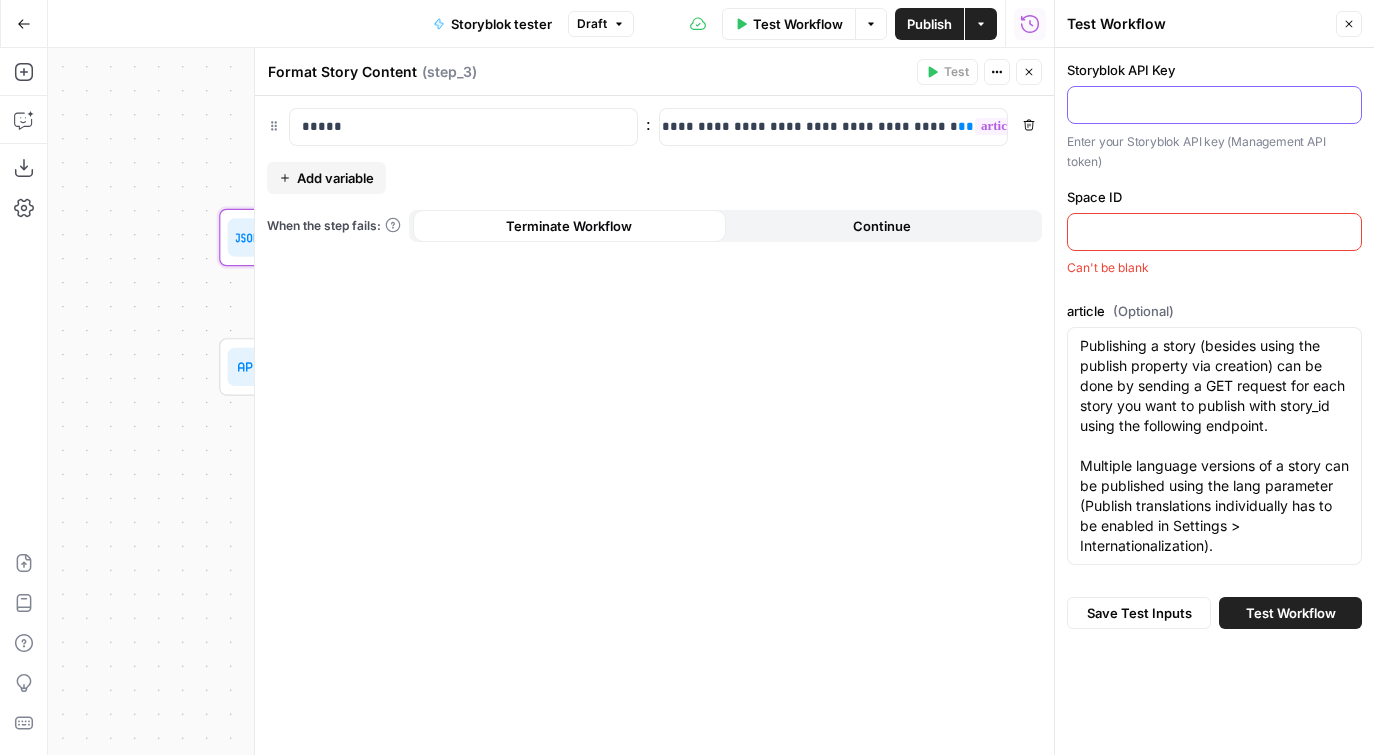 type 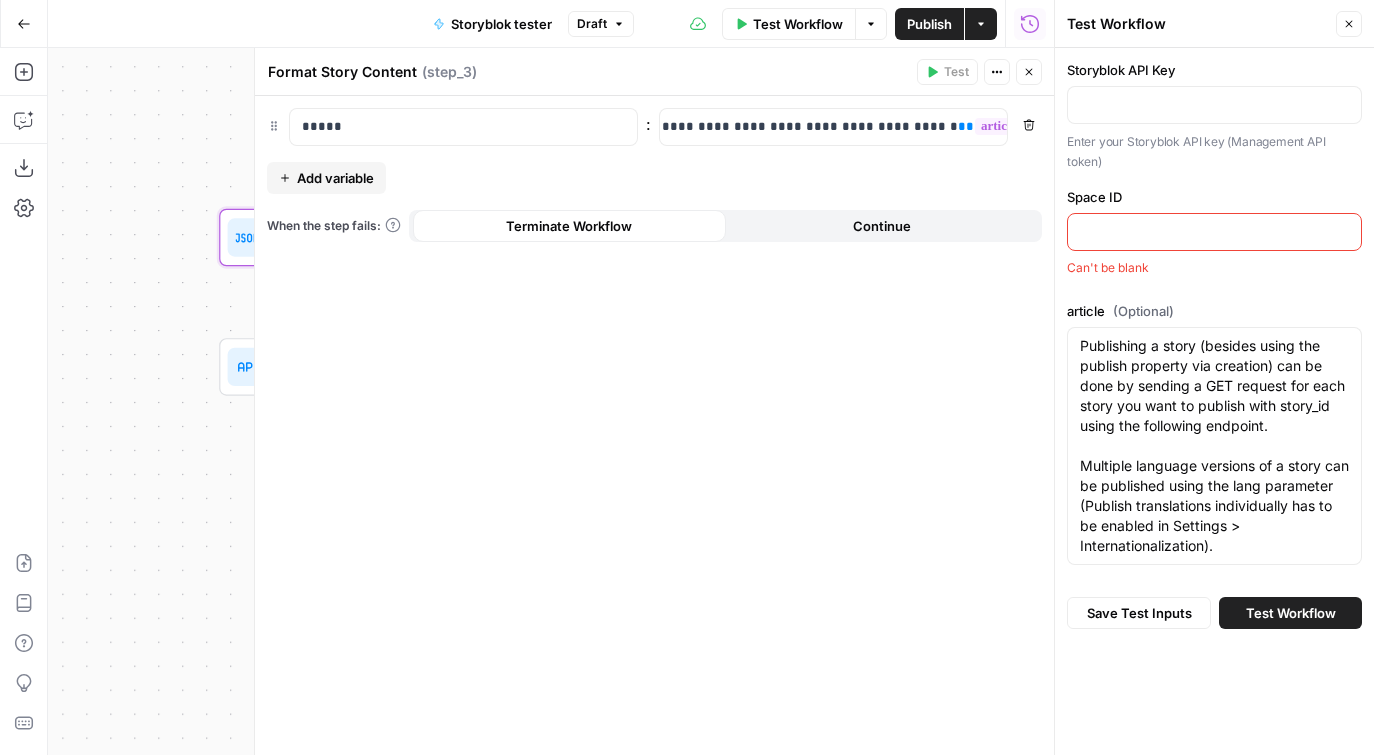 click on "Can't be blank" at bounding box center (1214, 268) 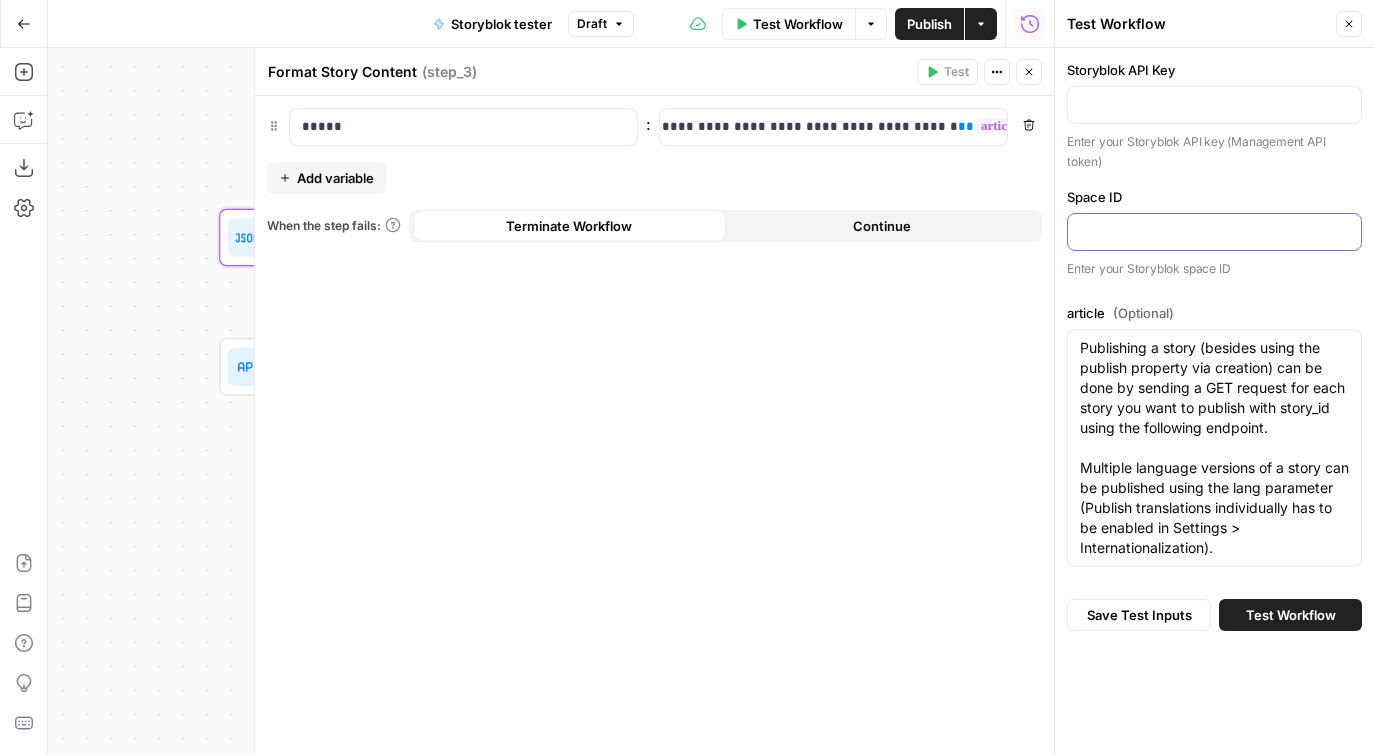 type 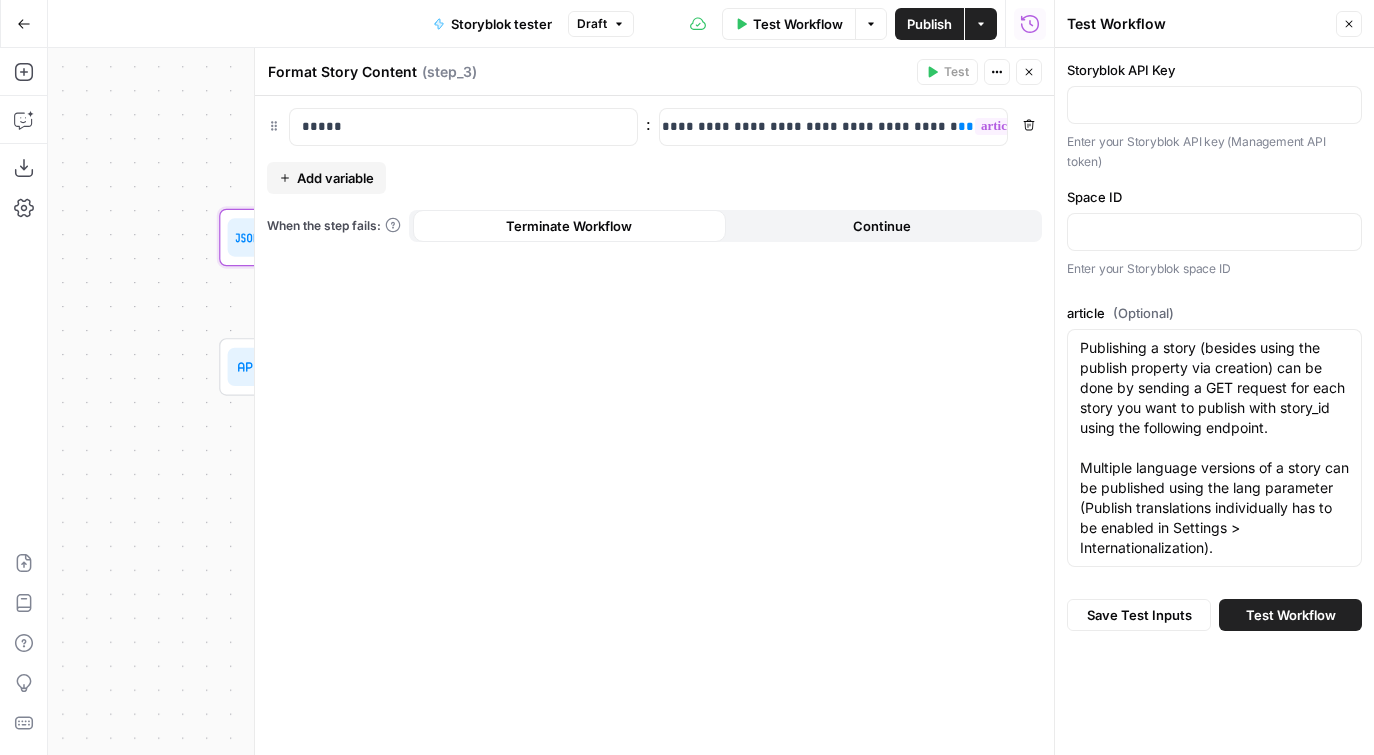 click on "Test Workflow" at bounding box center [1291, 615] 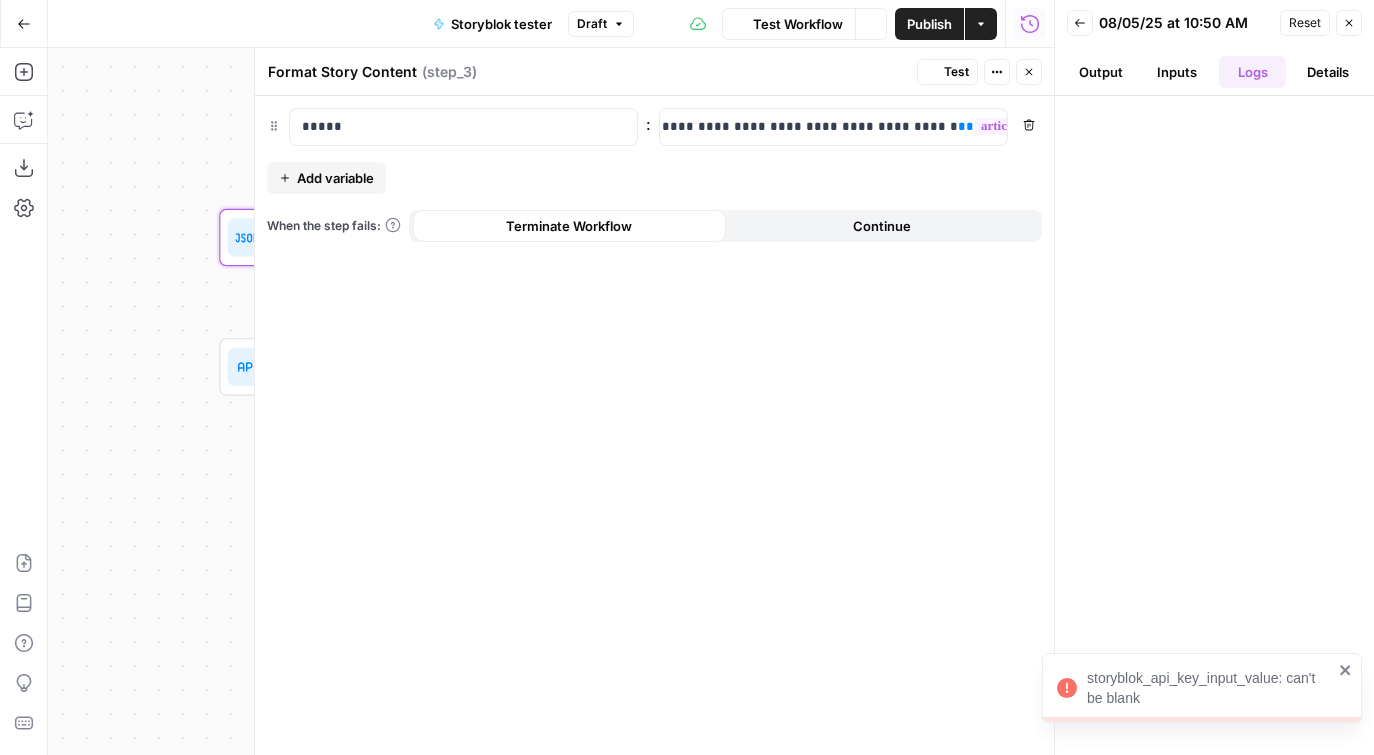 click on "Close" at bounding box center [1029, 72] 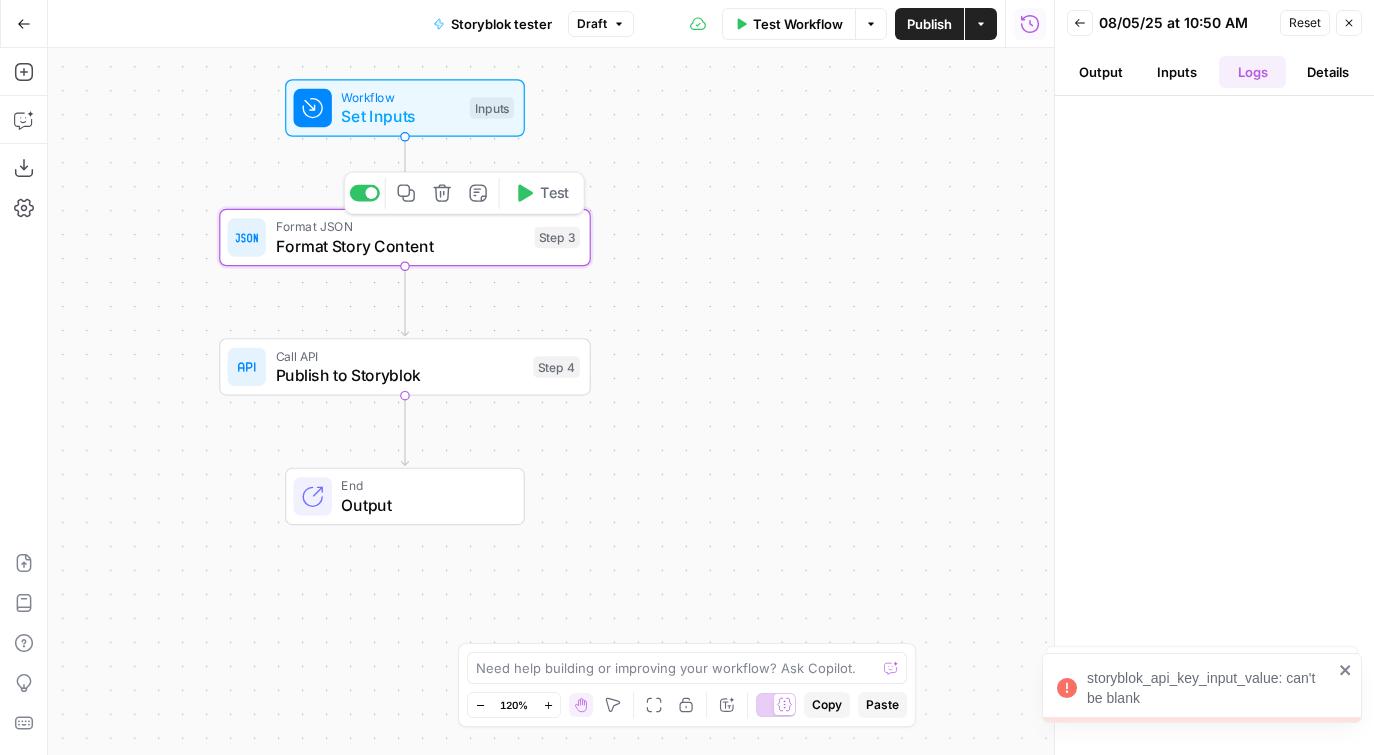 click on "Test" at bounding box center (554, 193) 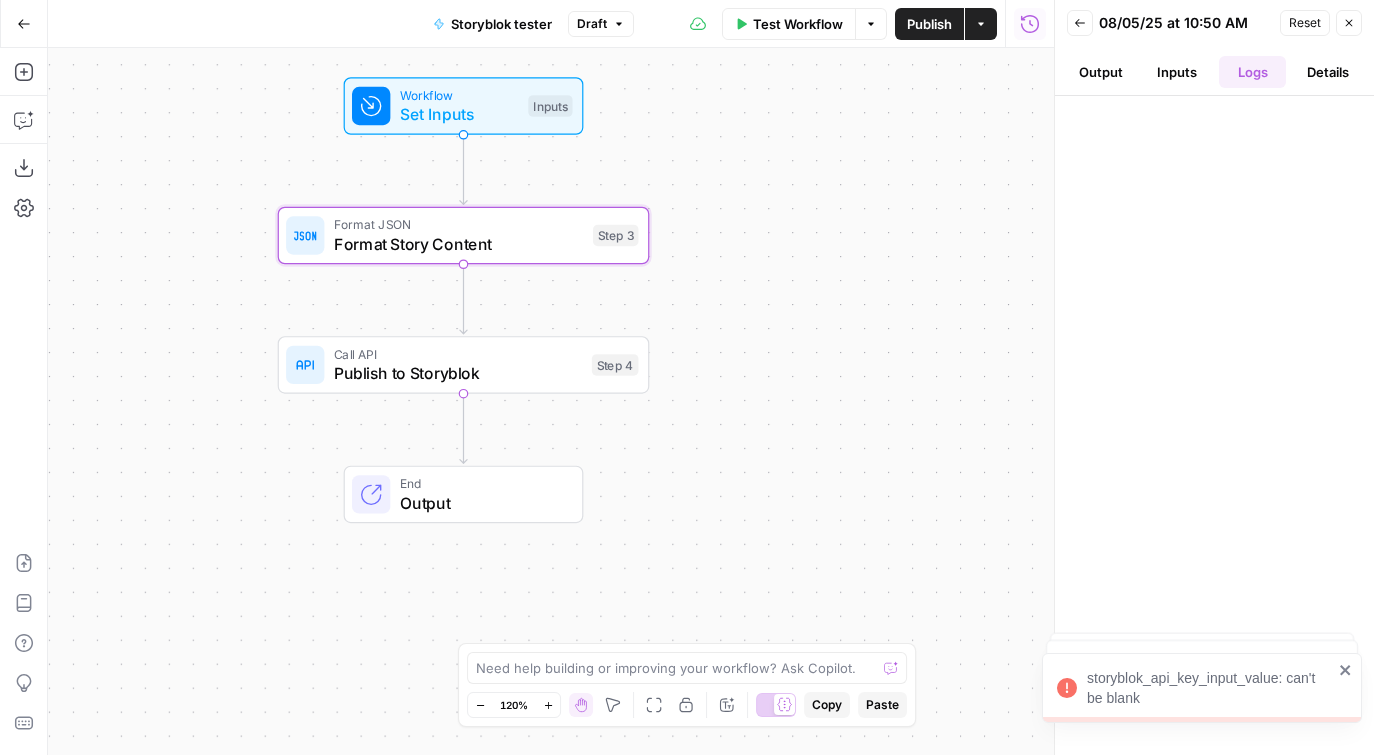 click on "Test Workflow" at bounding box center [789, 24] 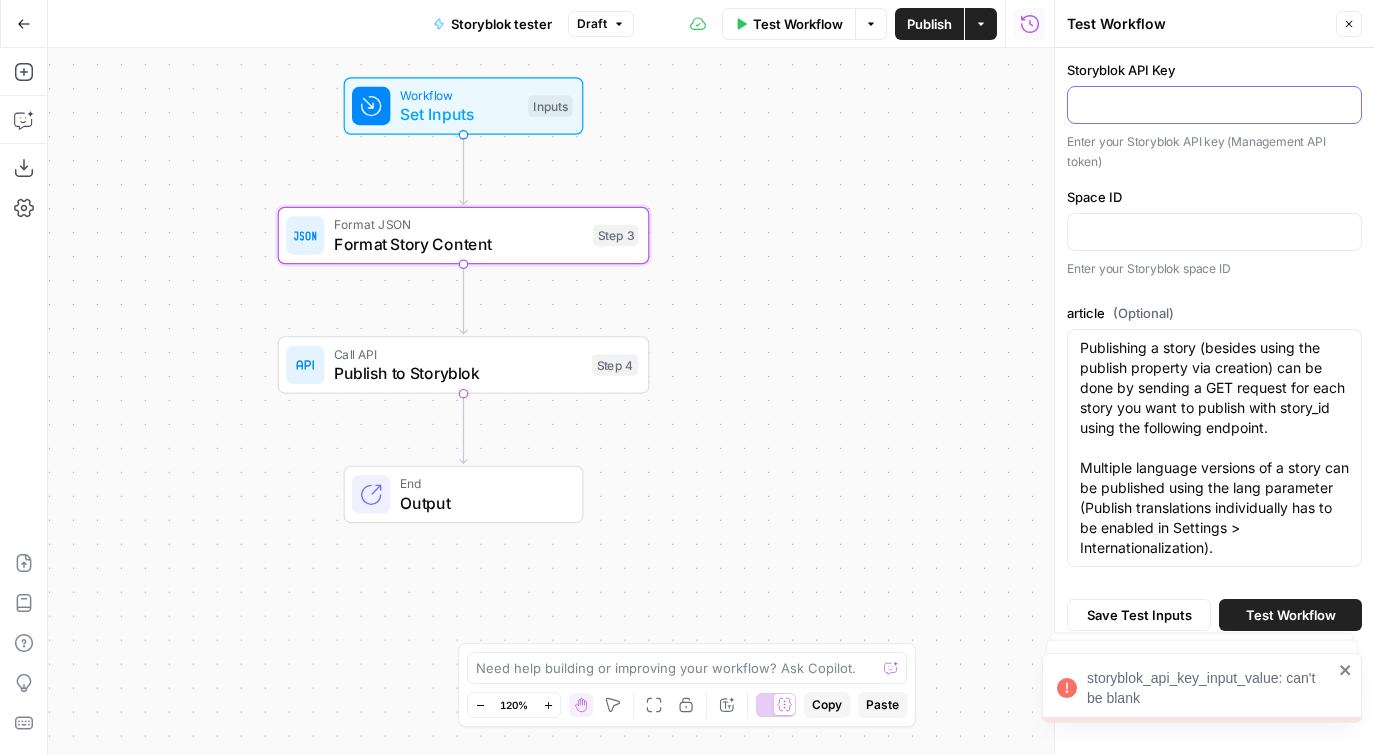 click on "Storyblok API Key" at bounding box center (1214, 105) 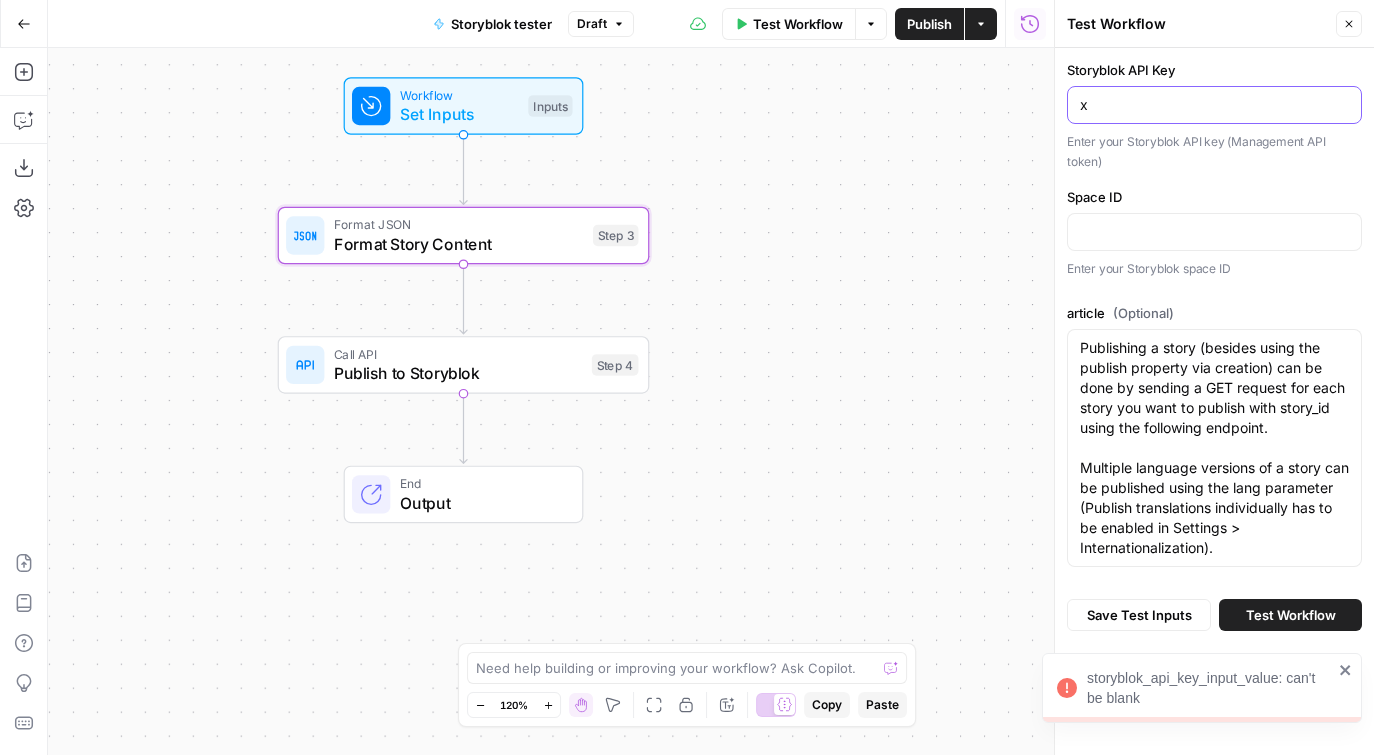 type on "x" 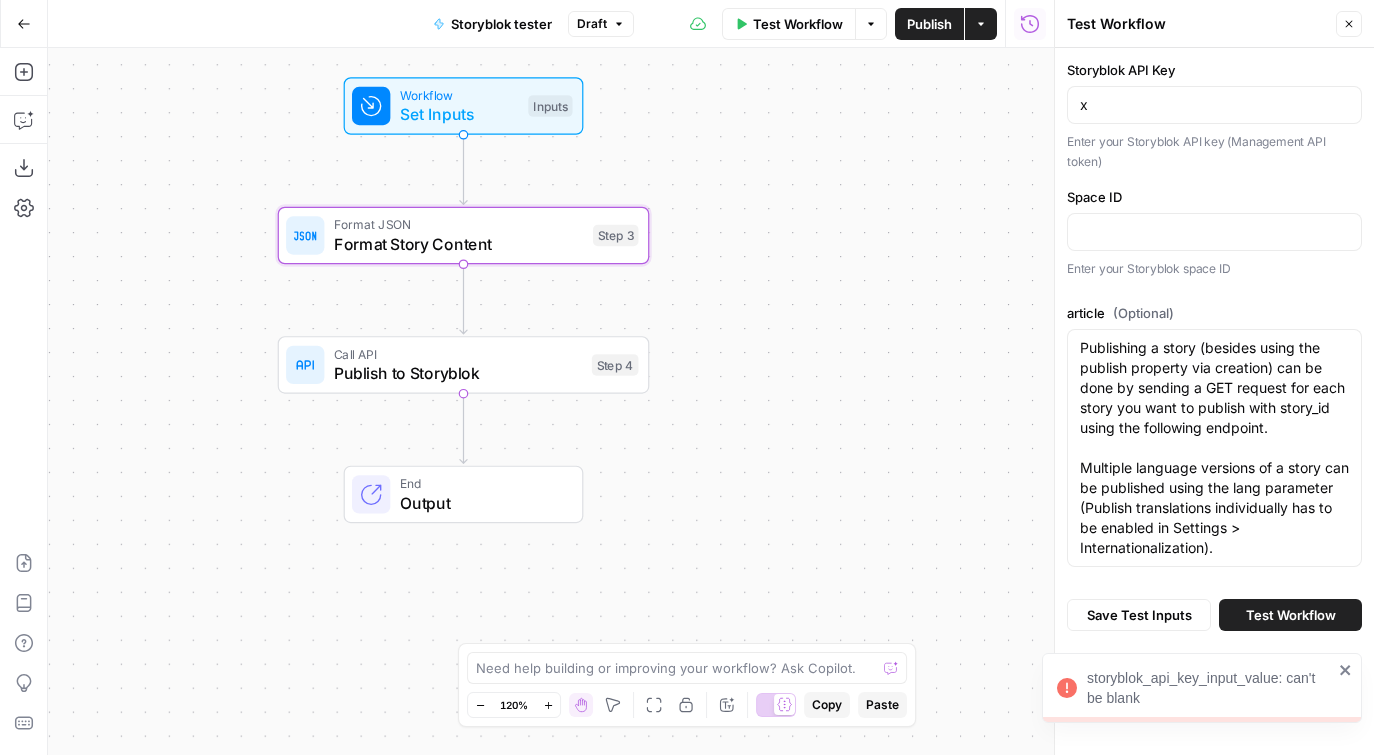 click on "Space ID Enter your Storyblok space ID" at bounding box center (1214, 233) 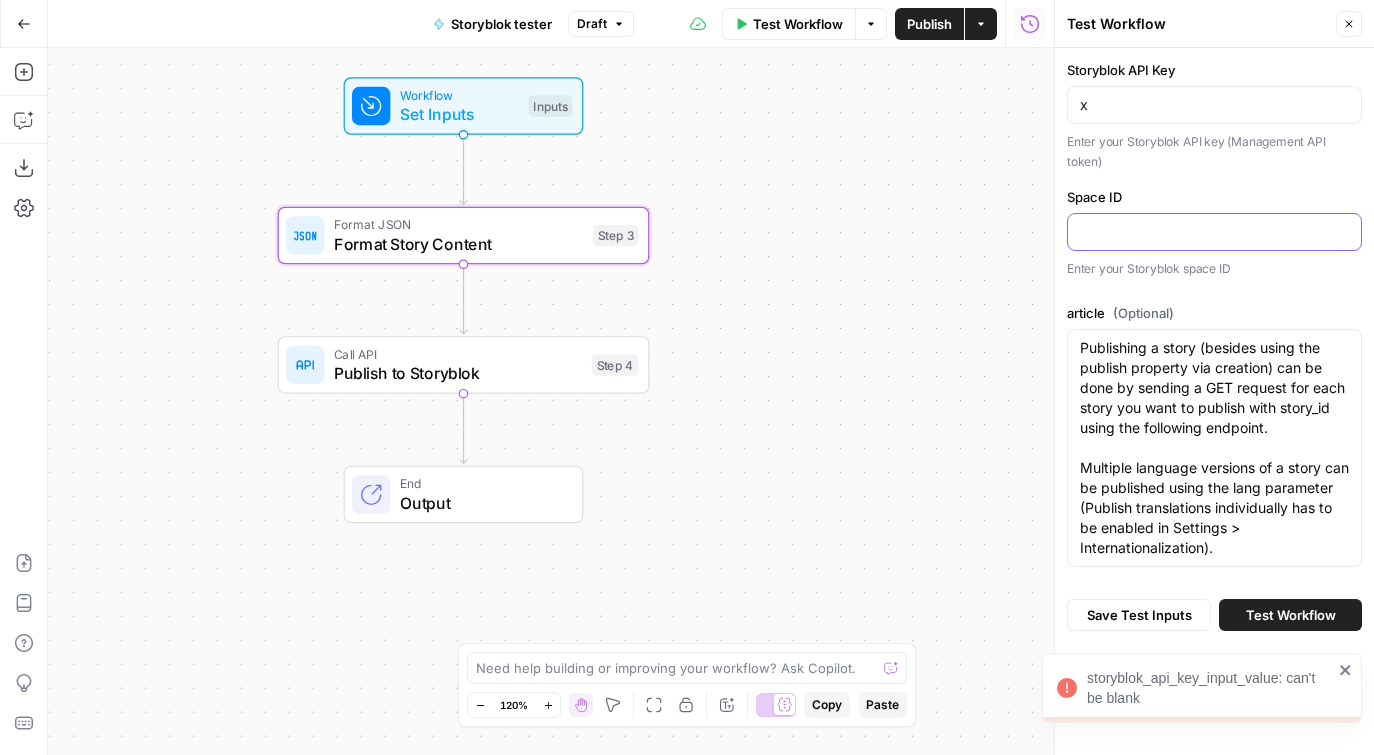 click on "Space ID" at bounding box center (1214, 232) 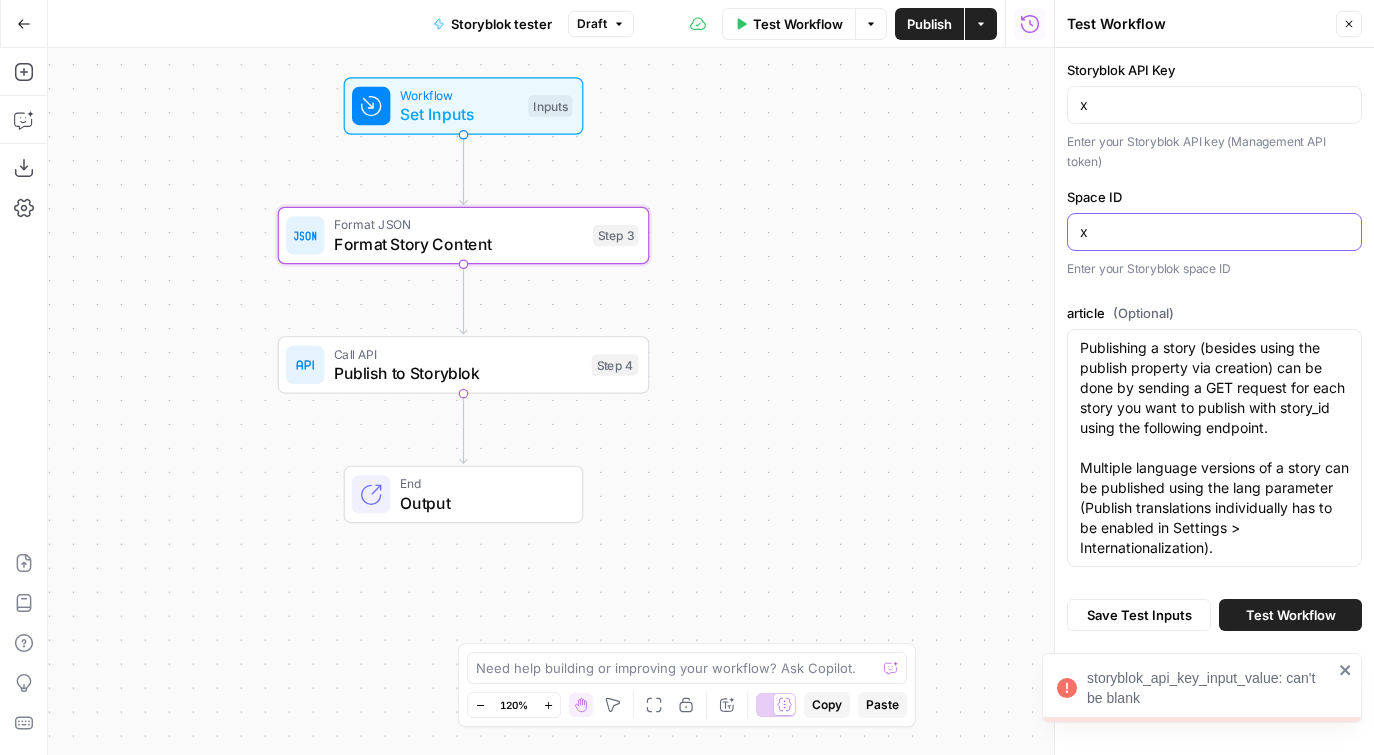 type on "x" 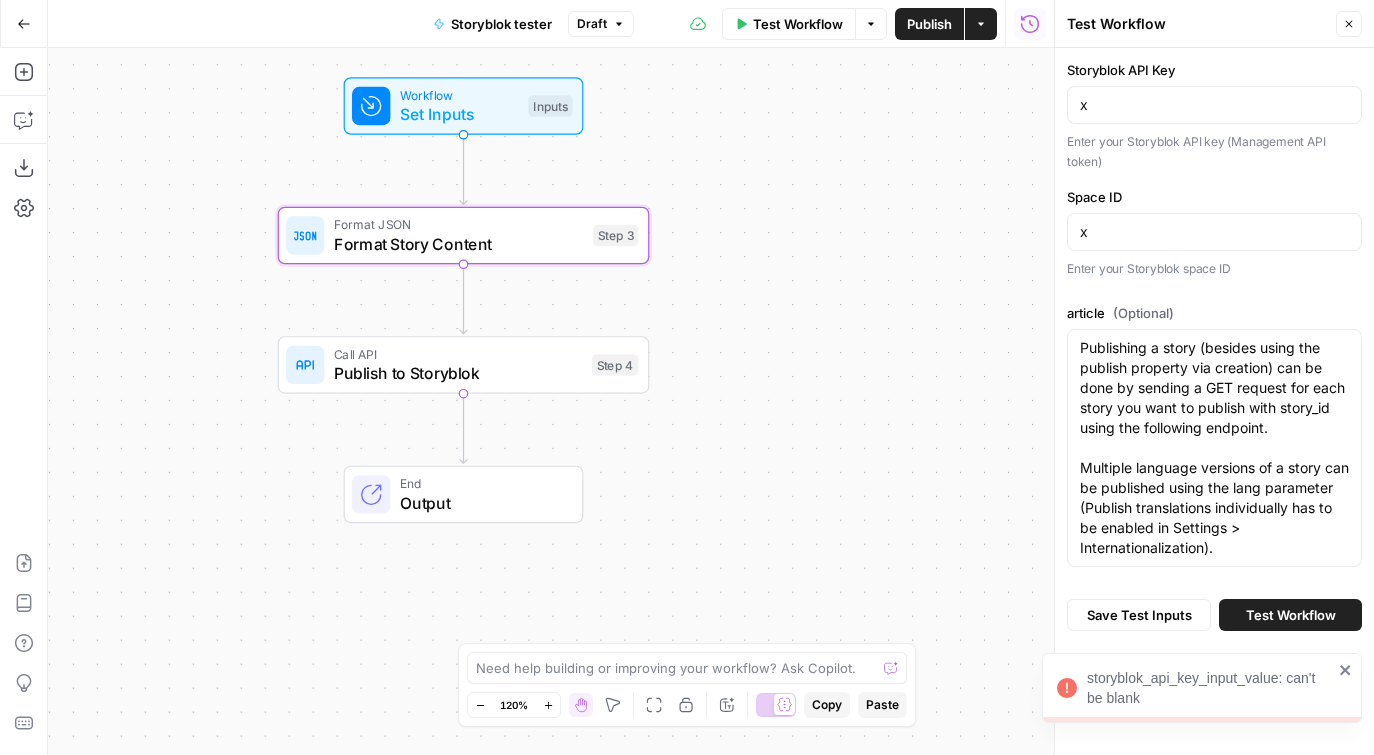 click on "Test Workflow" at bounding box center [1290, 615] 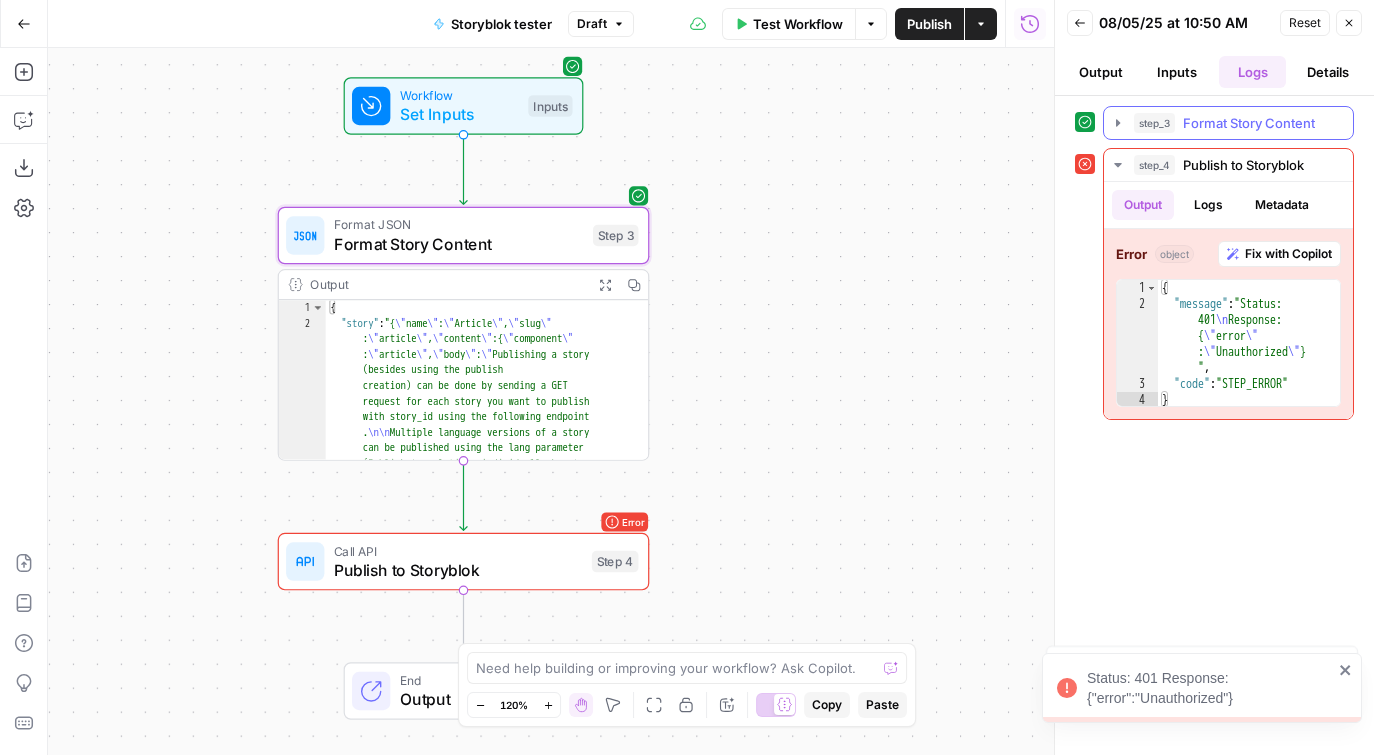 click on "Format Story Content" at bounding box center (1249, 123) 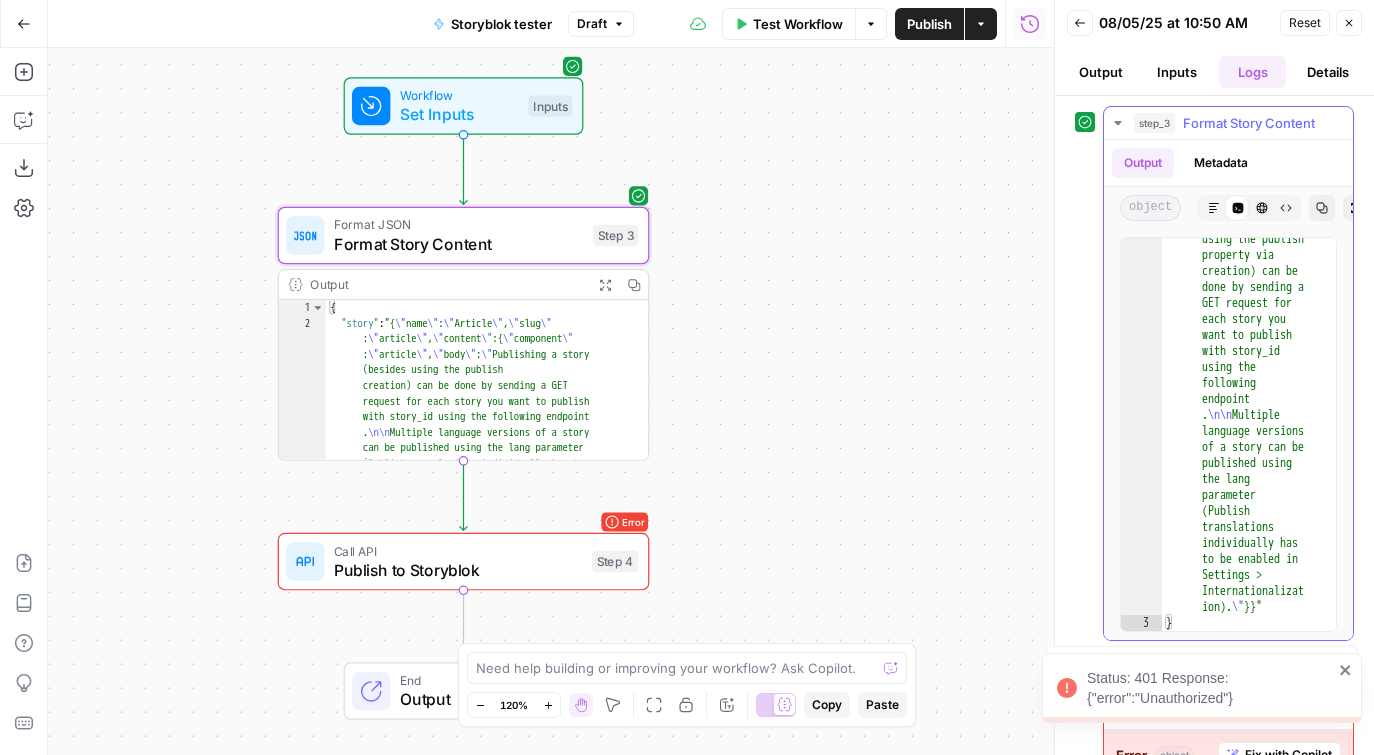 scroll, scrollTop: 0, scrollLeft: 0, axis: both 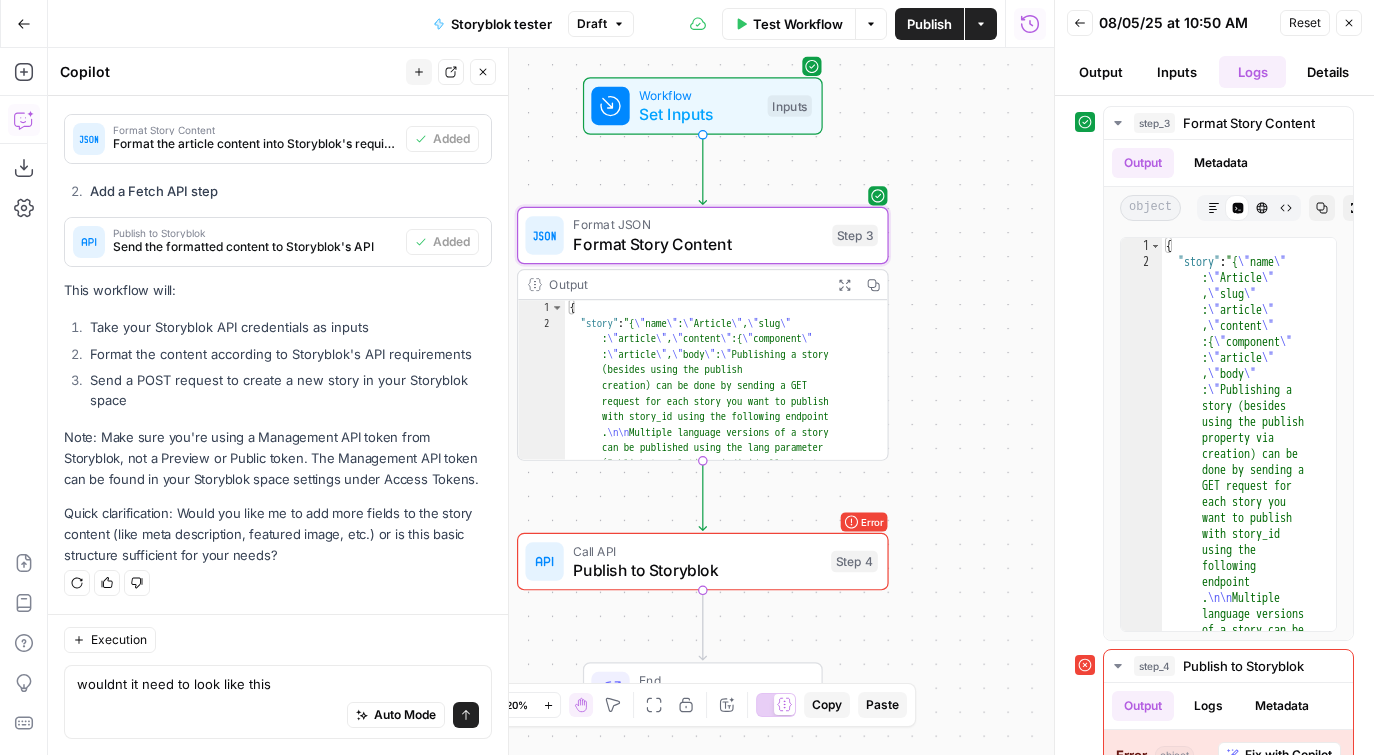 type on "wouldnt it need to look like this {
"story": {
"name": "My Blog Post",
"slug": "my-blog-post",
"content": {
"component": "blog_post",
"headline": "This is my headline",
"body": "Here’s my body text..."
},
"is_published": true
}
}" 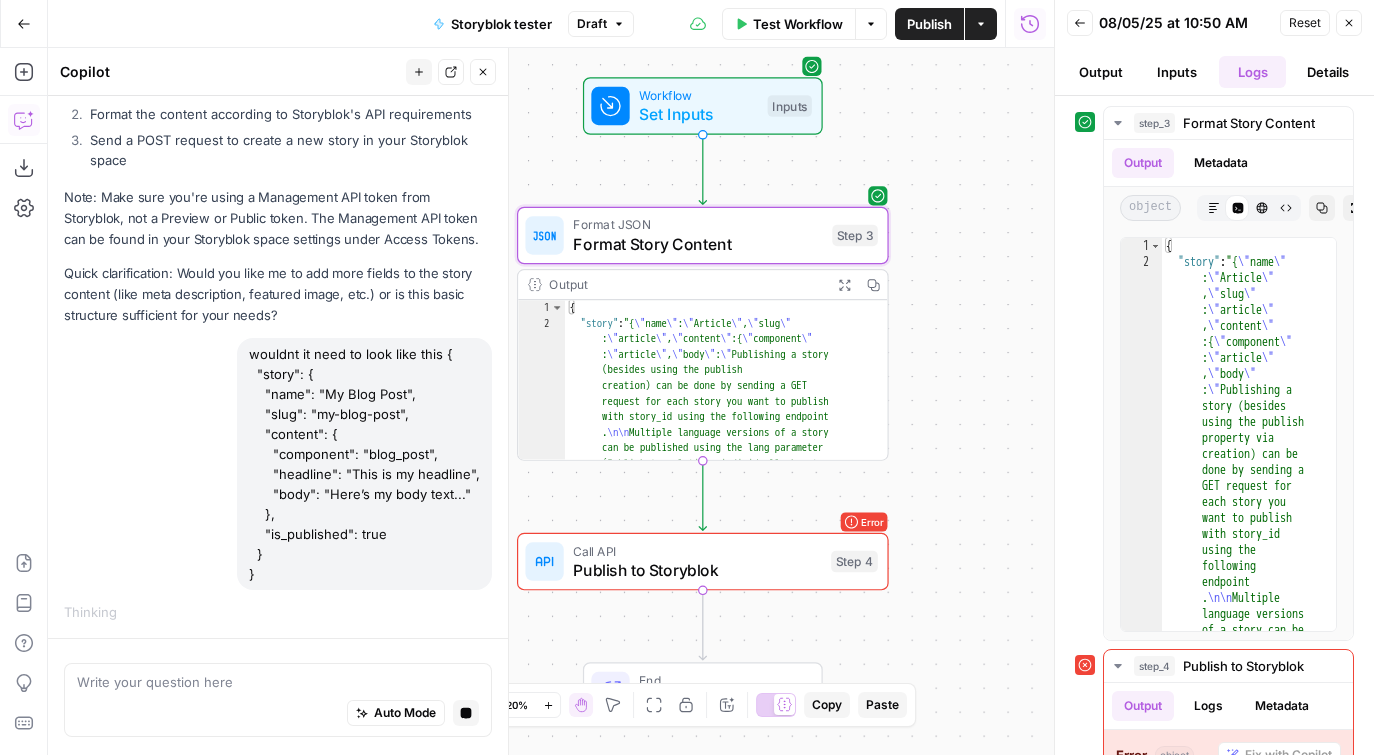 scroll, scrollTop: 981, scrollLeft: 0, axis: vertical 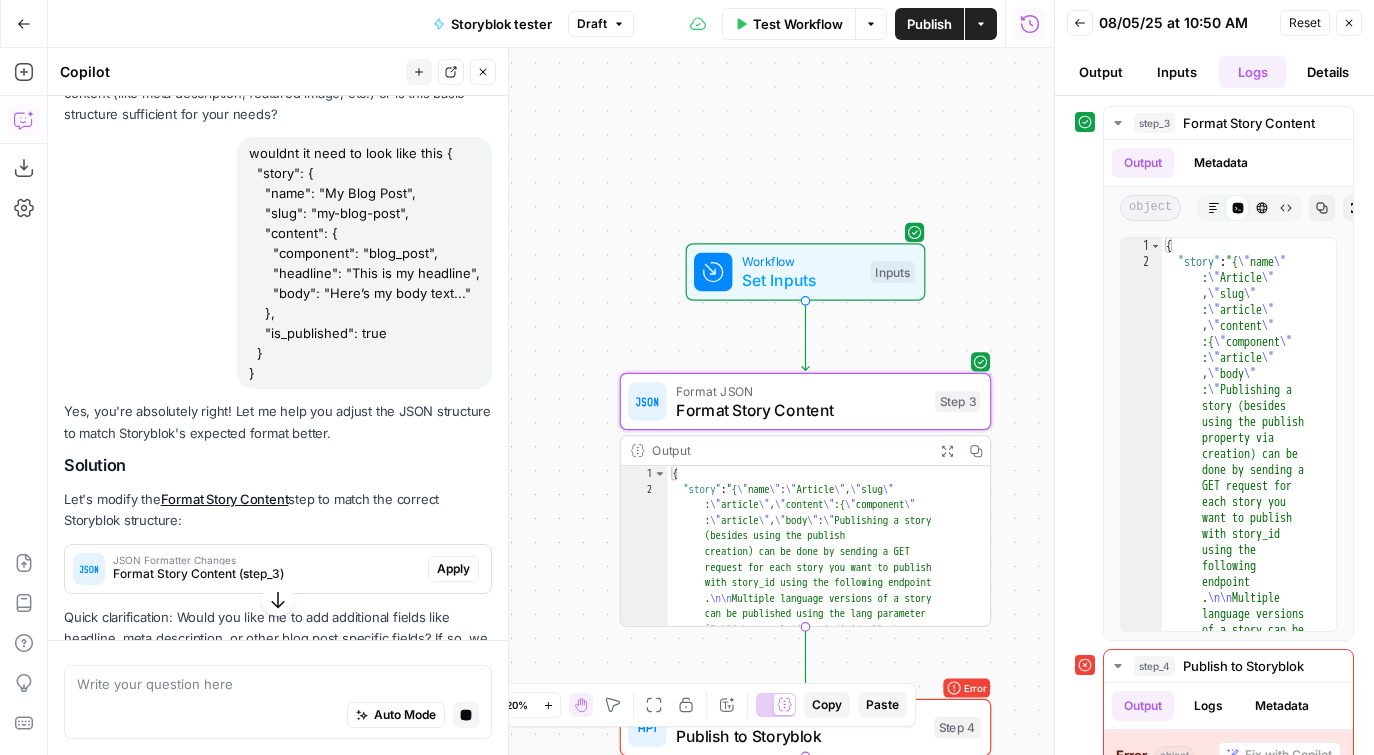 click on "Apply" at bounding box center [453, 569] 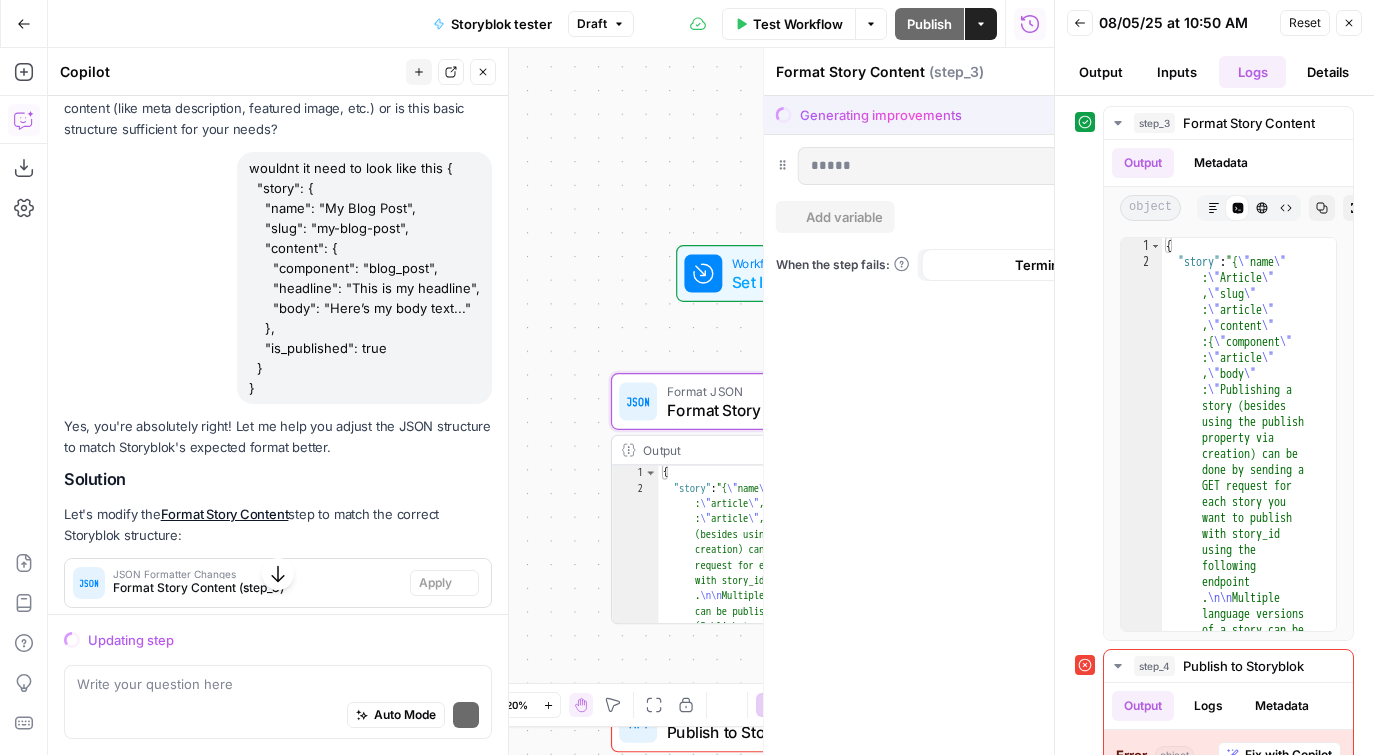 scroll, scrollTop: 1199, scrollLeft: 0, axis: vertical 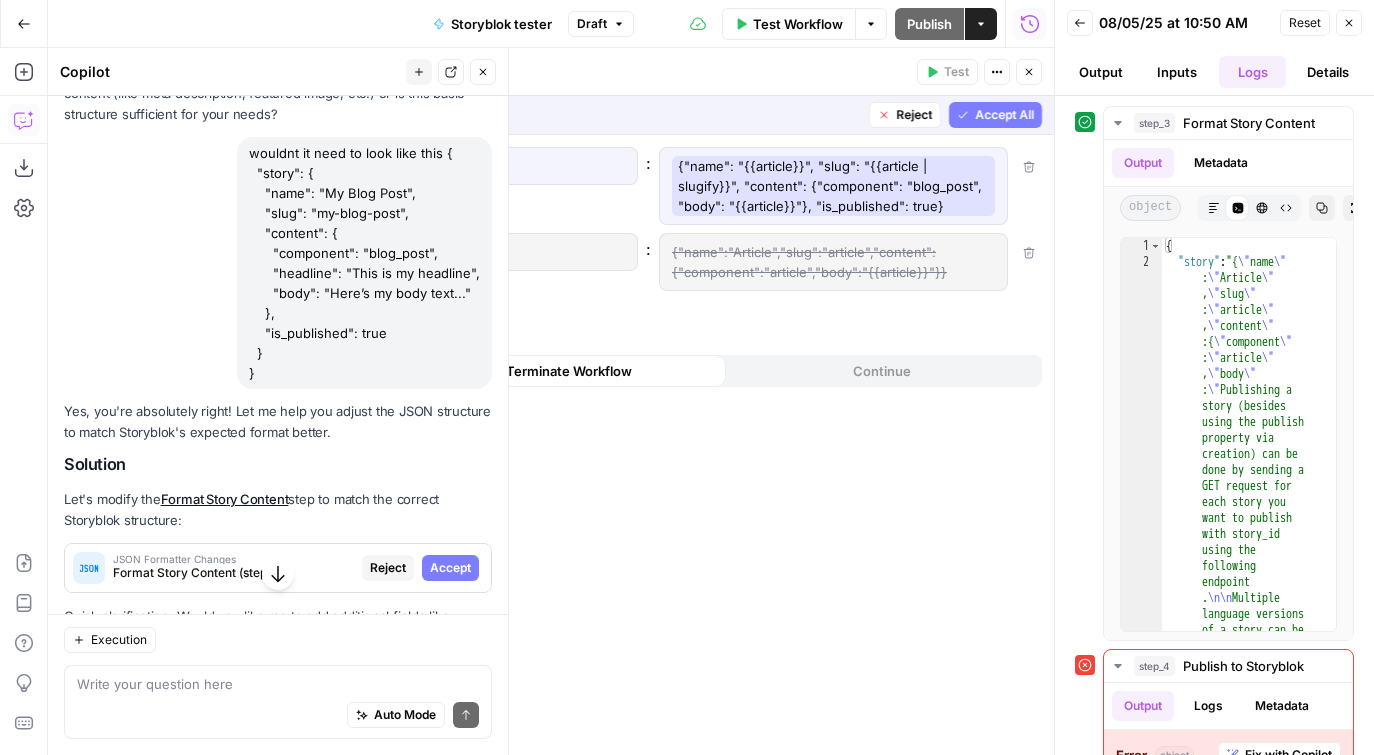 click on "Accept" at bounding box center [450, 568] 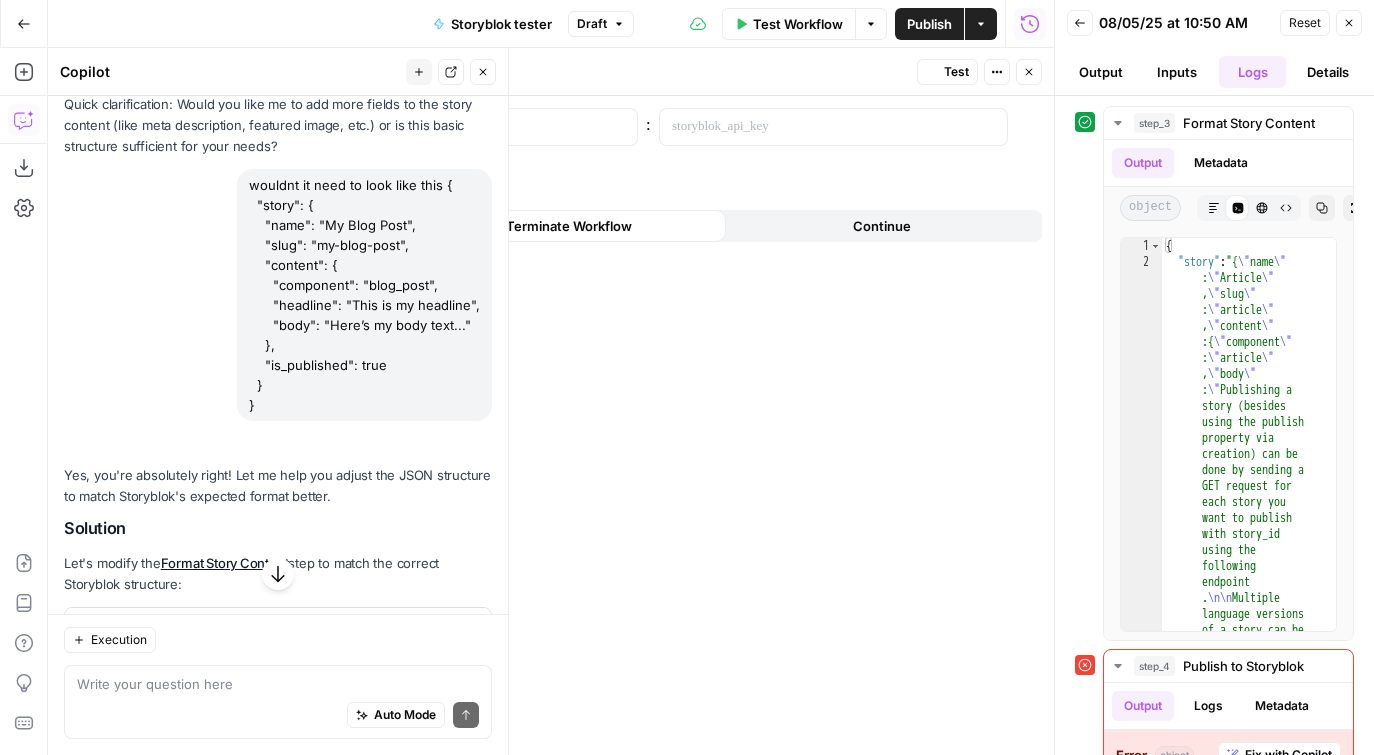 scroll, scrollTop: 1231, scrollLeft: 0, axis: vertical 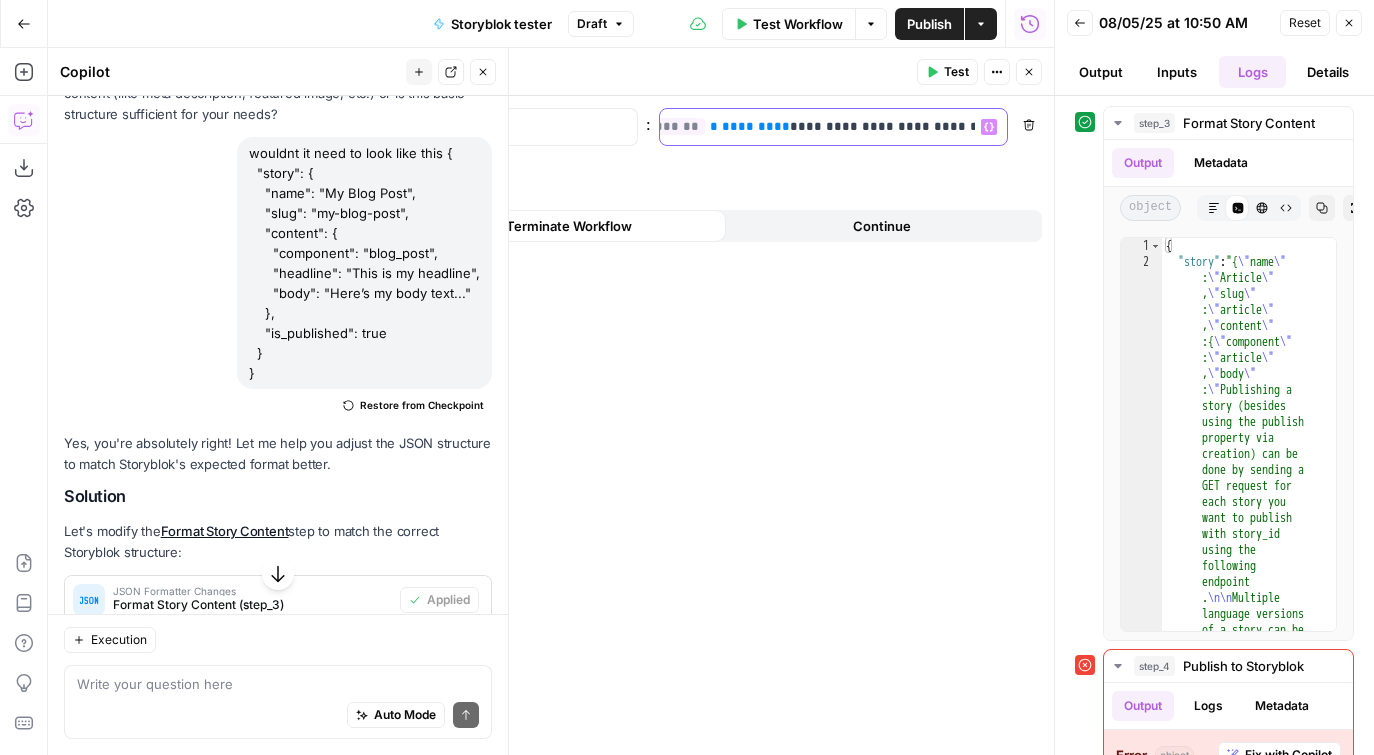 drag, startPoint x: 910, startPoint y: 129, endPoint x: 985, endPoint y: 128, distance: 75.00667 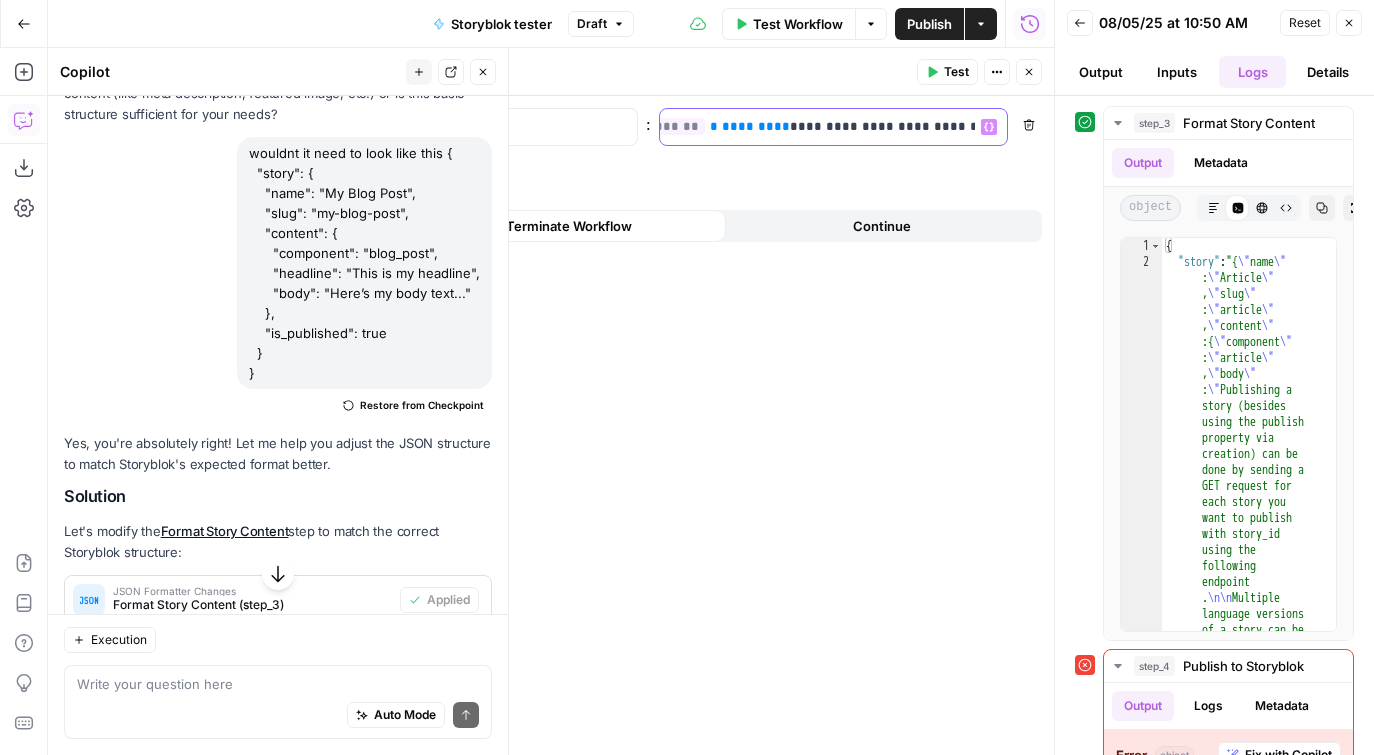 click on "**********" at bounding box center [833, 127] 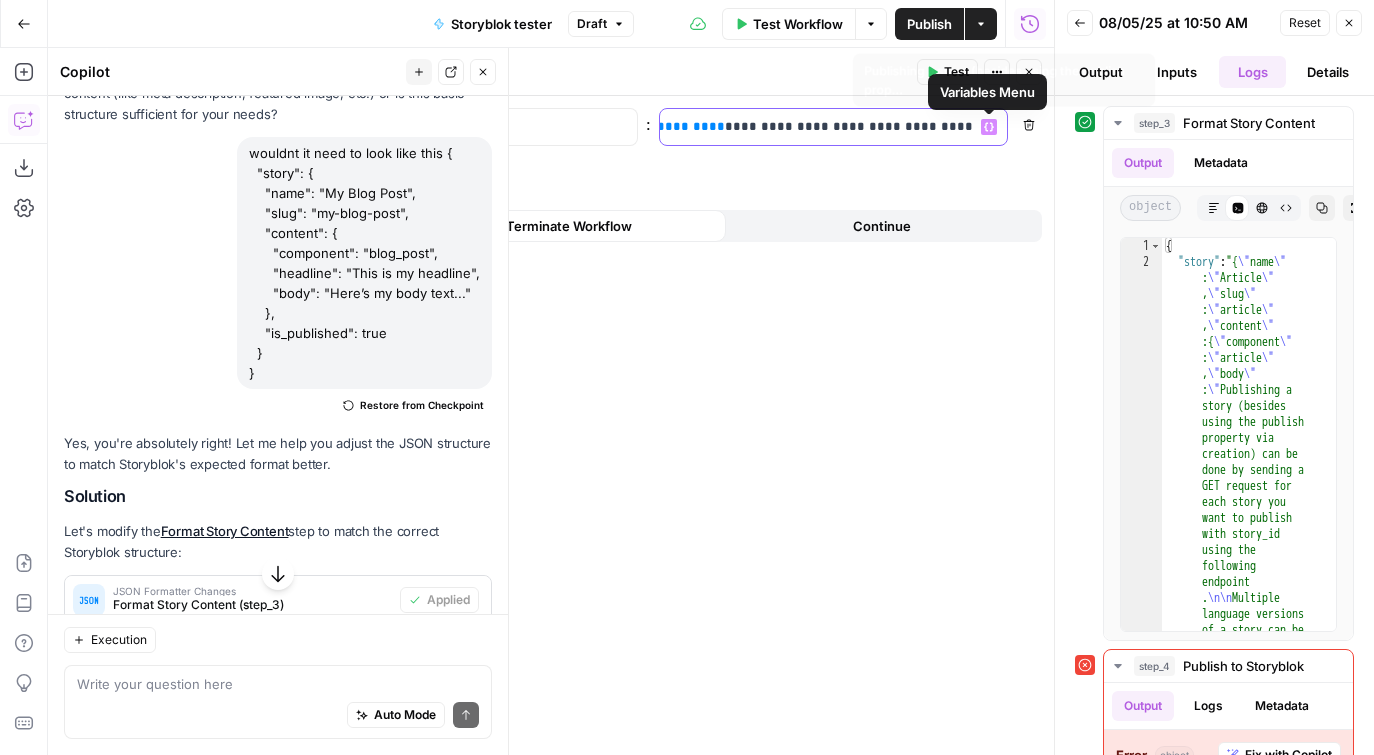 click on "**********" at bounding box center [355, 127] 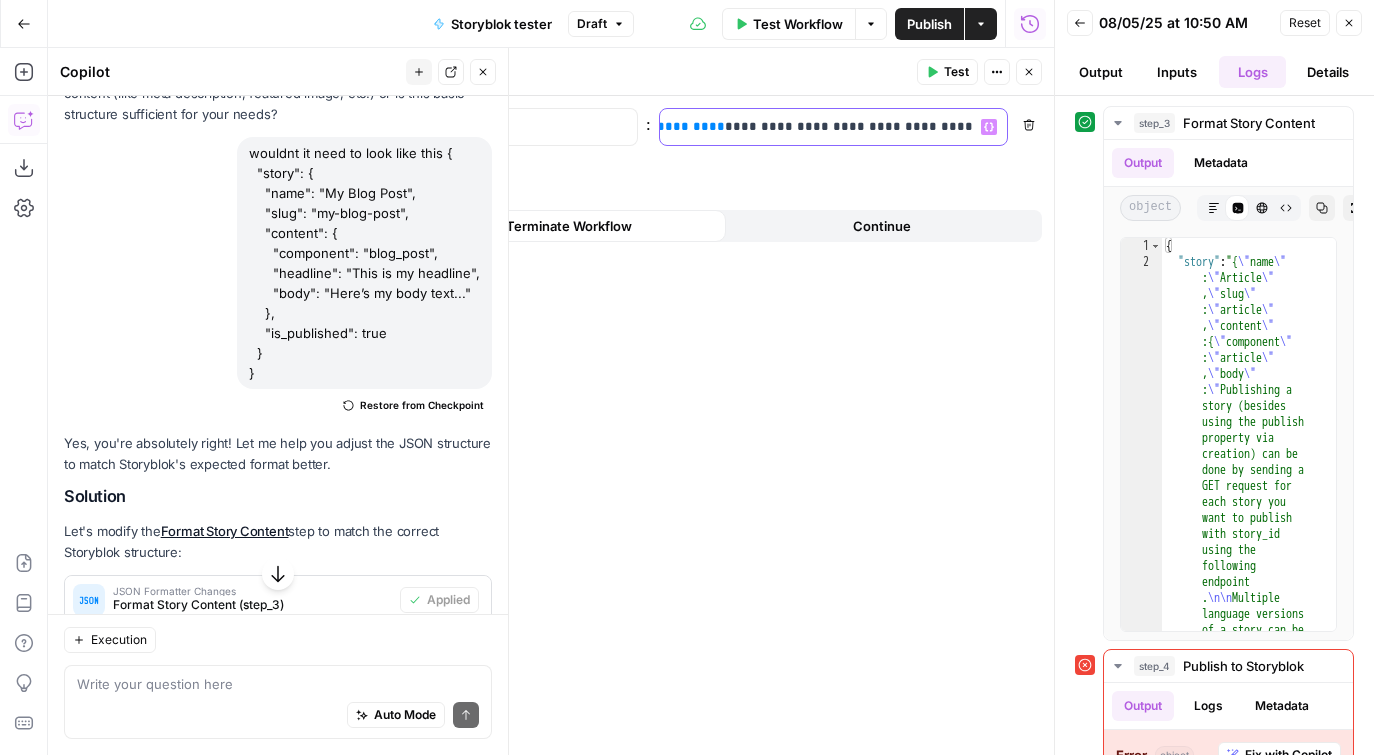 scroll, scrollTop: 0, scrollLeft: 0, axis: both 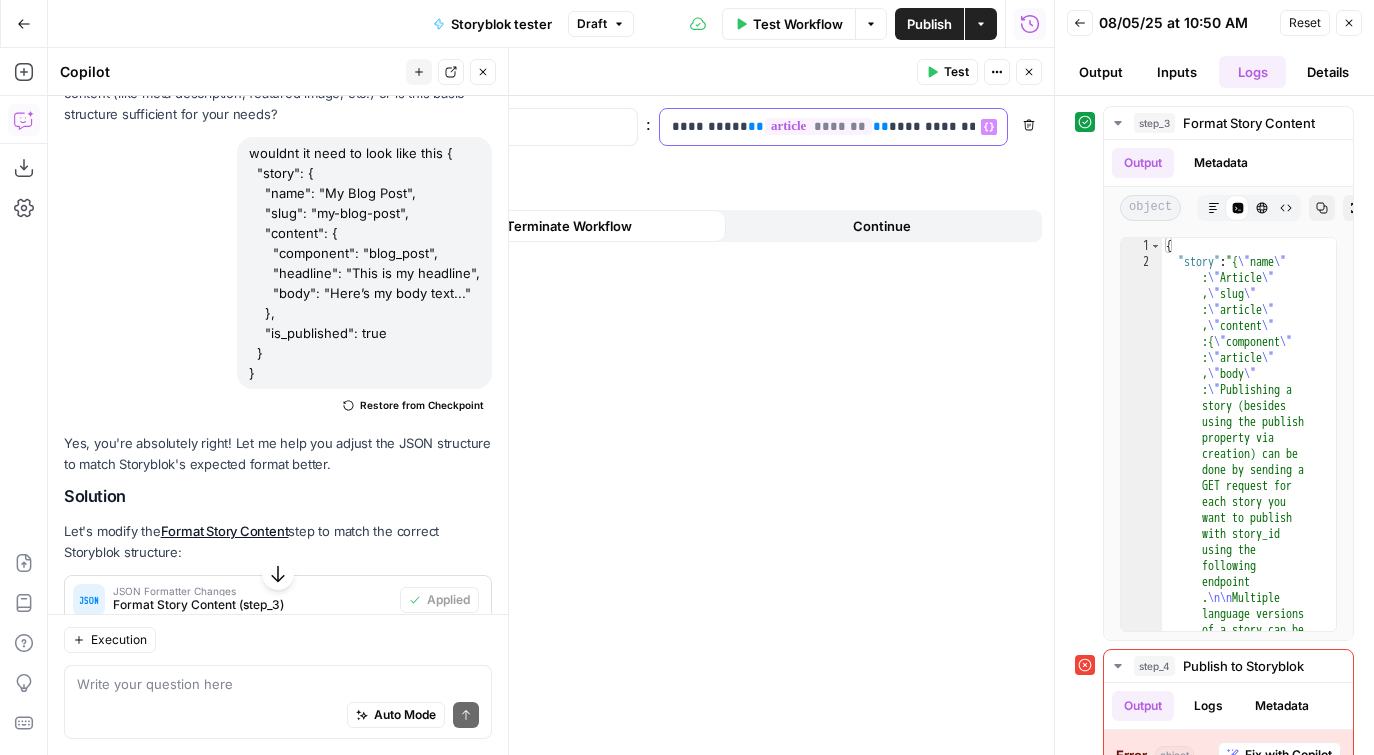 drag, startPoint x: 927, startPoint y: 131, endPoint x: 587, endPoint y: 129, distance: 340.0059 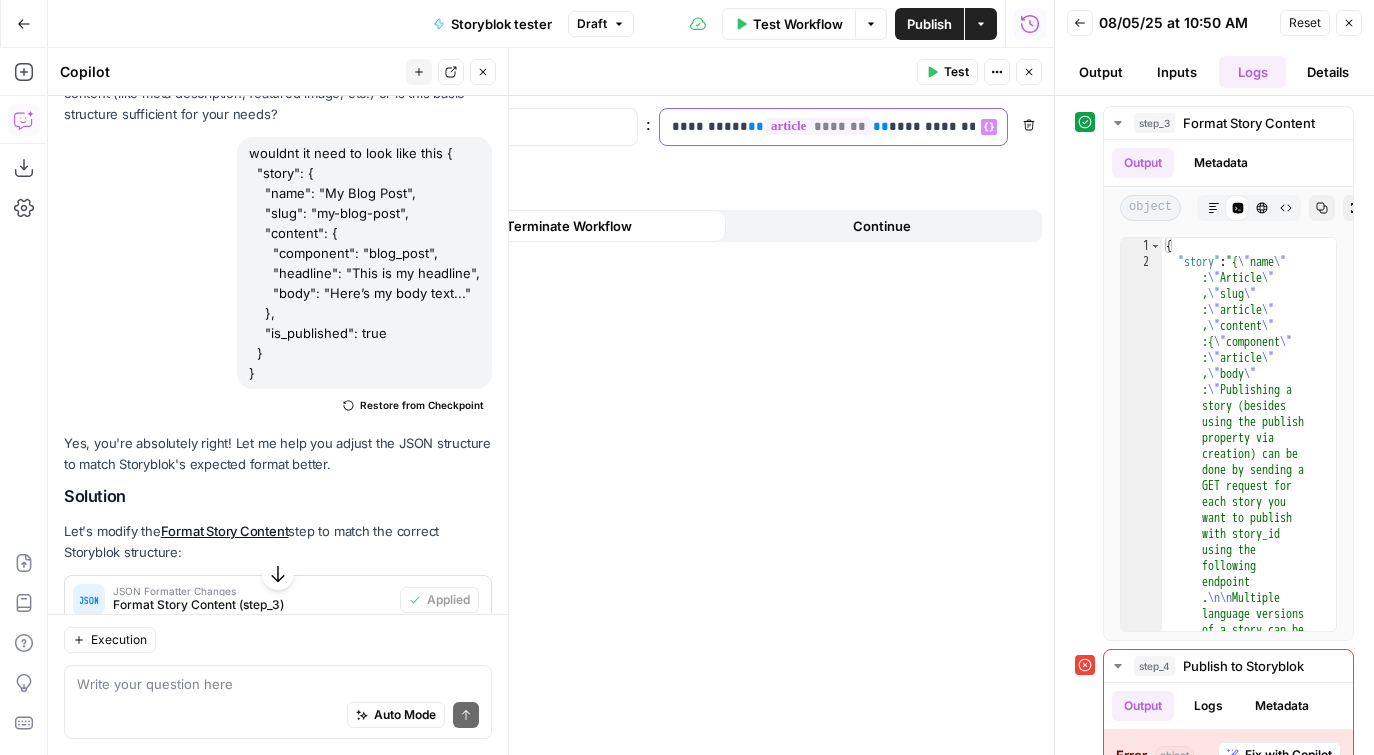click on "**********" at bounding box center [654, 127] 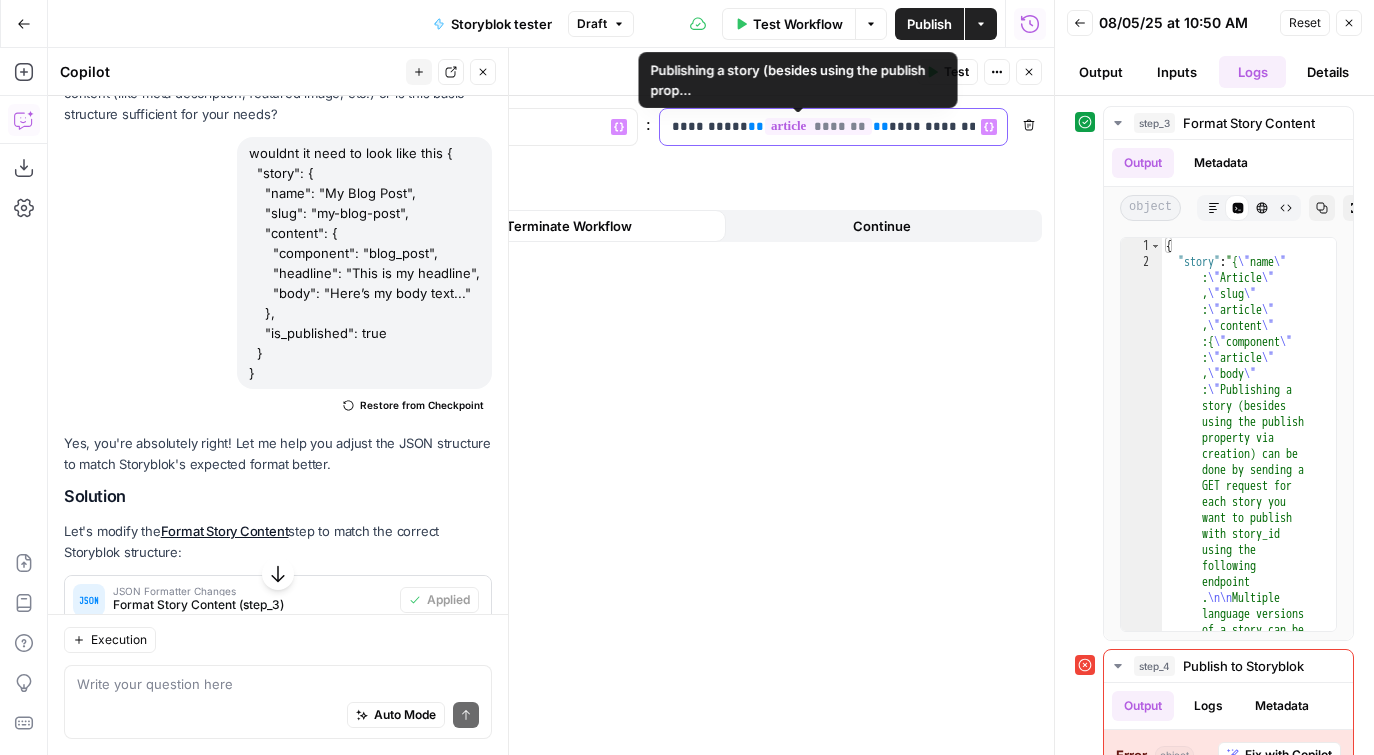 click on "**********" at bounding box center (817, 127) 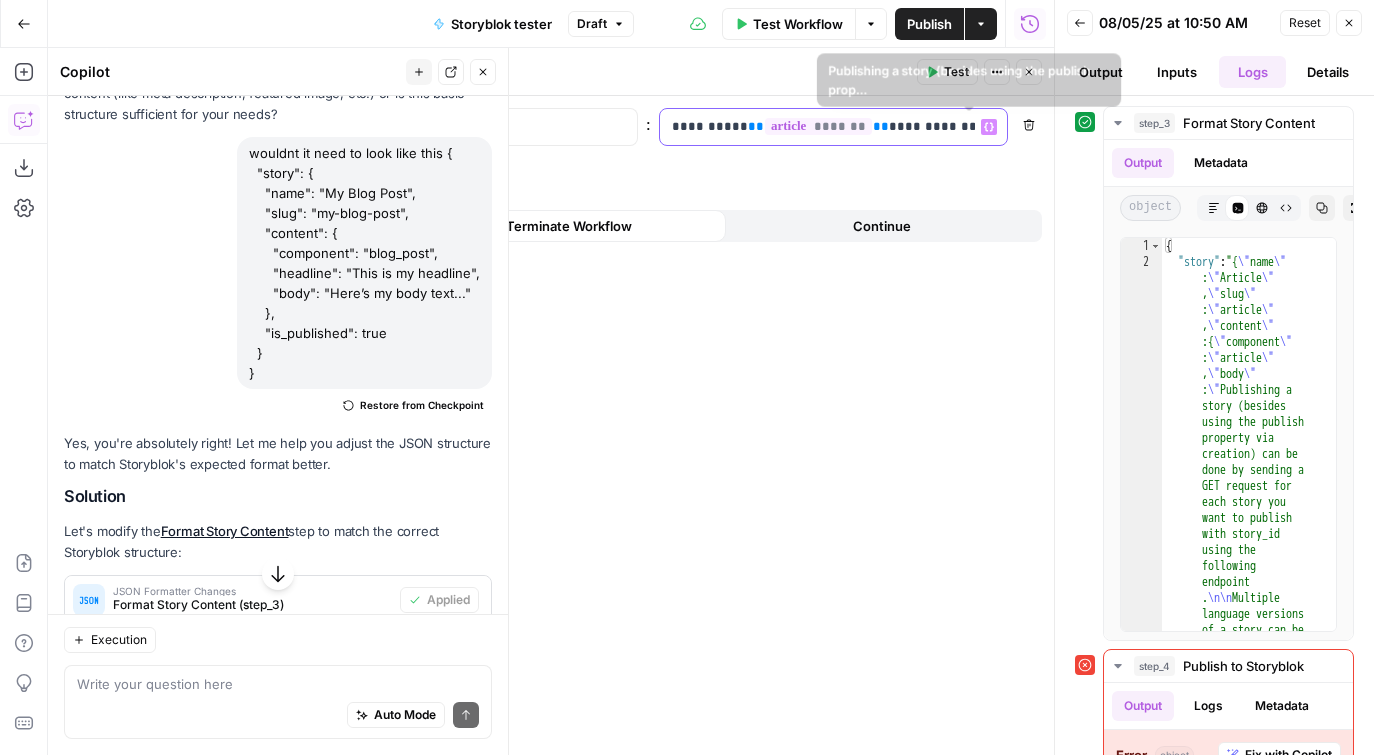 scroll, scrollTop: 0, scrollLeft: 408, axis: horizontal 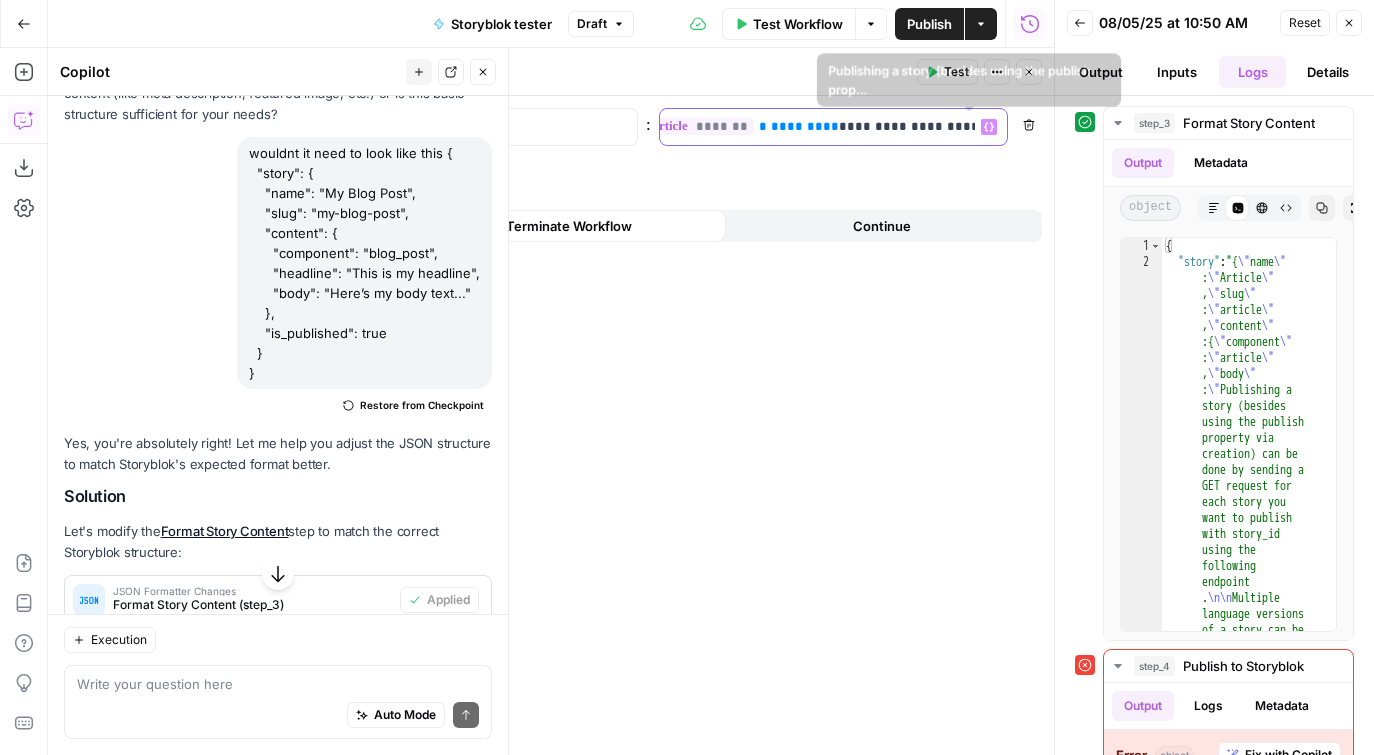 drag, startPoint x: 887, startPoint y: 126, endPoint x: 993, endPoint y: 125, distance: 106.004715 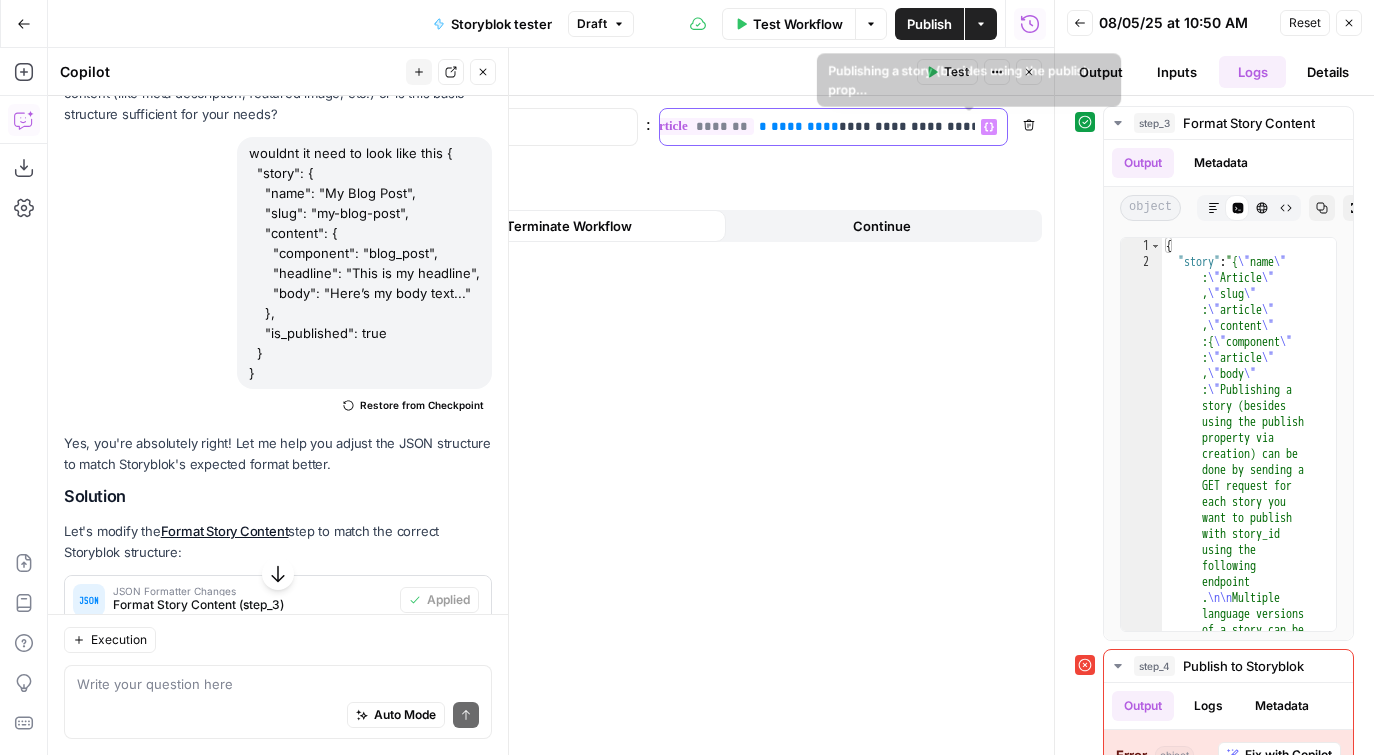 click on "**********" at bounding box center [833, 127] 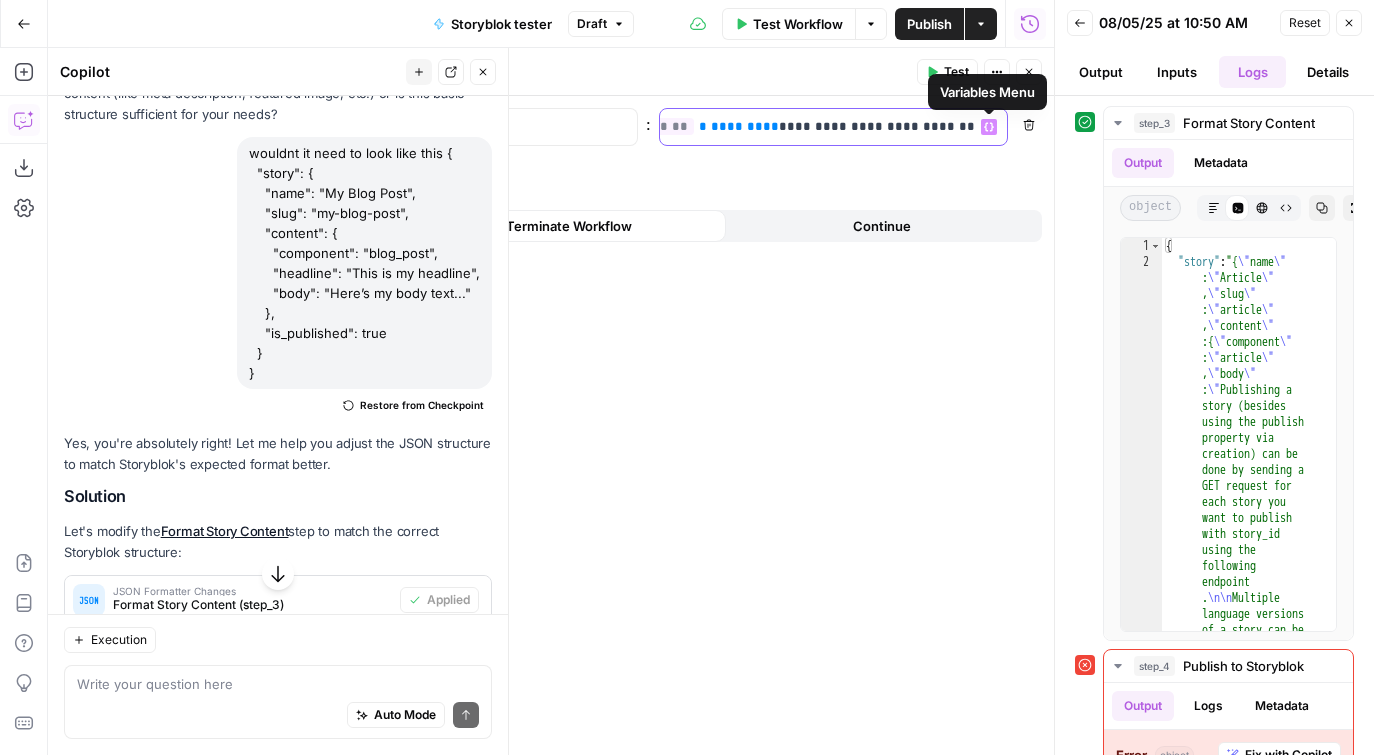 click on "**********" at bounding box center [409, 127] 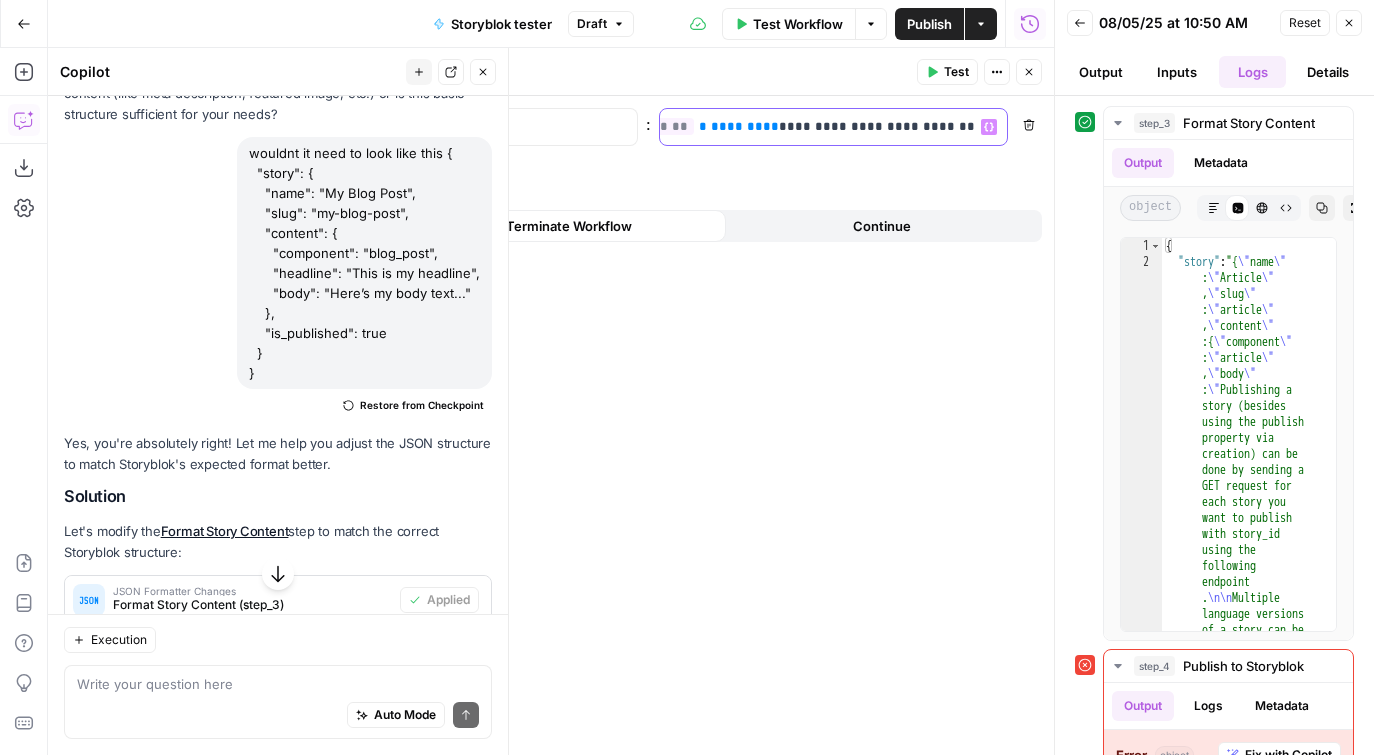 drag, startPoint x: 865, startPoint y: 123, endPoint x: 991, endPoint y: 123, distance: 126 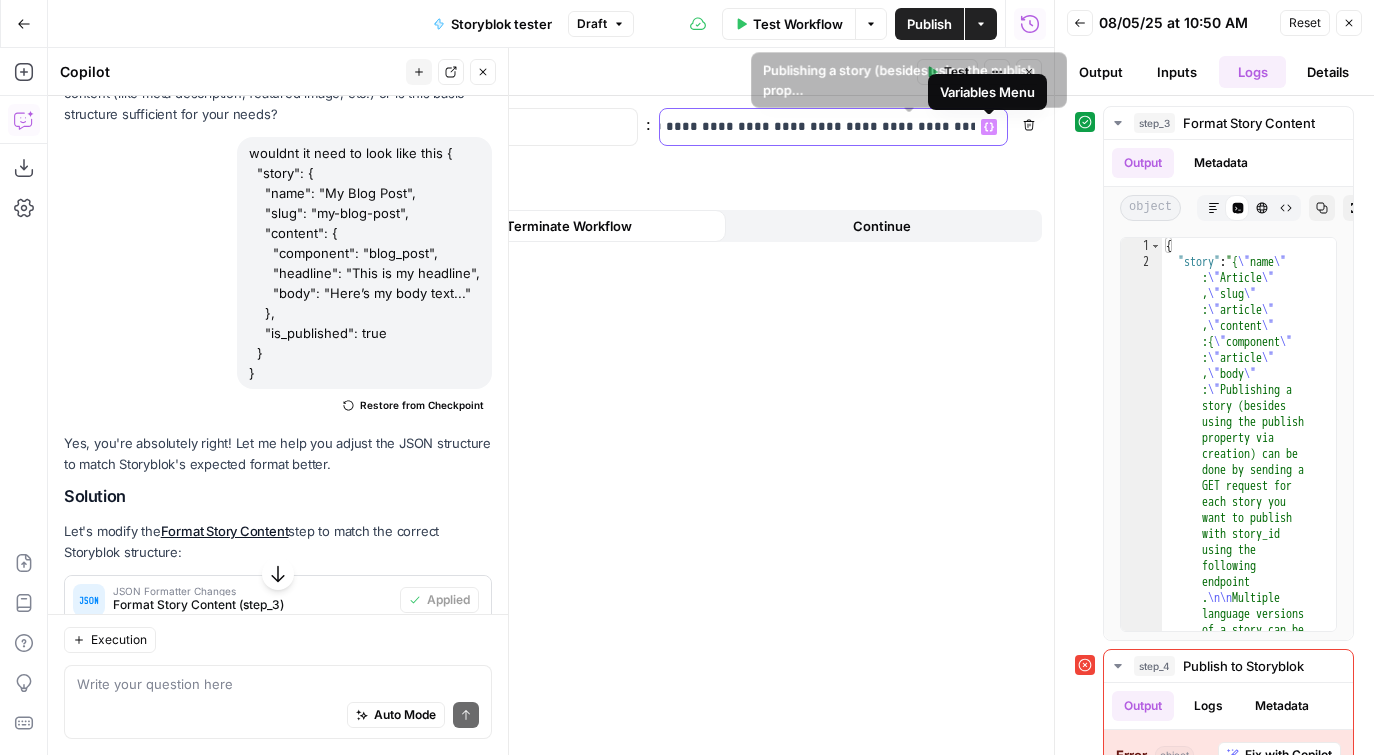 click on "**********" at bounding box center [260, 127] 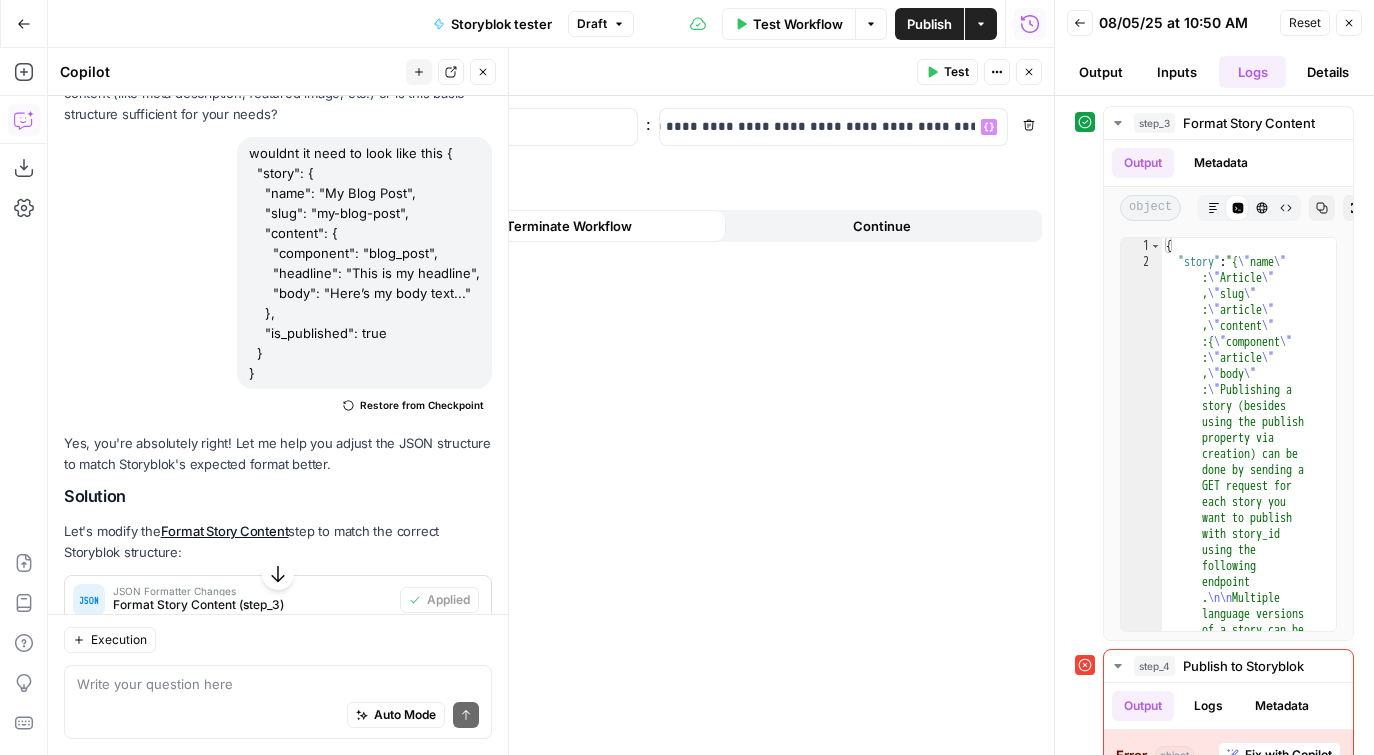 click on "Auto Mode Send" at bounding box center [278, 716] 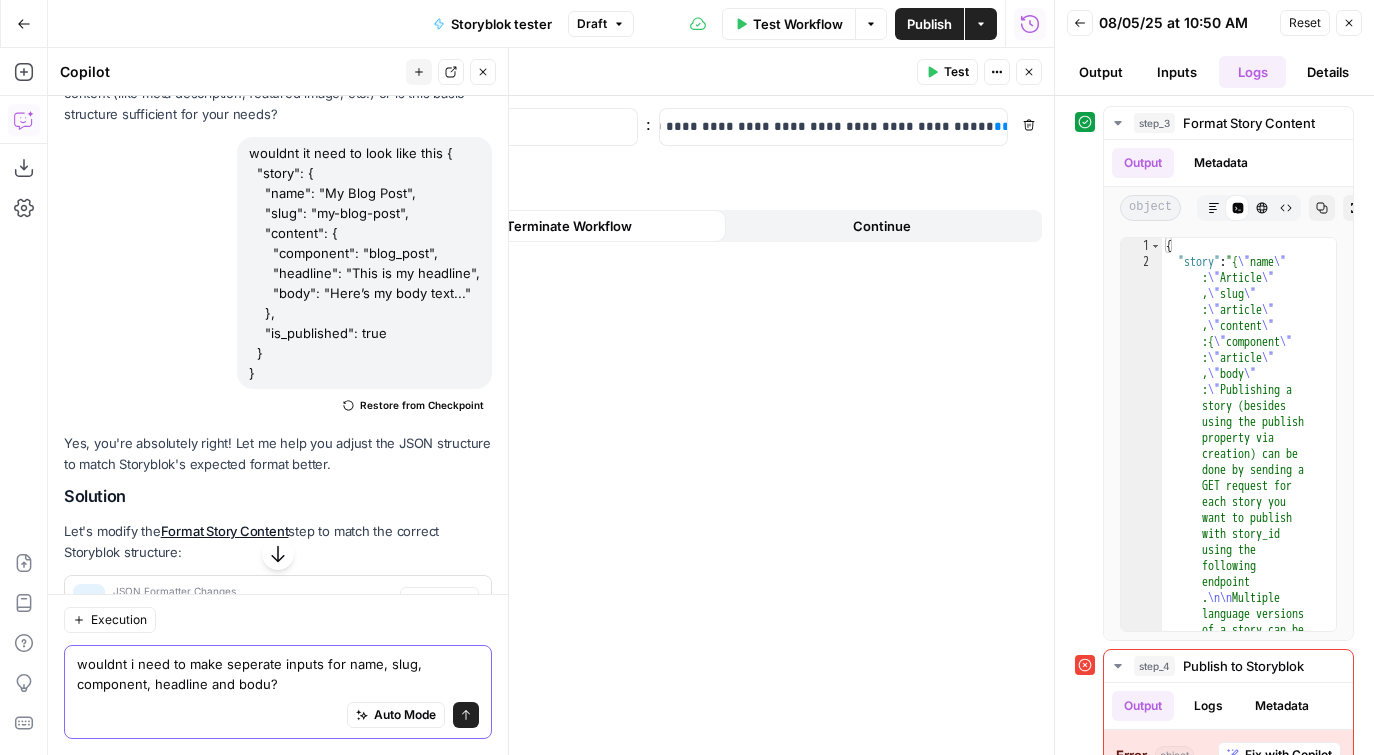 type on "wouldnt i need to make seperate inputs for name, slug, component, headline and bodu?" 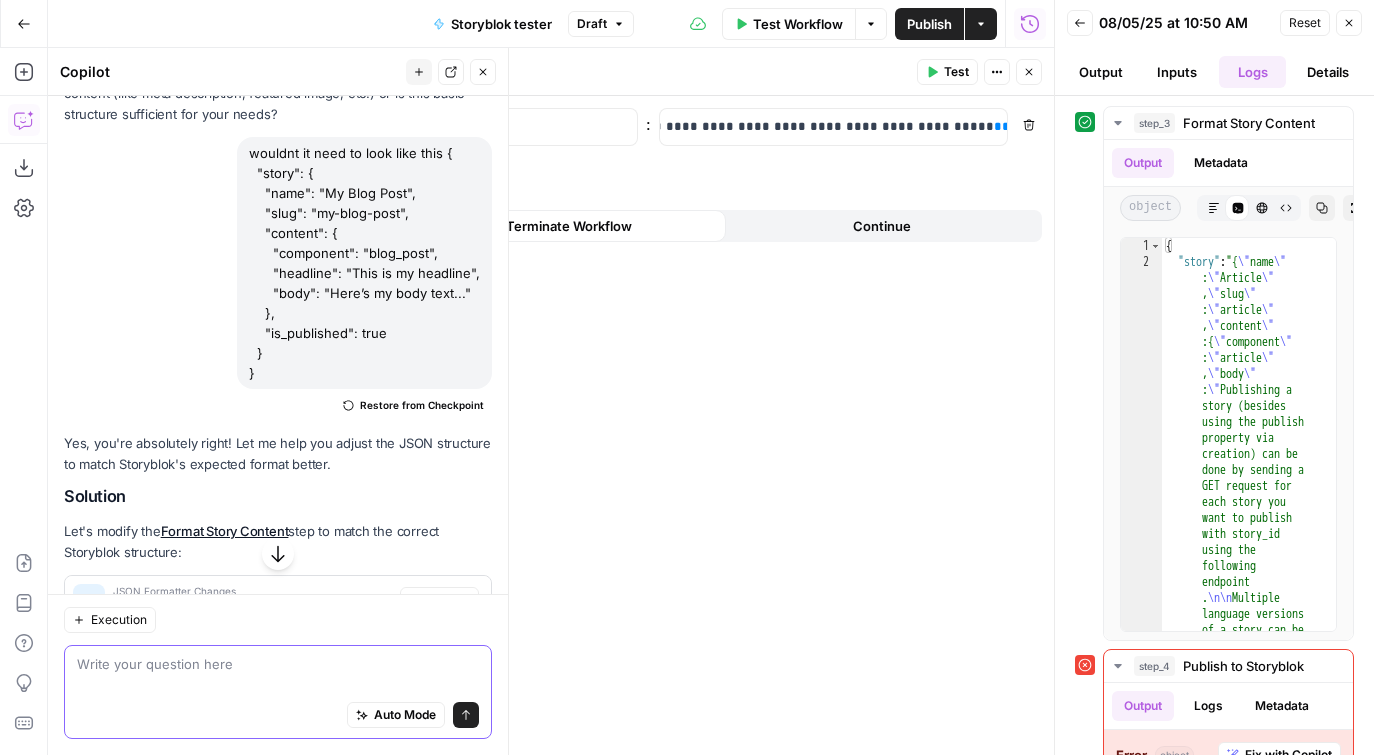 scroll, scrollTop: 1184, scrollLeft: 0, axis: vertical 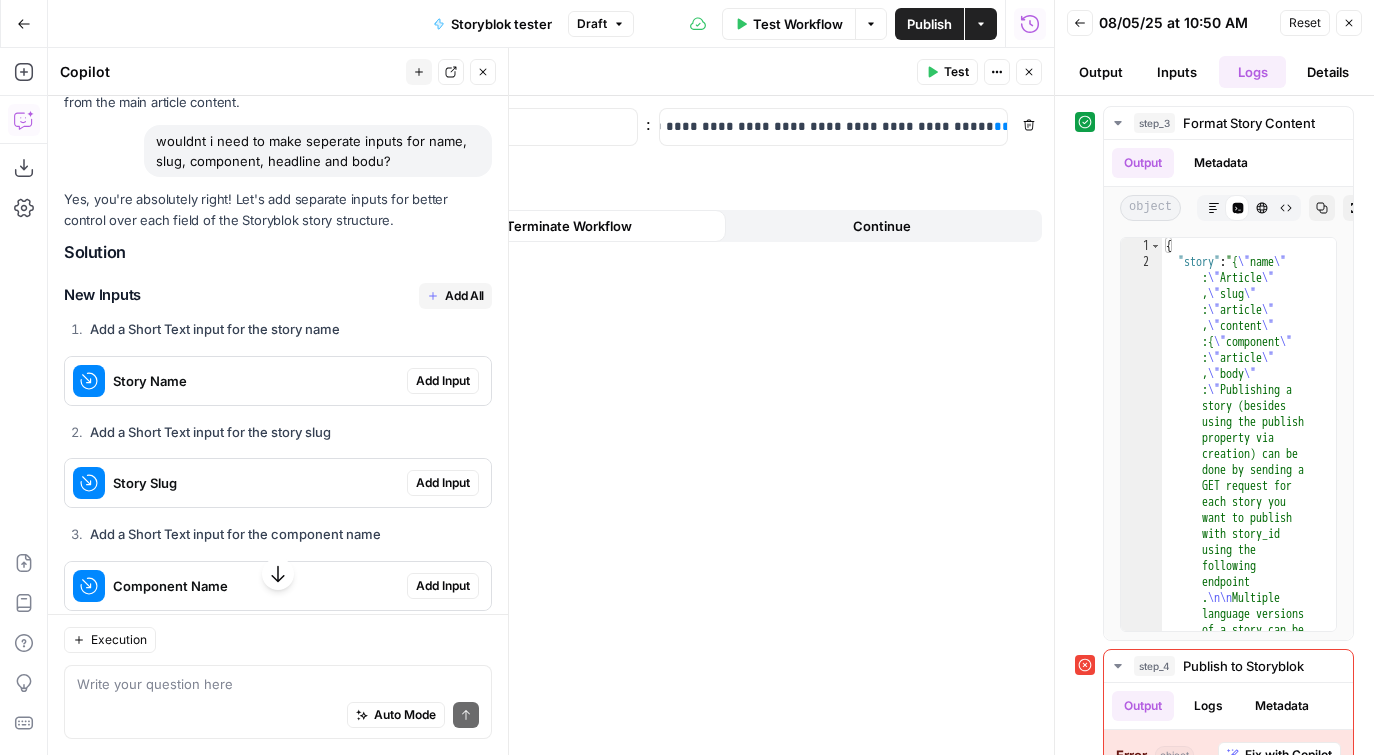 click on "Add All" at bounding box center [464, 296] 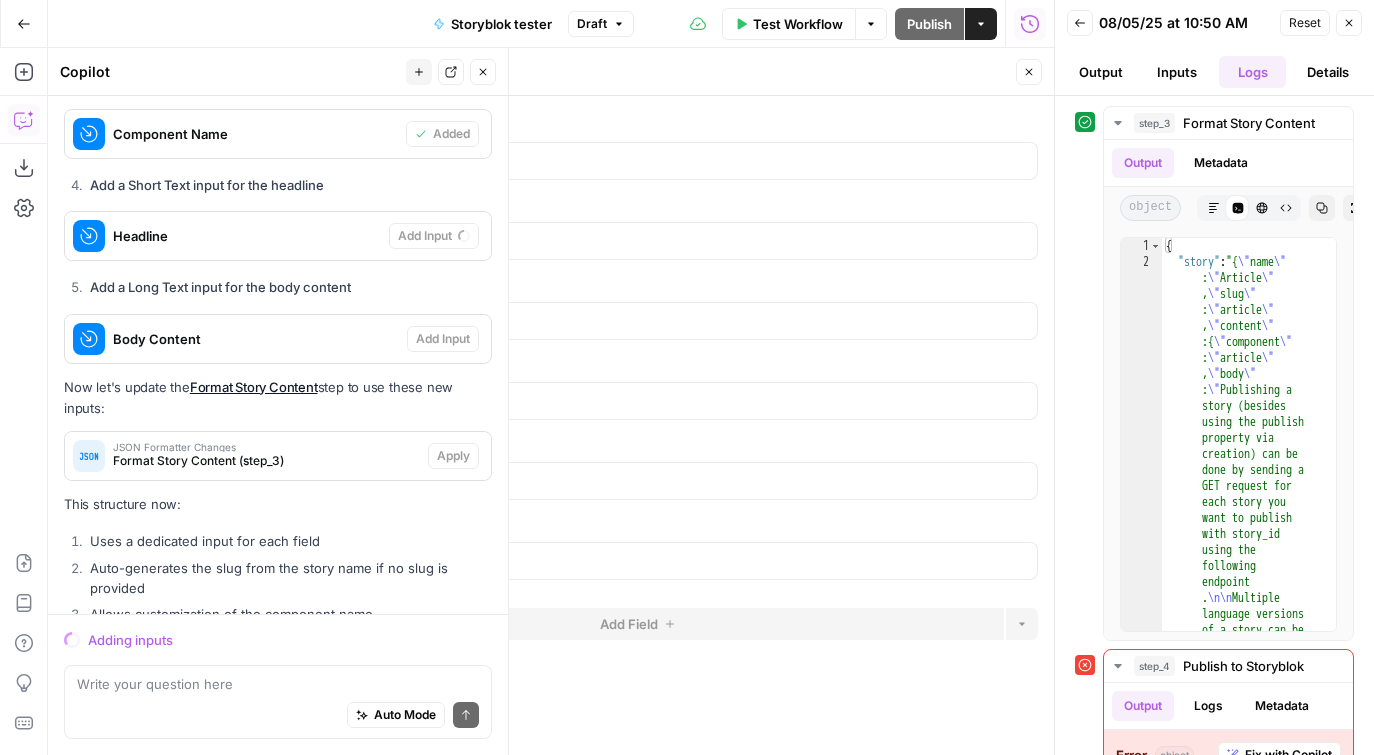 scroll, scrollTop: 2218, scrollLeft: 0, axis: vertical 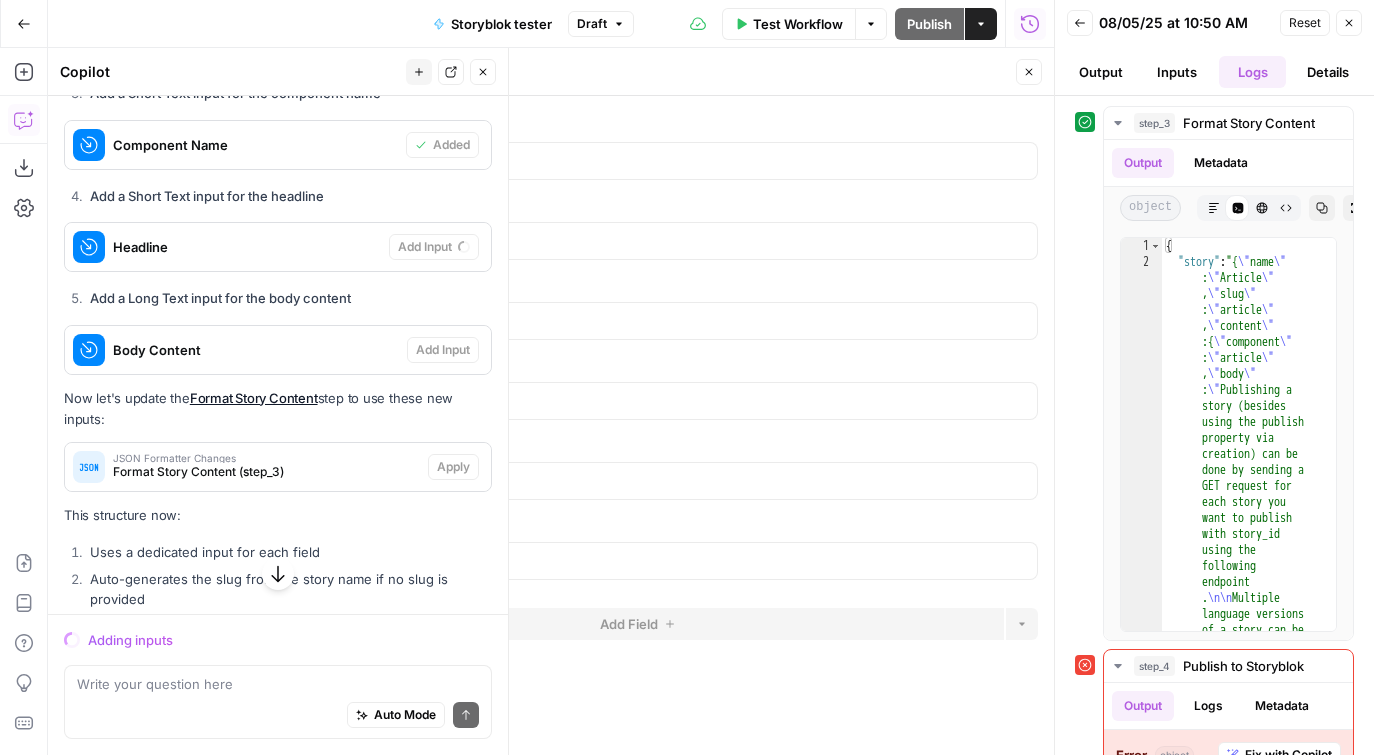 click 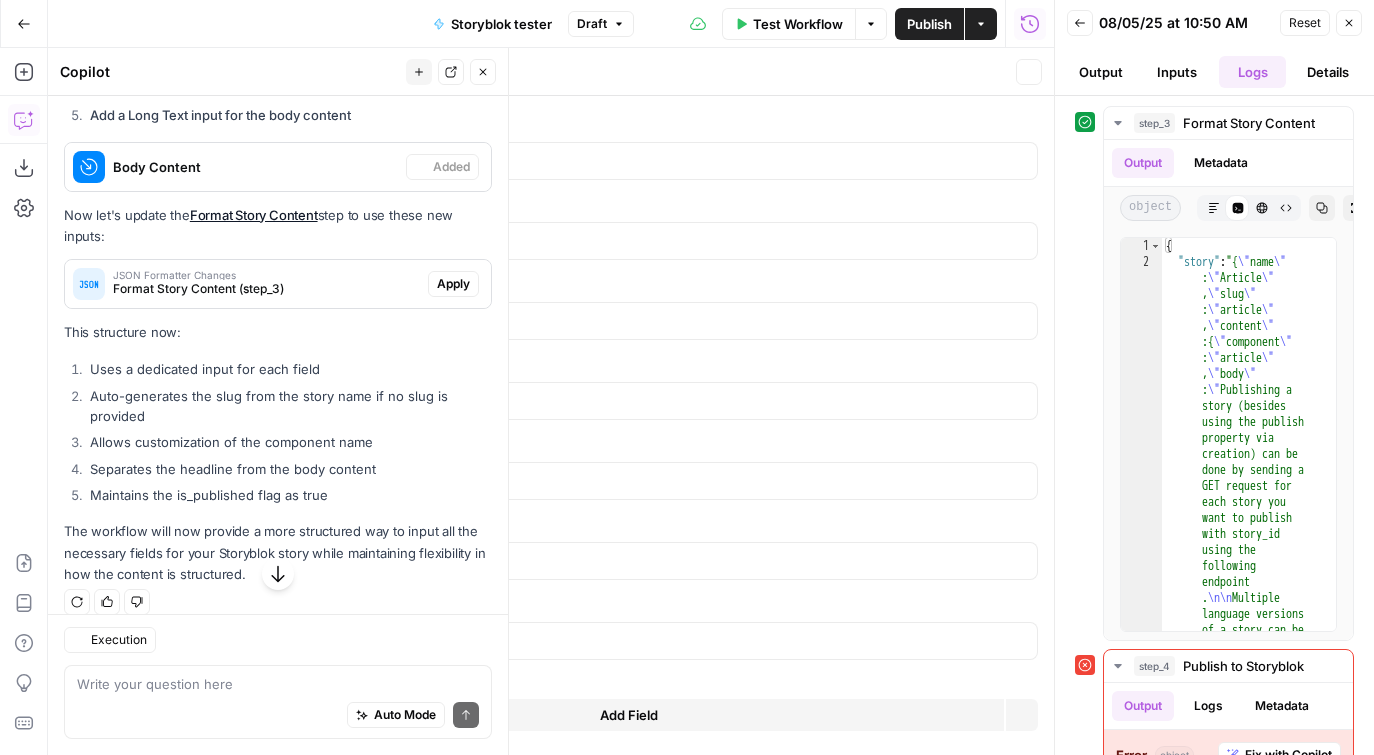 scroll, scrollTop: 2516, scrollLeft: 0, axis: vertical 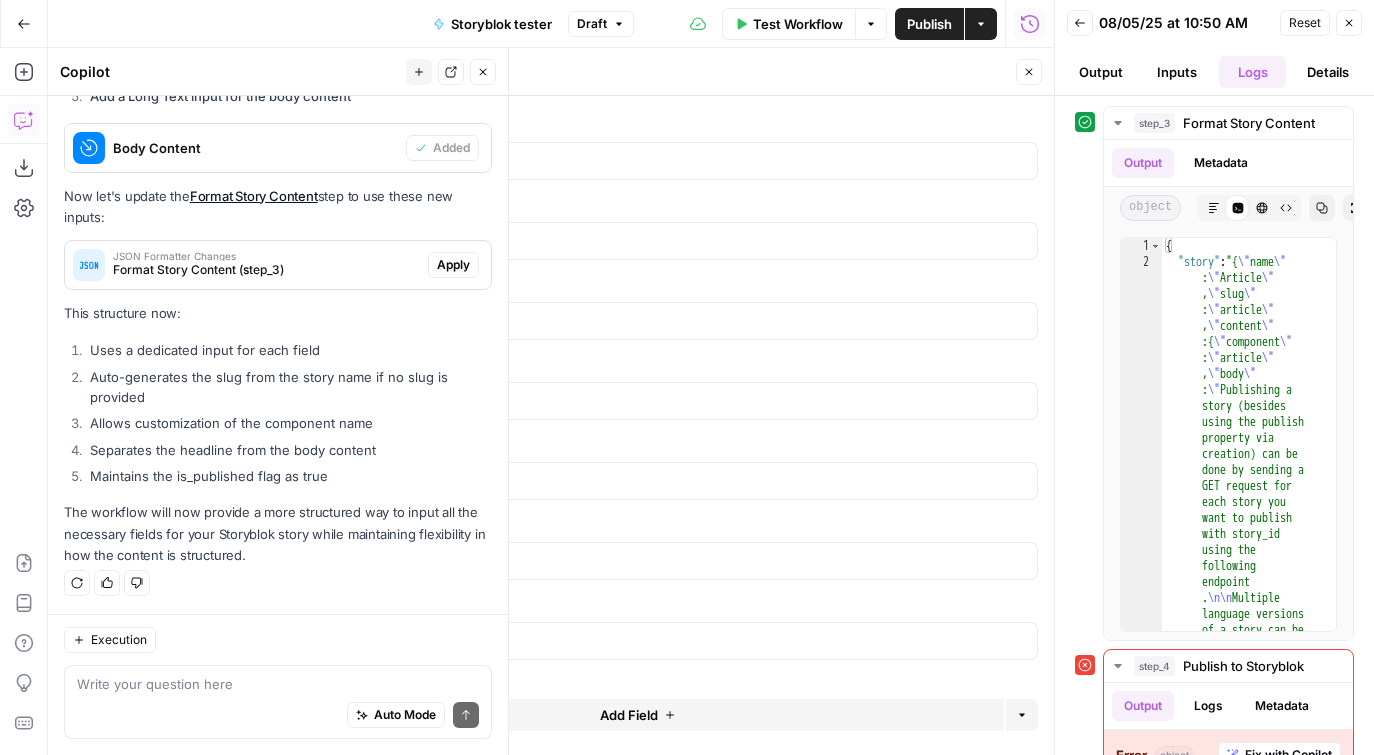 click on "Apply" at bounding box center (453, 265) 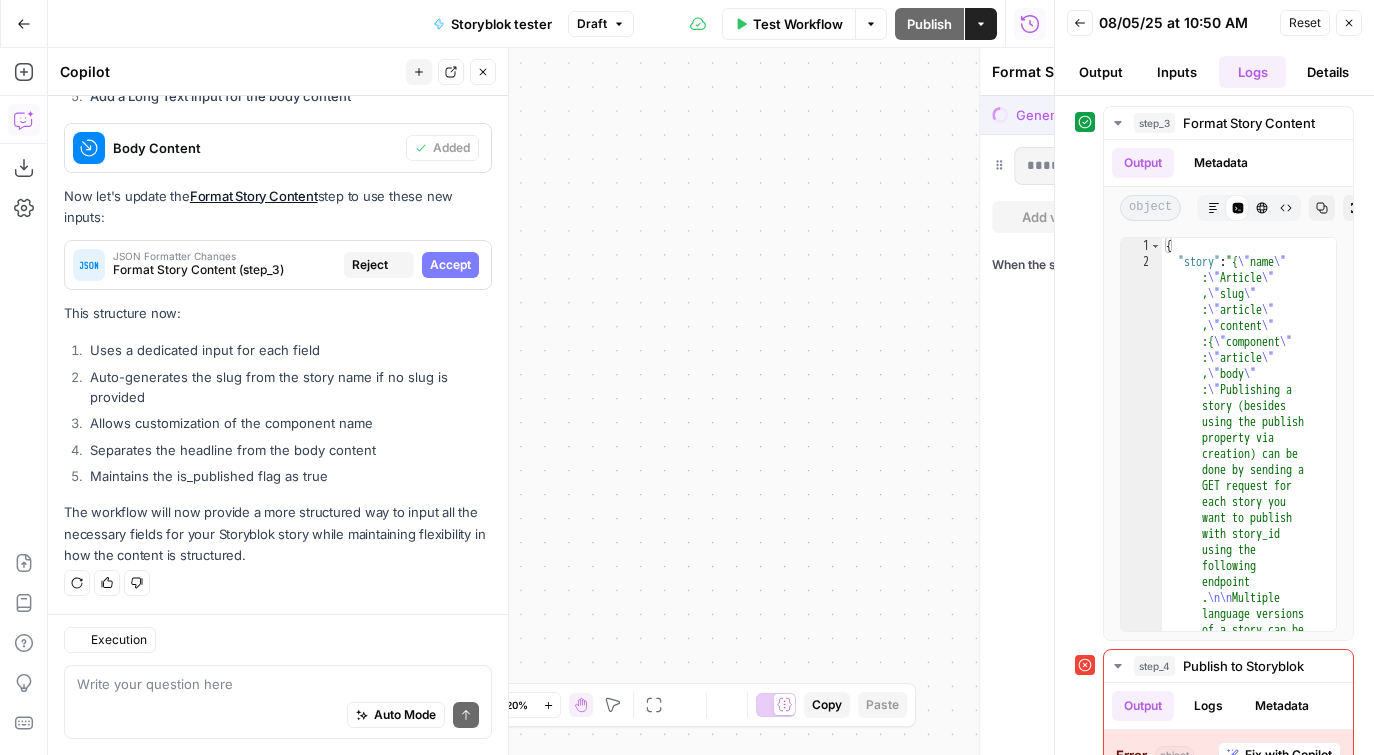 scroll, scrollTop: 2420, scrollLeft: 0, axis: vertical 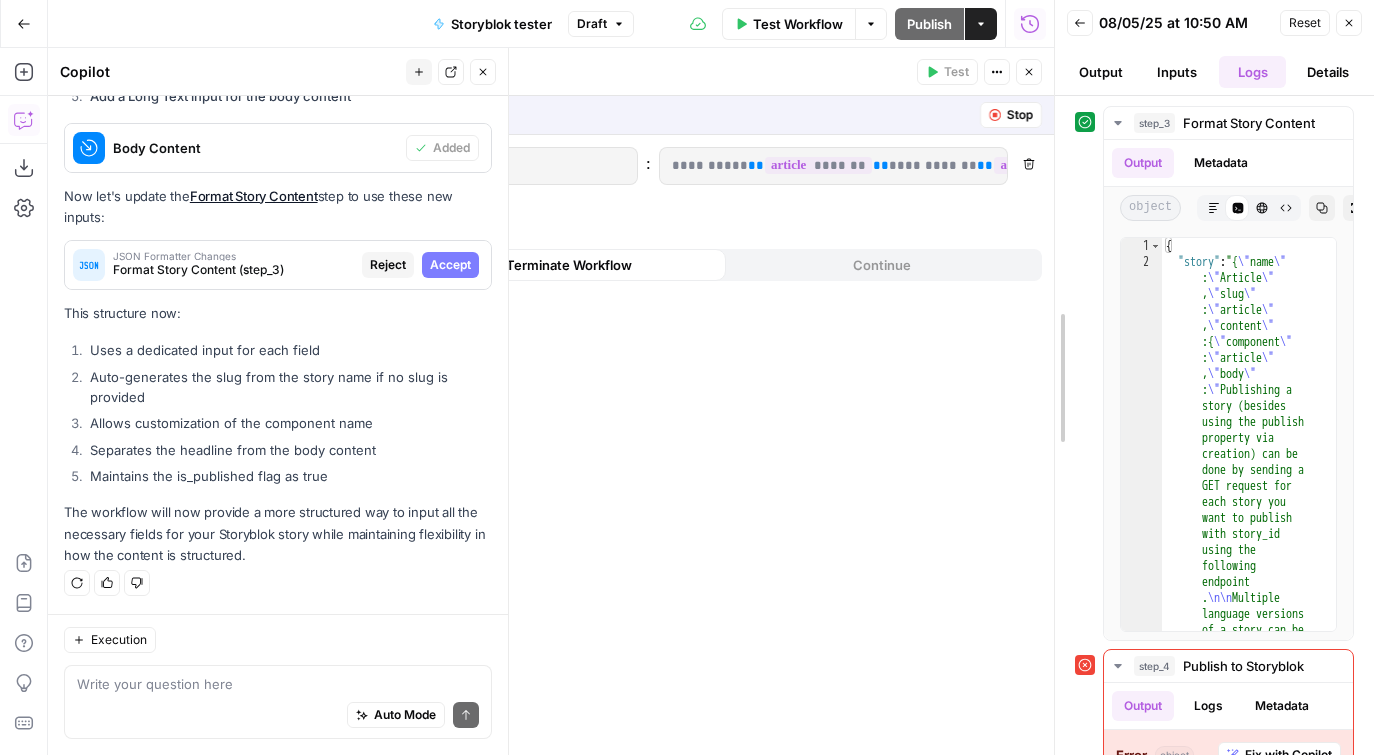 drag, startPoint x: 1055, startPoint y: 160, endPoint x: 1219, endPoint y: 160, distance: 164 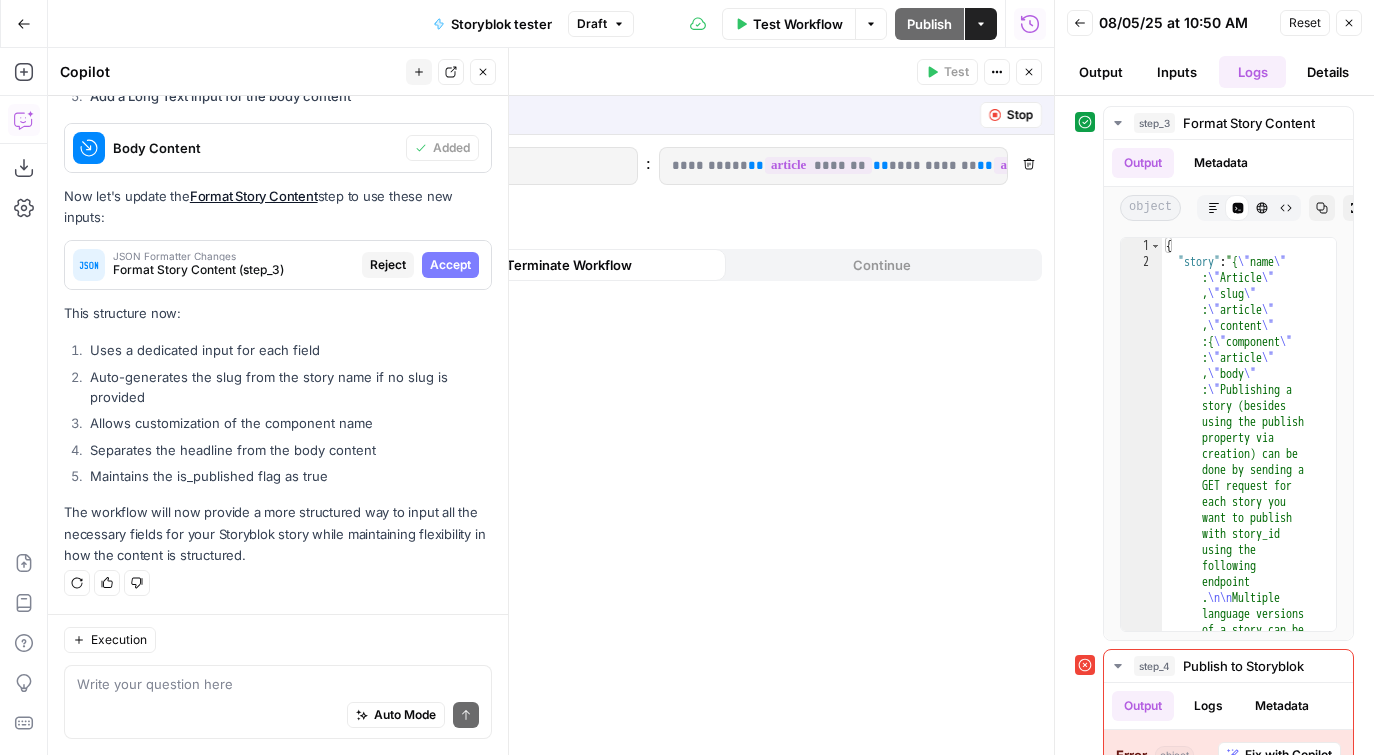 click on "Separates the headline from the body content" at bounding box center (288, 450) 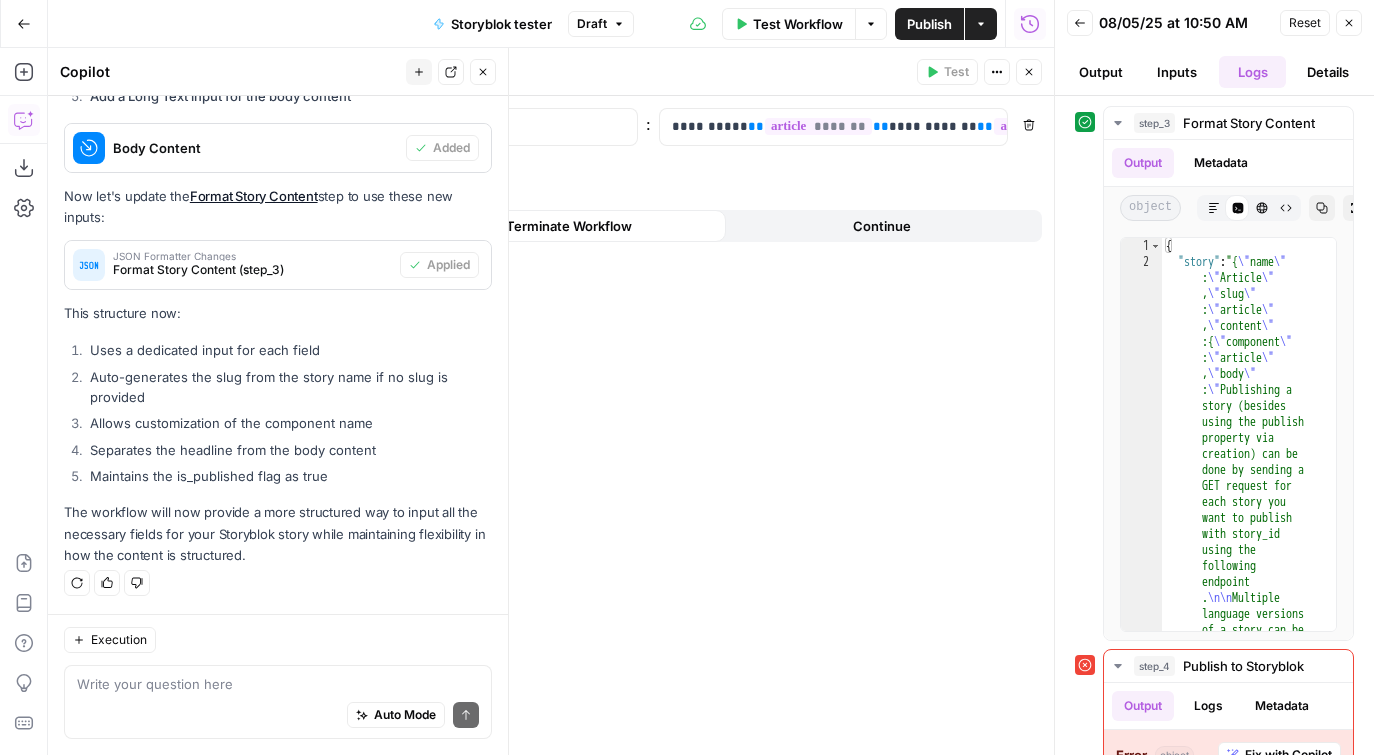 click on "**********" at bounding box center (654, 425) 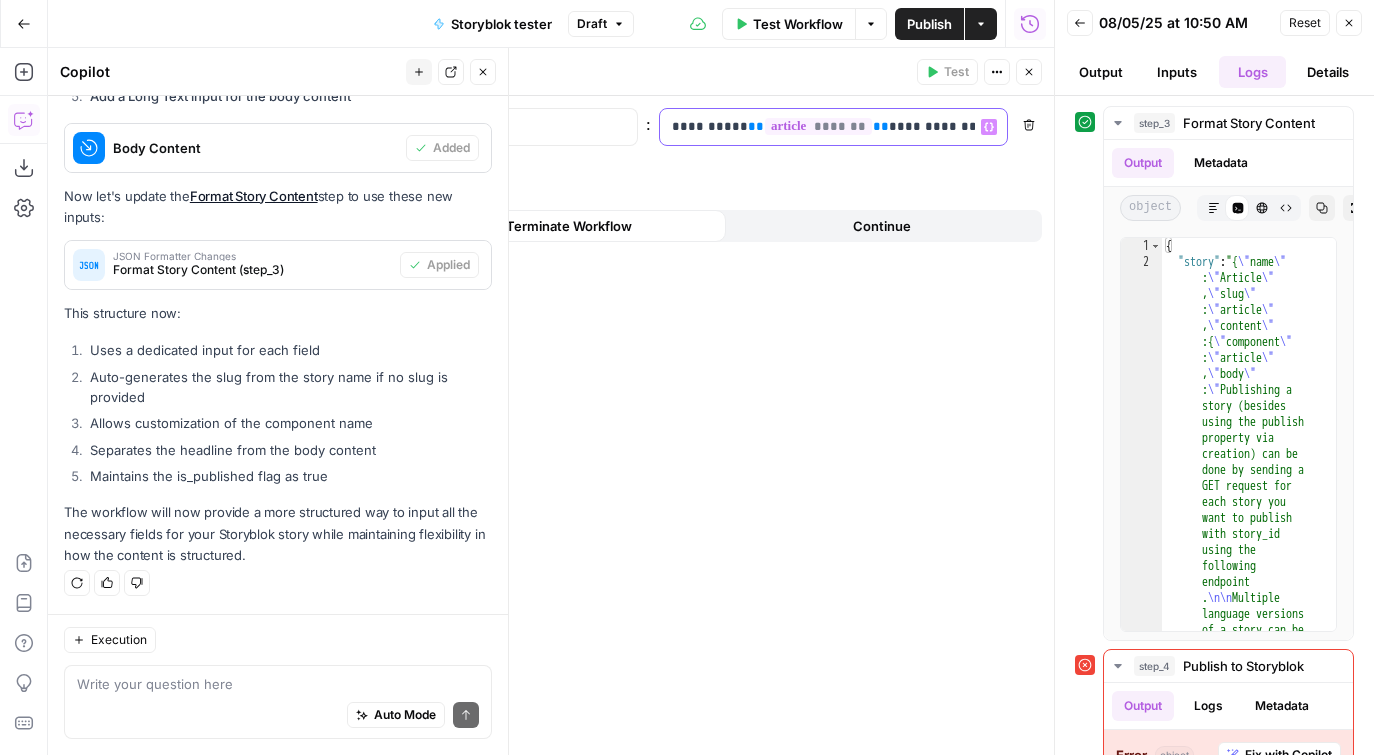 scroll, scrollTop: 0, scrollLeft: 696, axis: horizontal 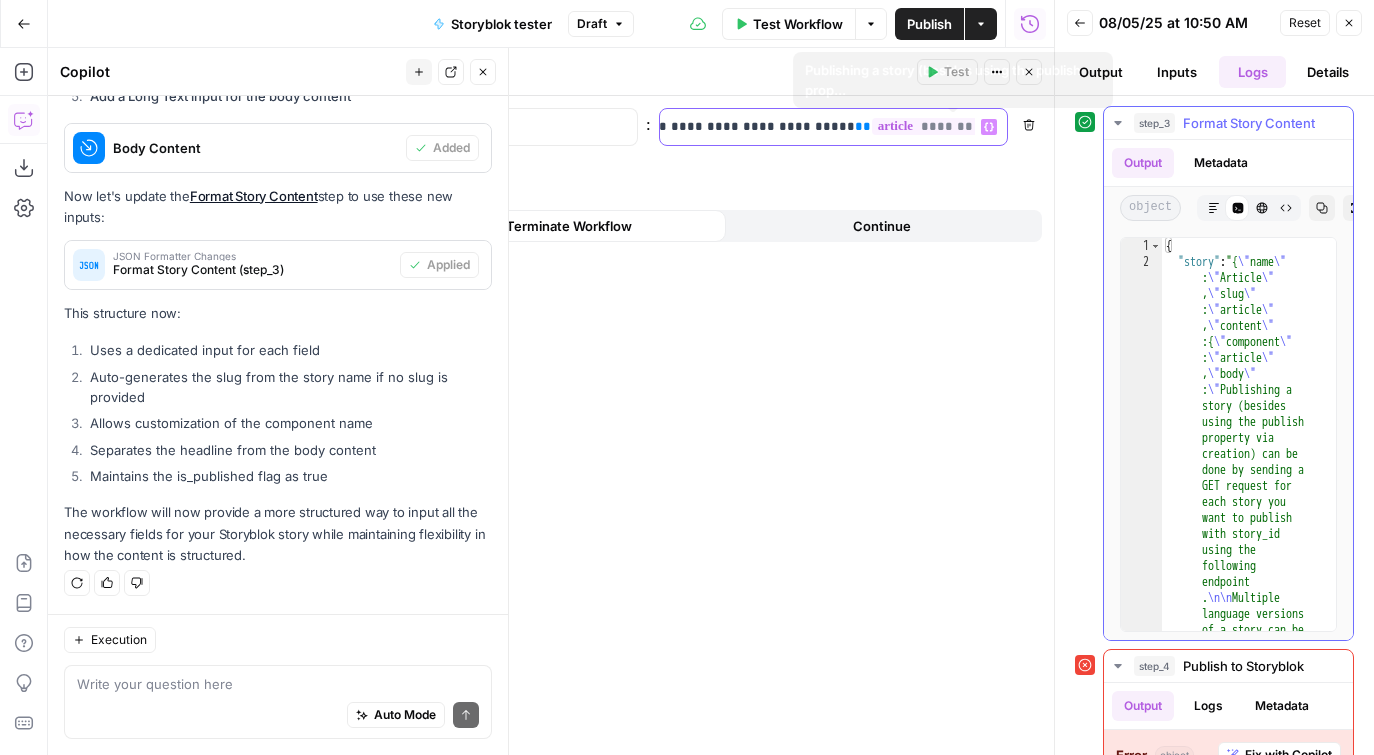 drag, startPoint x: 879, startPoint y: 135, endPoint x: 1104, endPoint y: 135, distance: 225 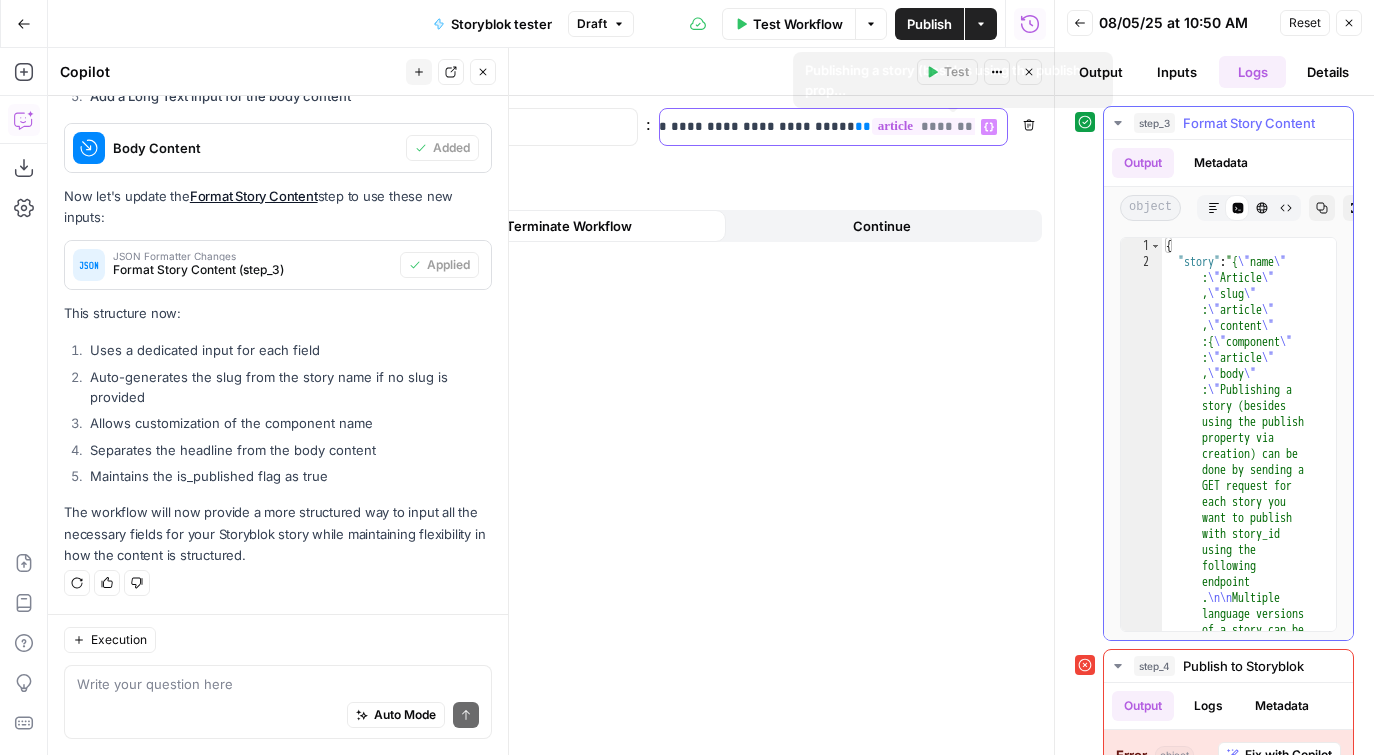 click on "Storyblok tester Draft Test Workflow Options Publish Actions Run History Add Steps Copilot Download as JSON Settings Import JSON AirOps Academy Help Give Feedback Shortcuts Workflow Set Inputs Inputs Format JSON Format Story Content Step 3 Output Expand Output Copy 1 2 {    "story" :  "{ \" name \" : \" Article \" , \" slug \"        : \" article \" , \" content \" :{ \" component \"        : \" article \" , \" body \" : \" Publishing a story         (besides using the publish property via         creation) can be done by sending a GET         request for each story you want to publish         with story_id using the following endpoint        . \n\n \" }}"" at bounding box center [687, 377] 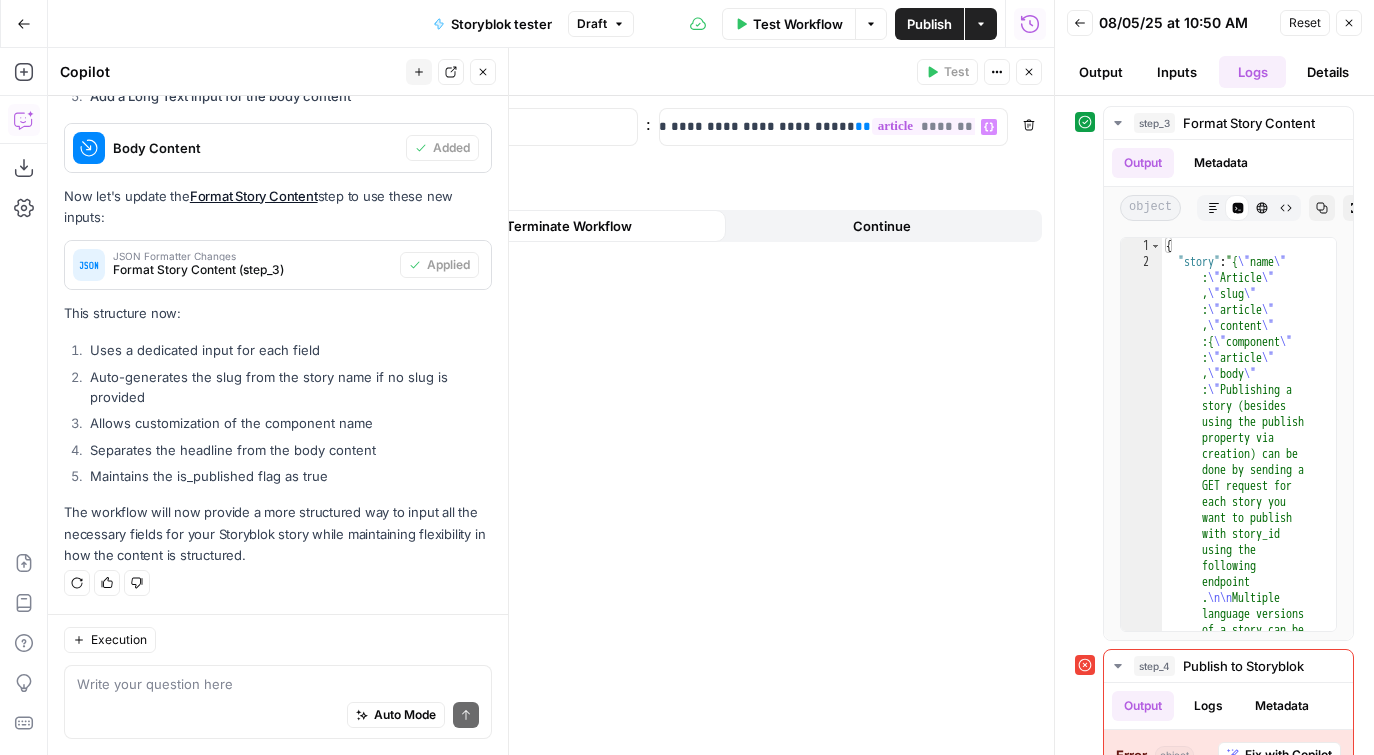 scroll, scrollTop: 0, scrollLeft: 664, axis: horizontal 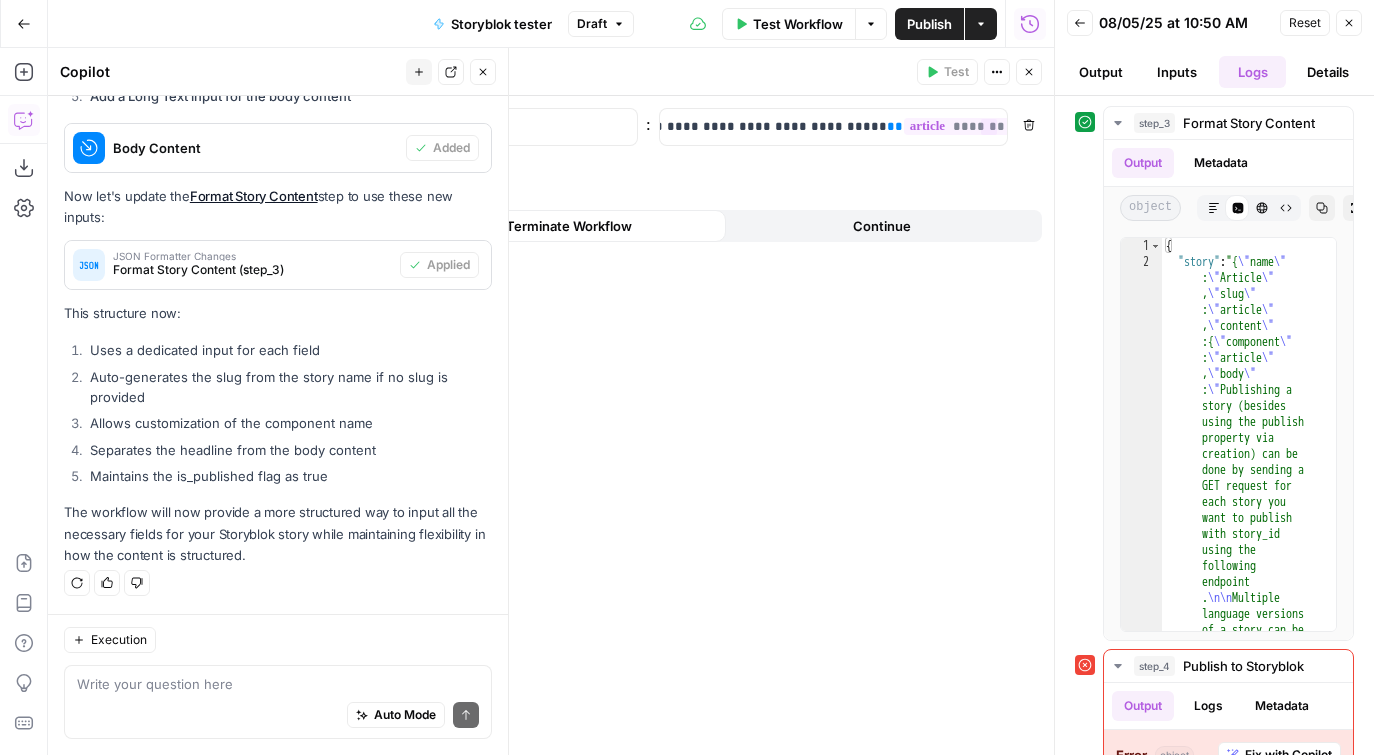 click on "Close" at bounding box center [1029, 72] 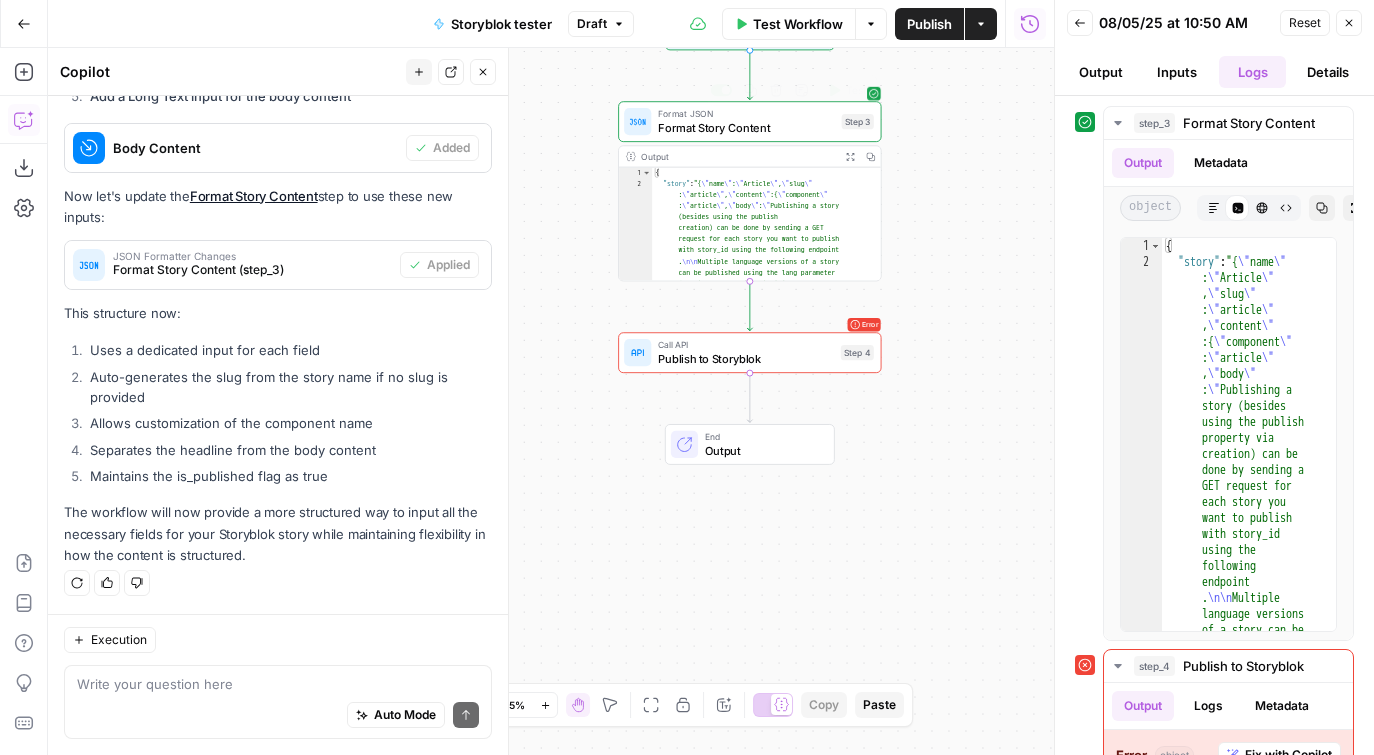 click on "Format JSON Format Story Content Step 3 Copy step Delete step Add Note Test" at bounding box center [749, 121] 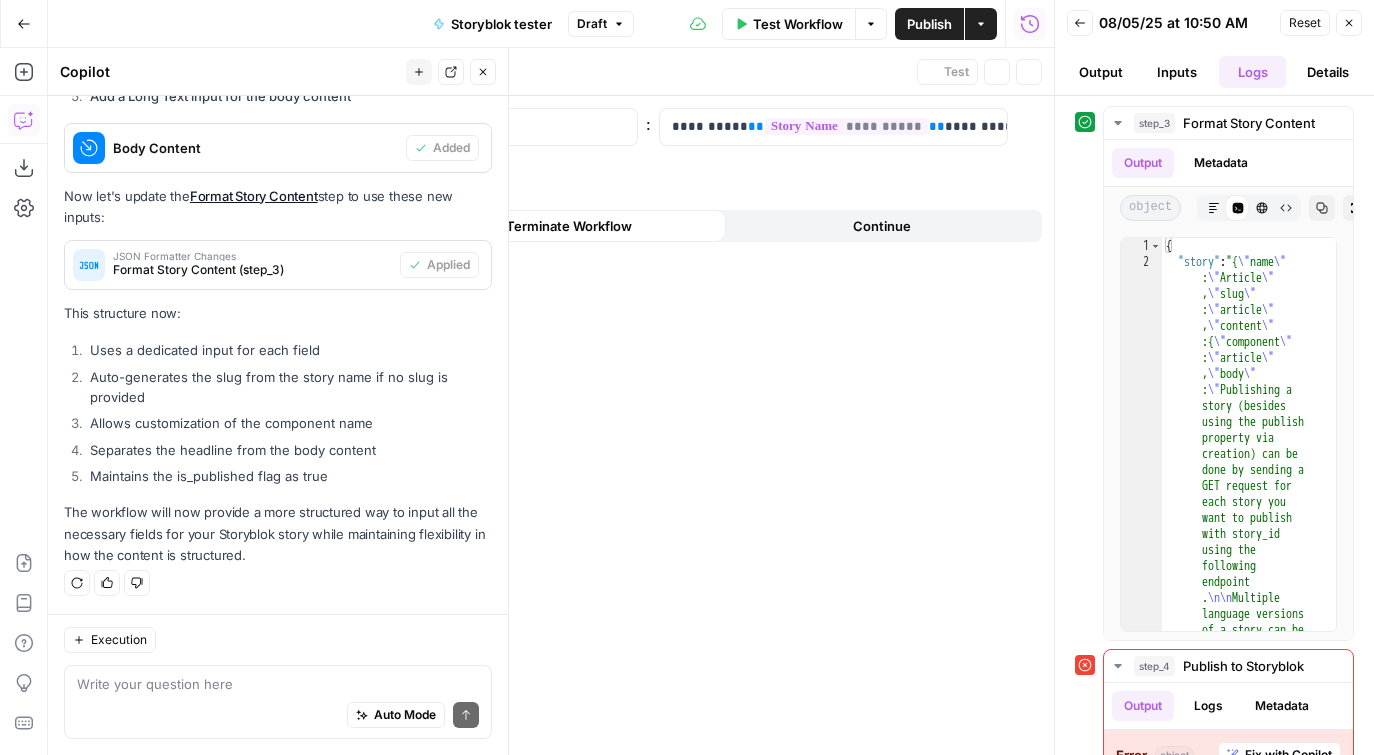 click on "Format Story Content Format Story Content  ( step_3 ) Test Actions Close" at bounding box center (654, 72) 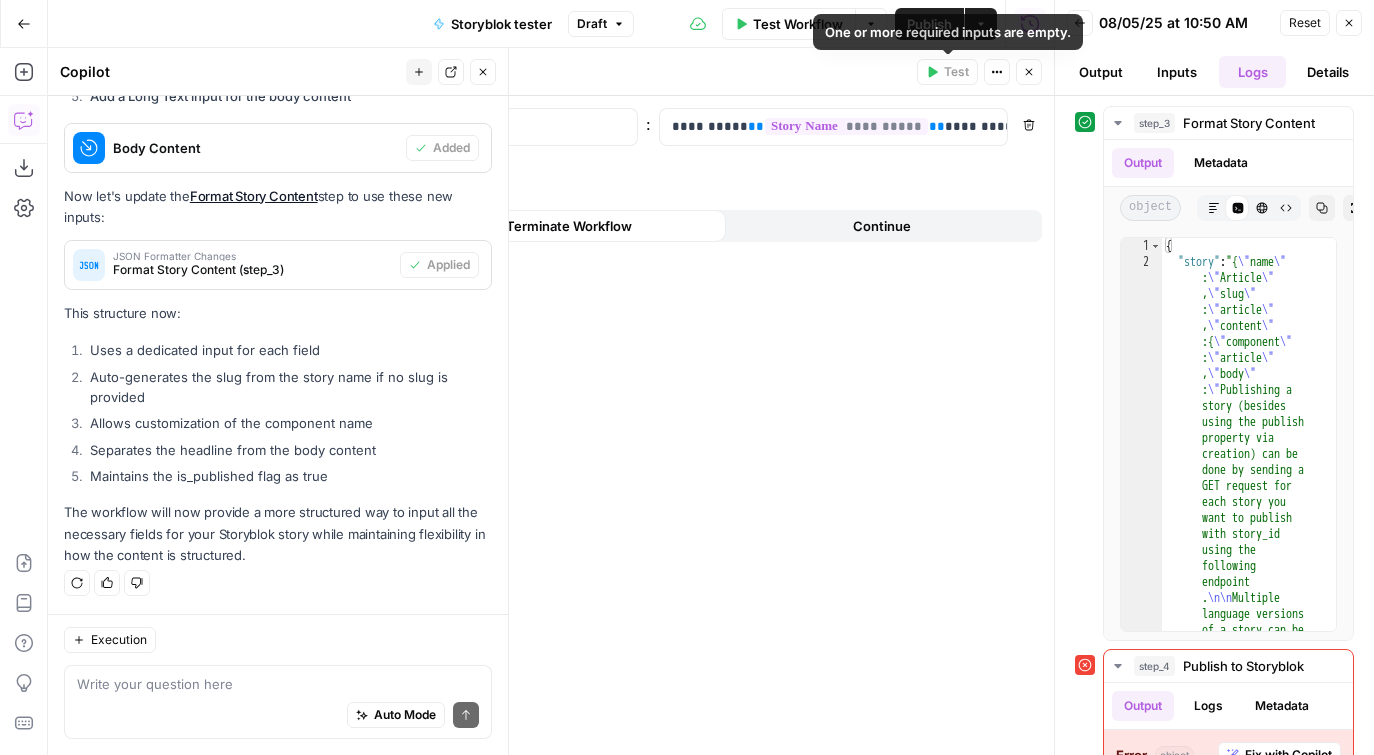 click on "Close" at bounding box center [1029, 72] 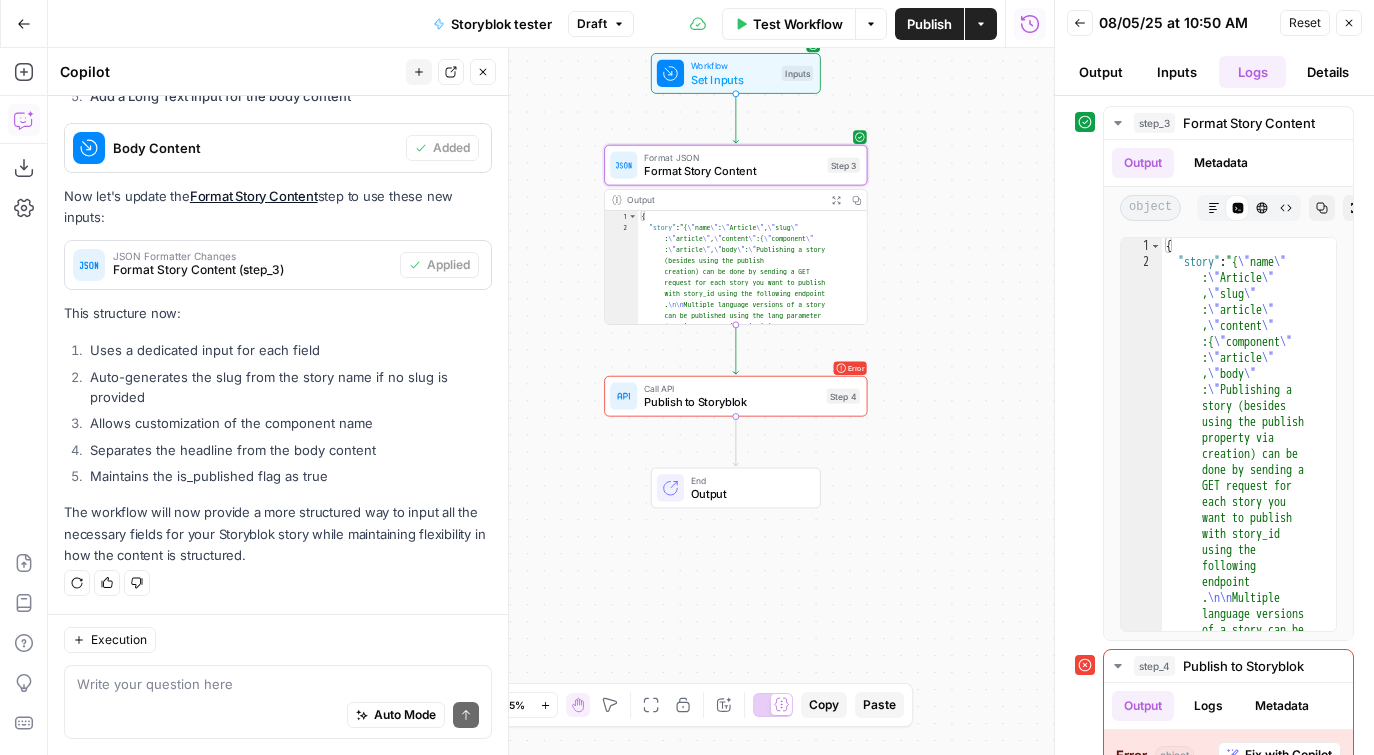 click on "Format JSON Format Story Content Step 3" at bounding box center [735, 165] 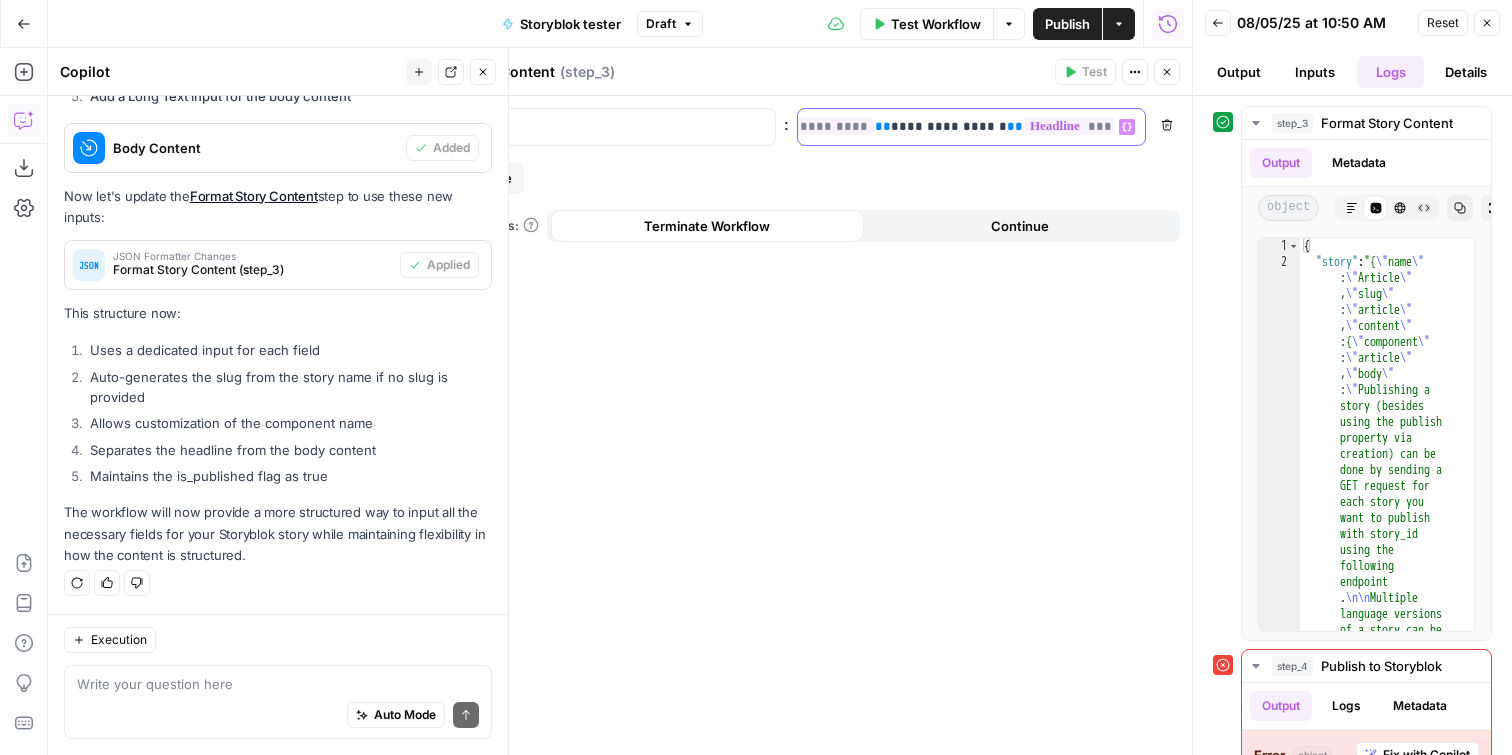 drag, startPoint x: 1001, startPoint y: 128, endPoint x: 1143, endPoint y: 128, distance: 142 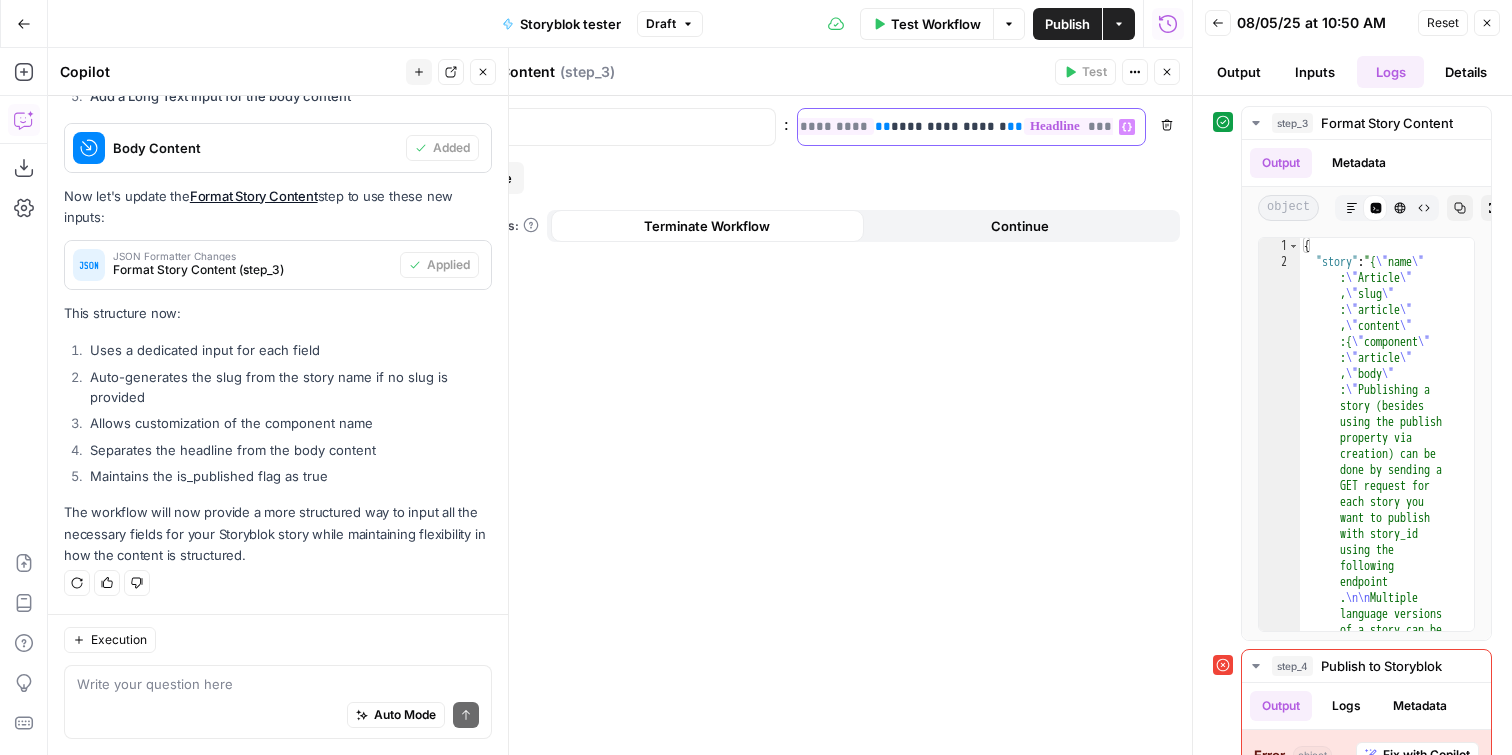 click on "**********" at bounding box center (971, 127) 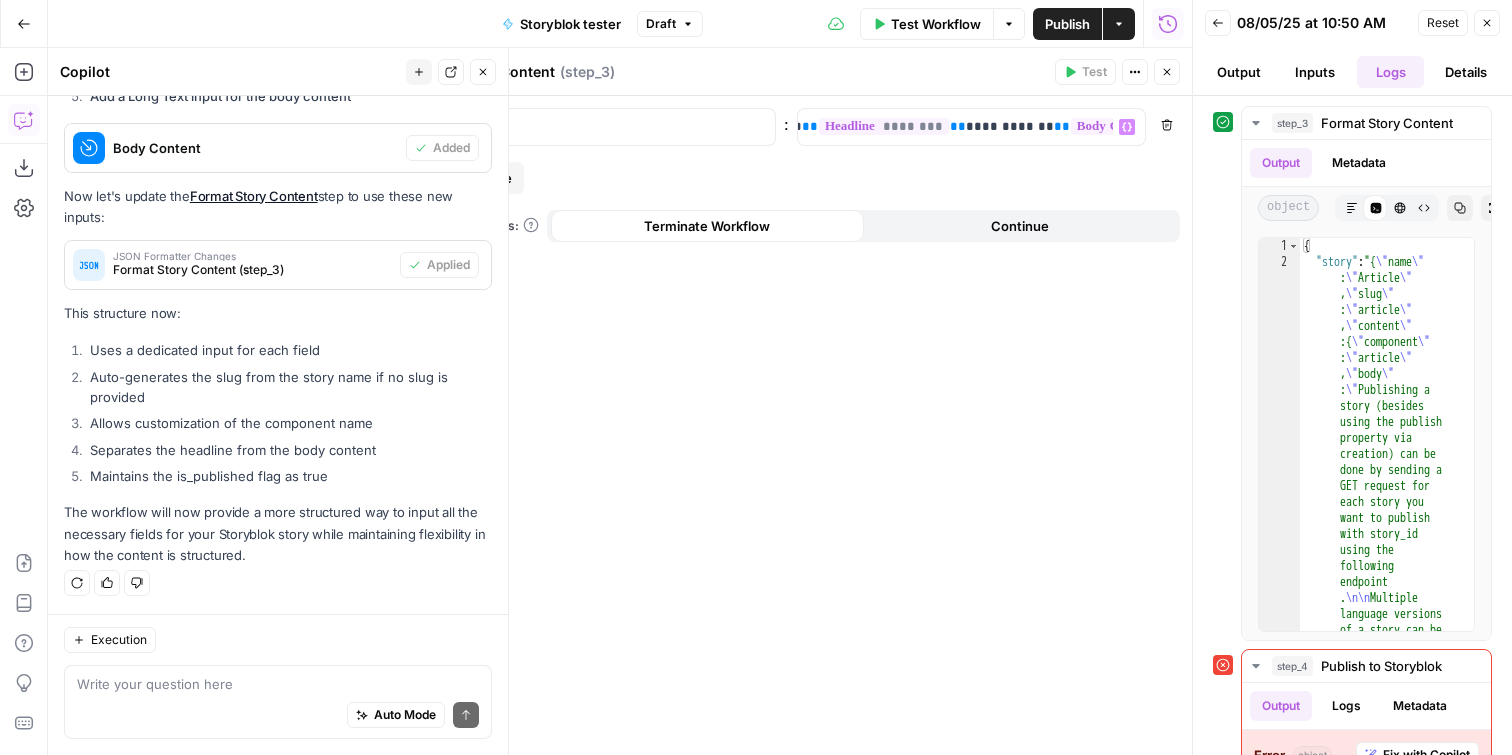 click on "**********" at bounding box center (792, 425) 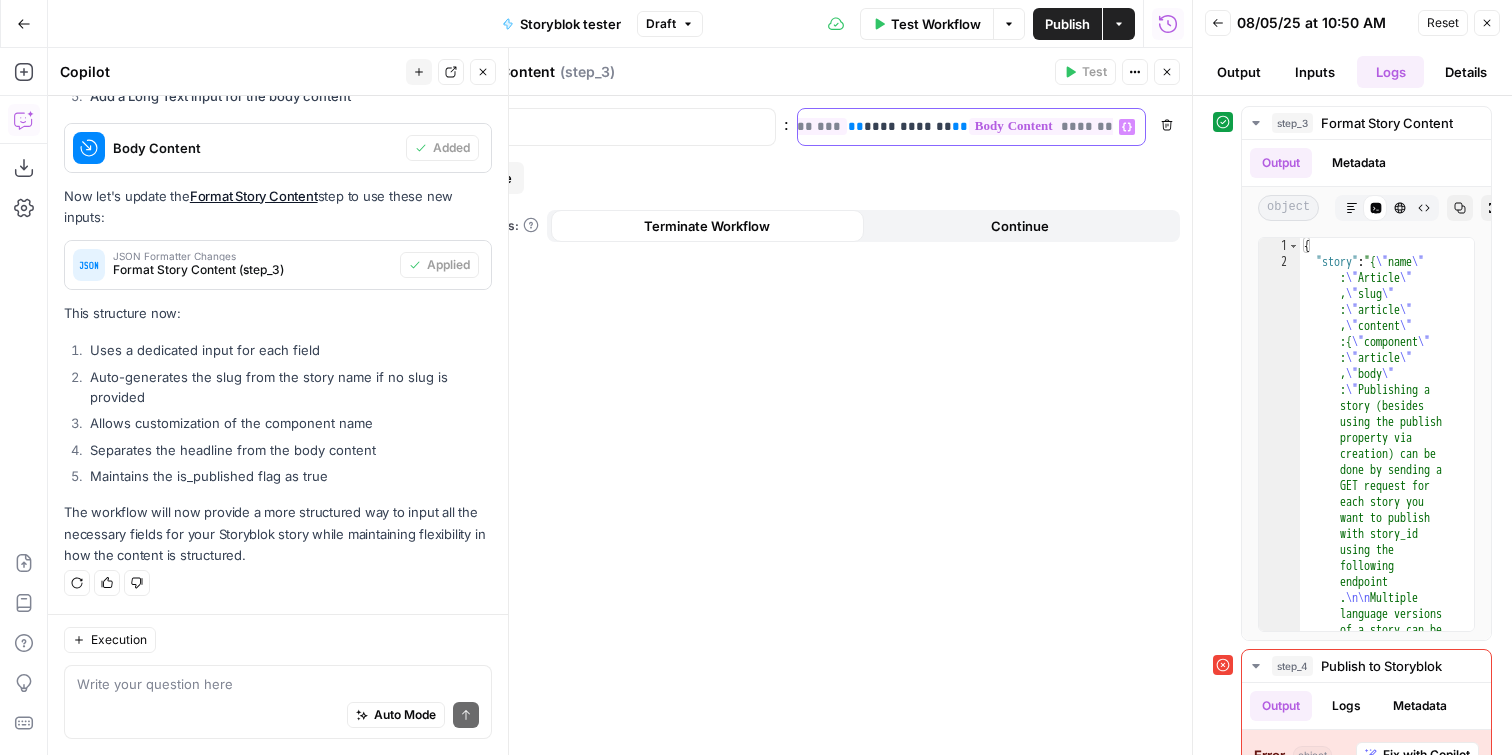 drag, startPoint x: 1105, startPoint y: 127, endPoint x: 1151, endPoint y: 127, distance: 46 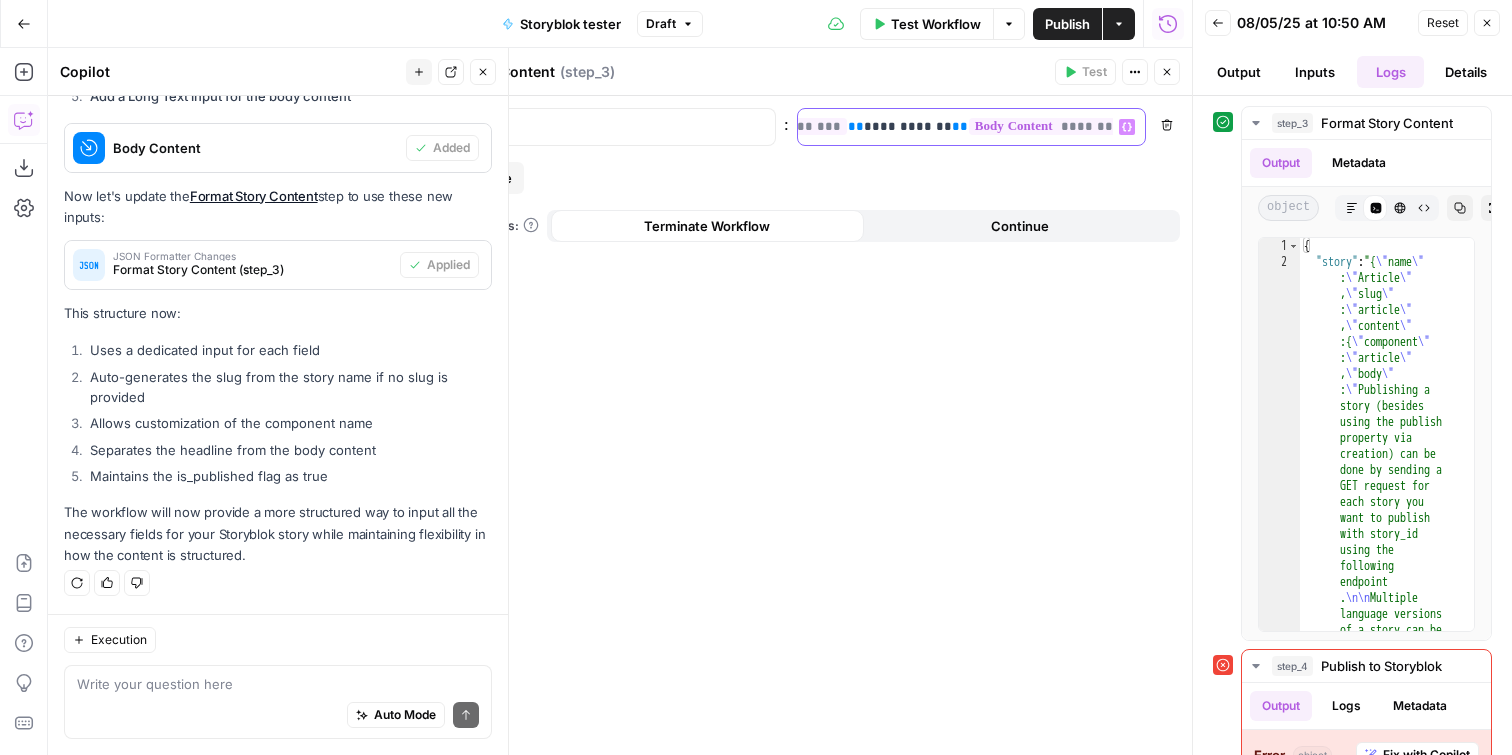 click on "**********" at bounding box center (792, 127) 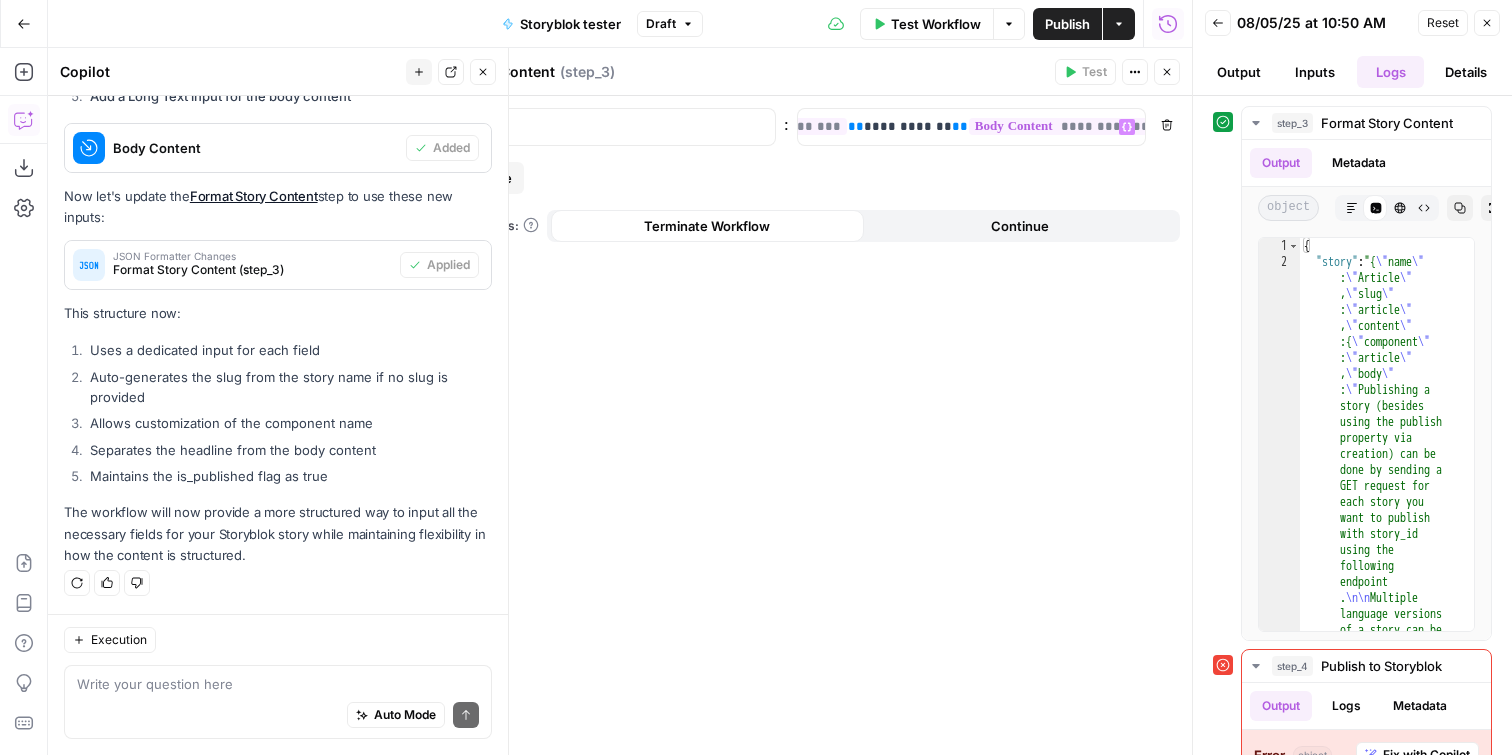click on "**********" at bounding box center [792, 425] 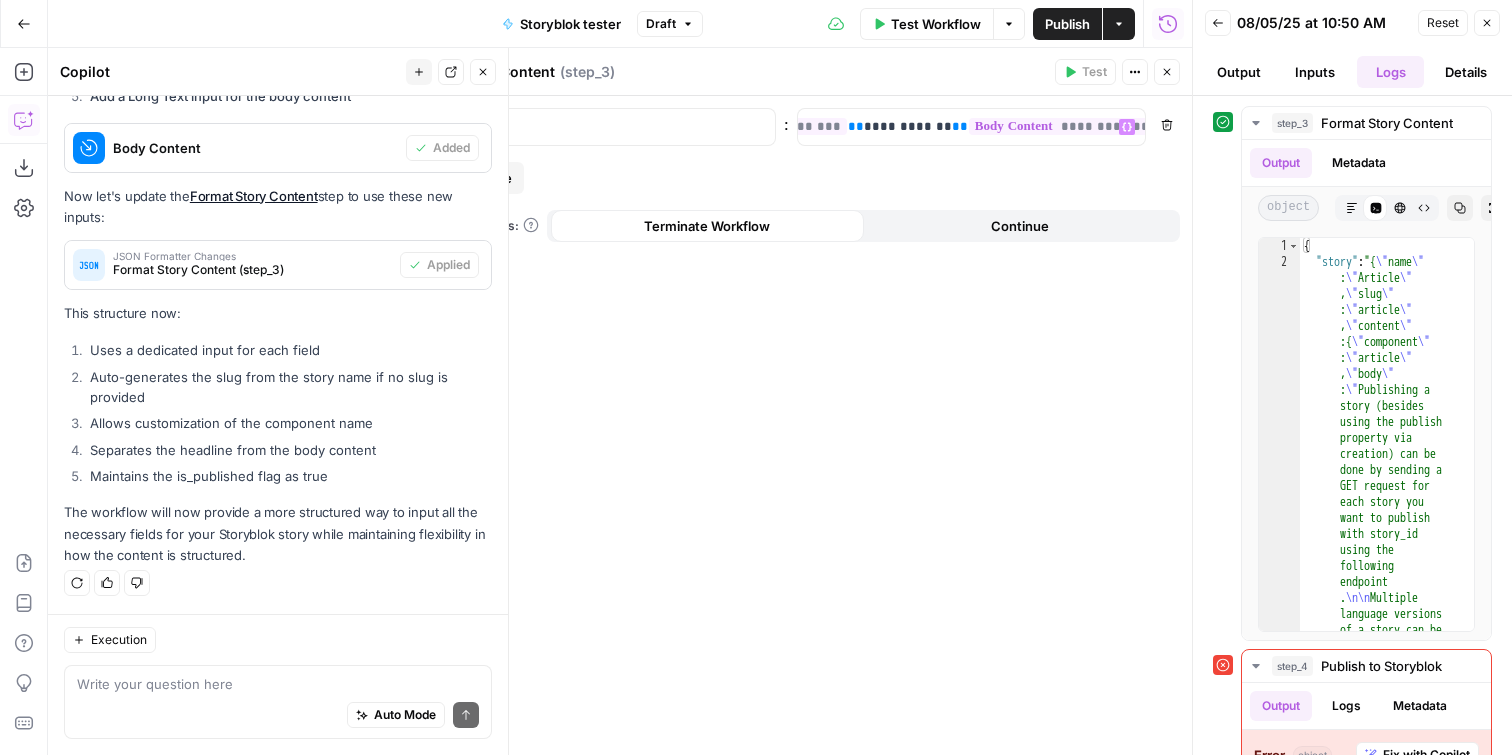scroll, scrollTop: 0, scrollLeft: 1913, axis: horizontal 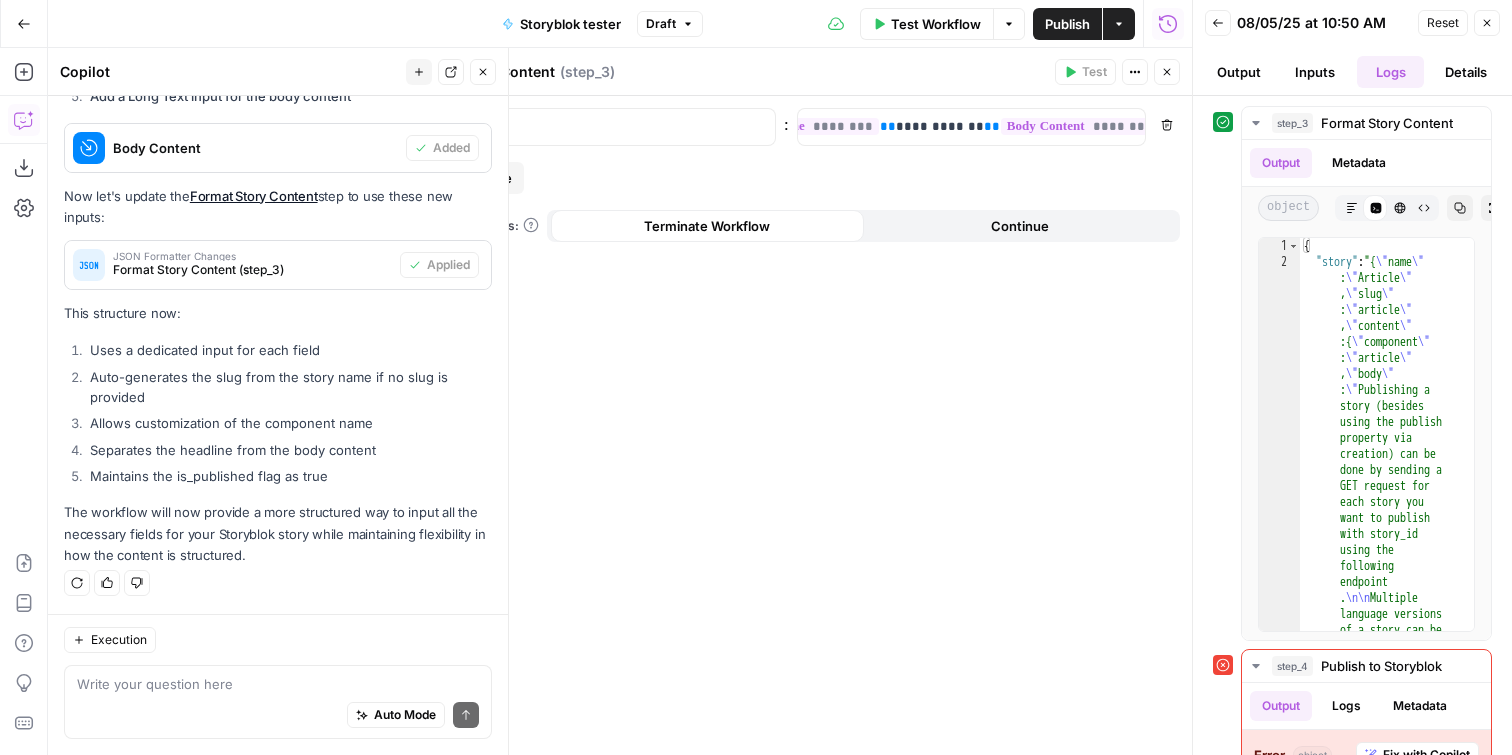 click on "Close" at bounding box center (1167, 72) 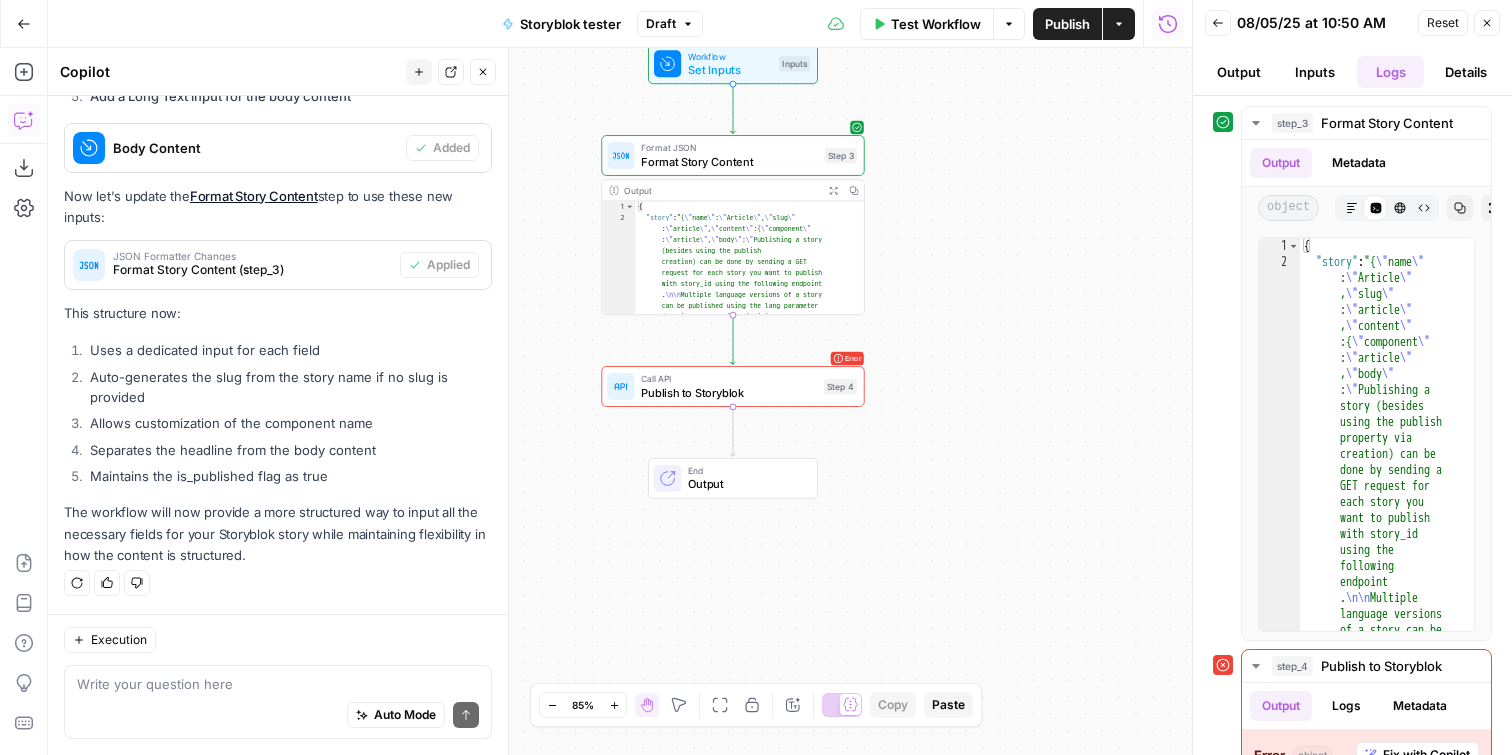 click on "Publish to Storyblok" at bounding box center [729, 392] 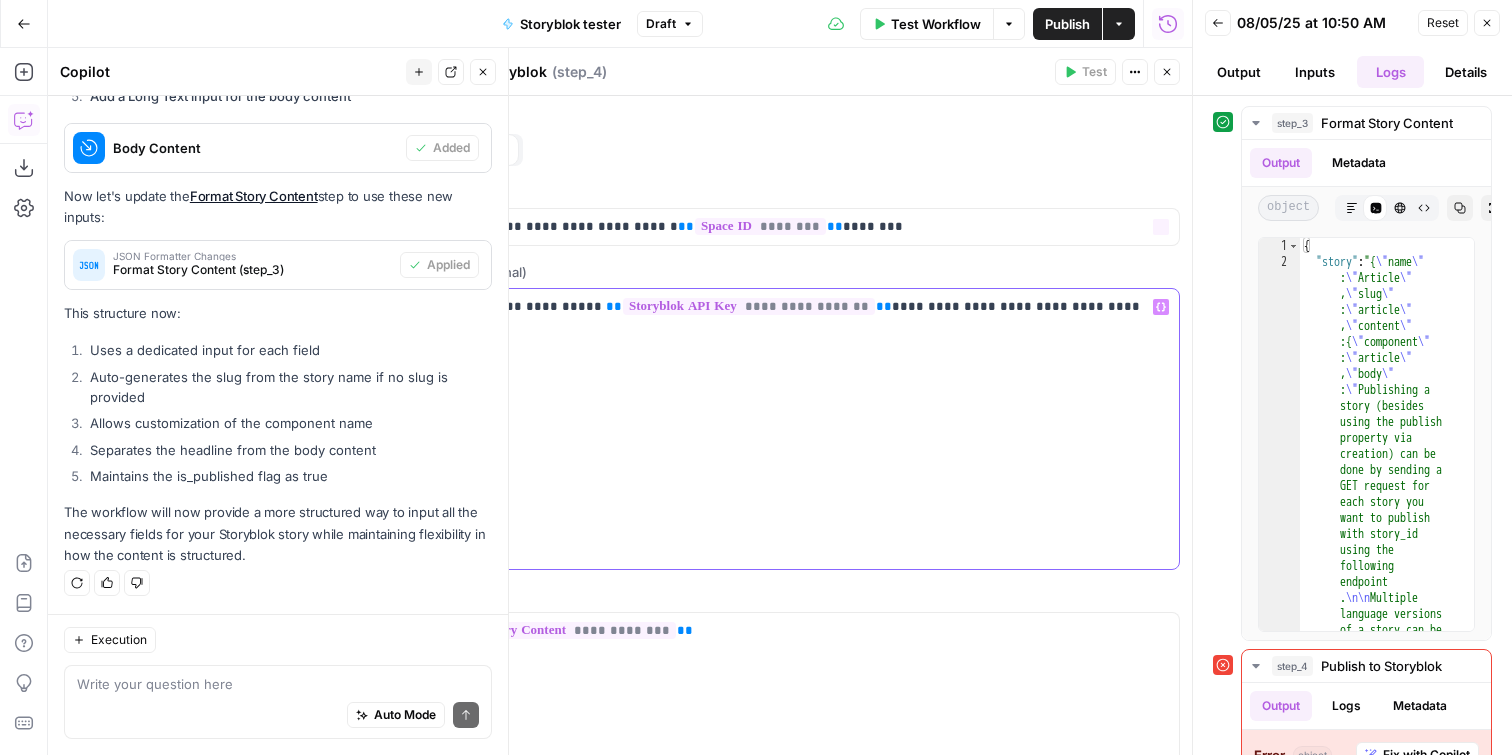 drag, startPoint x: 960, startPoint y: 403, endPoint x: 427, endPoint y: 177, distance: 578.9344 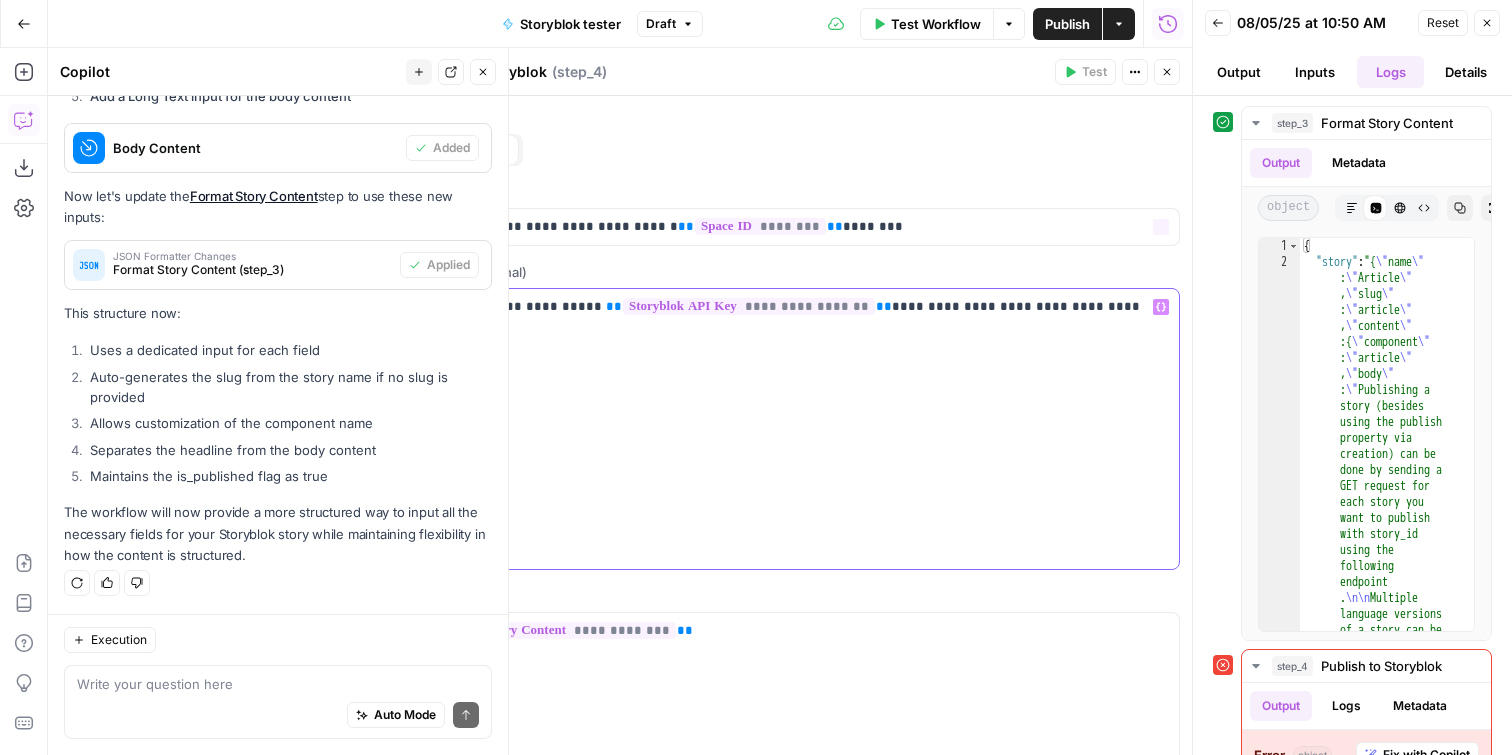 click on "**********" at bounding box center [792, 425] 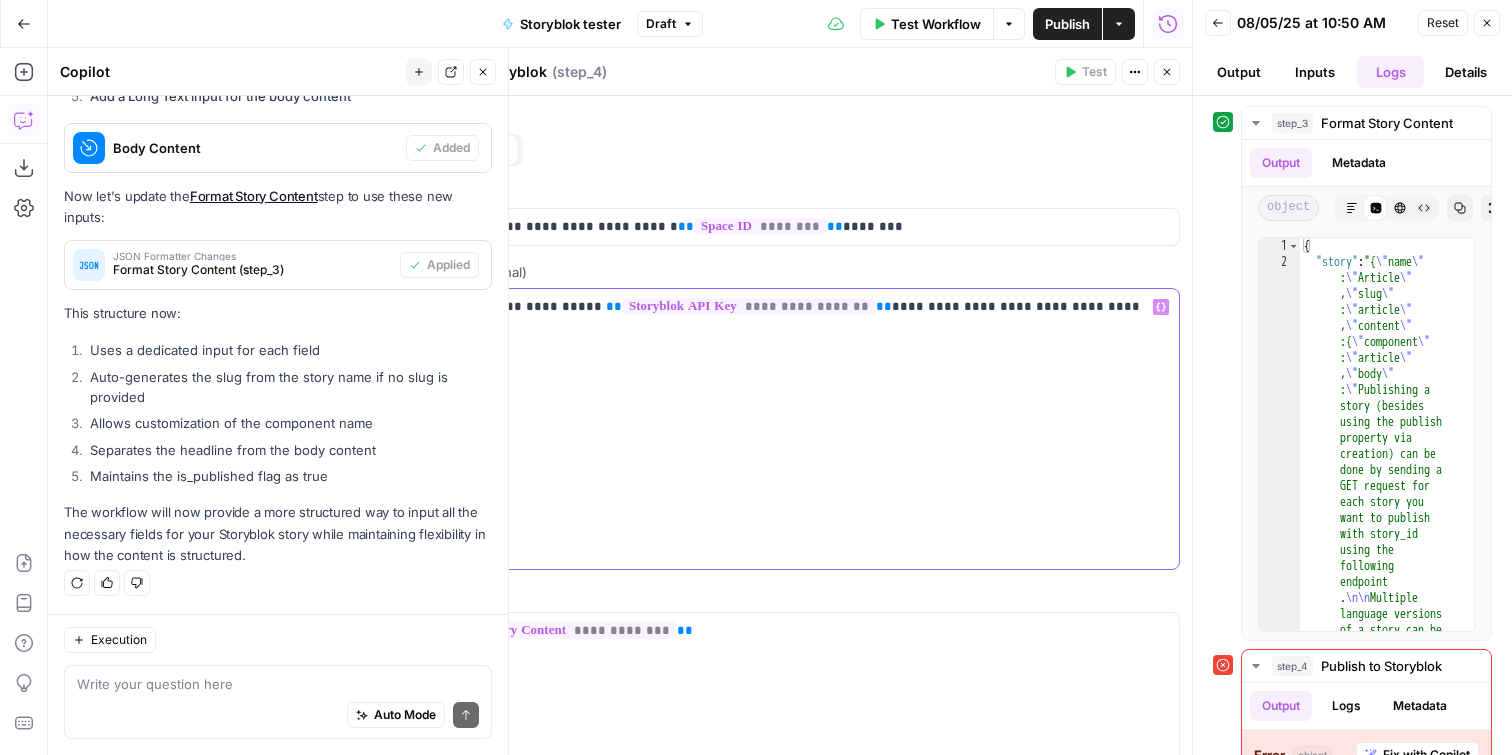 copy on "**********" 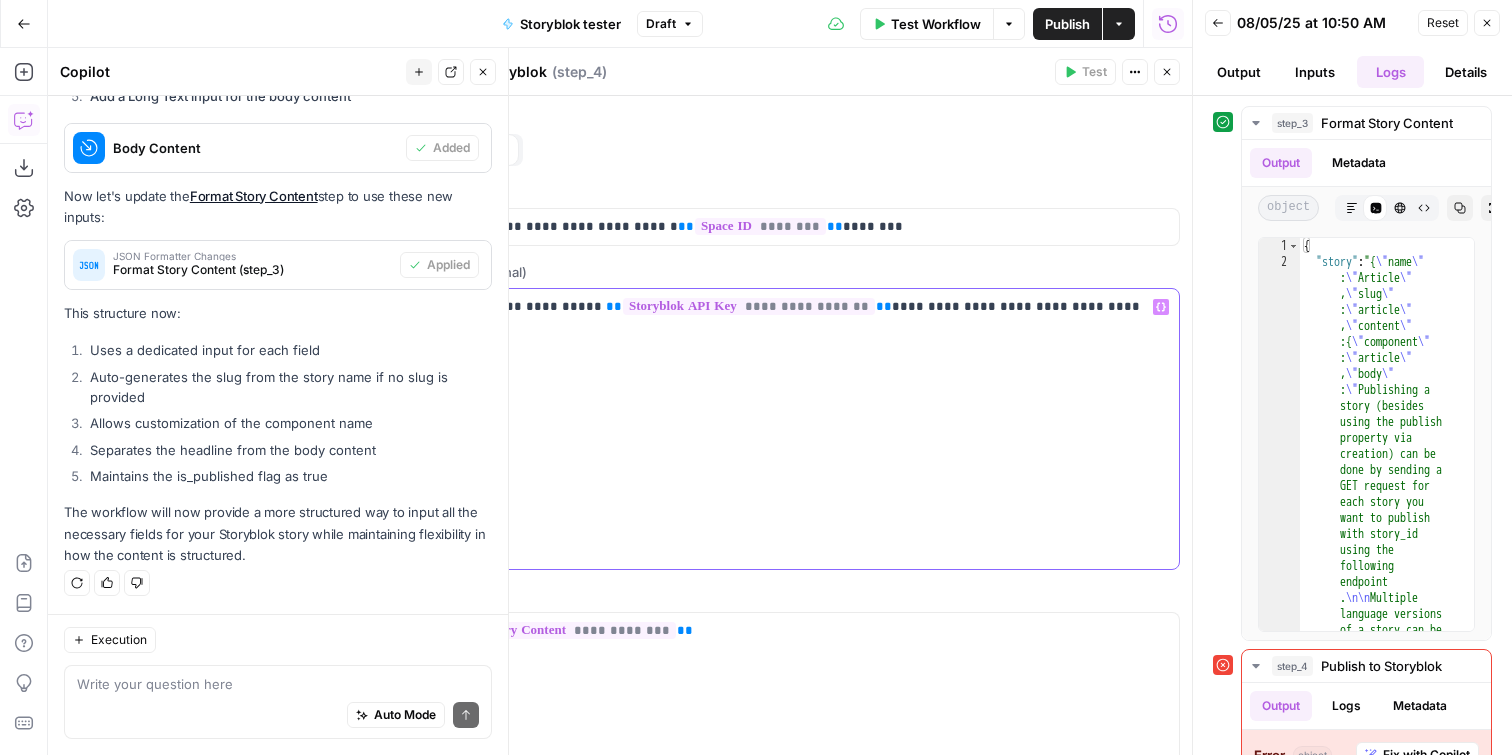 scroll, scrollTop: 232, scrollLeft: 0, axis: vertical 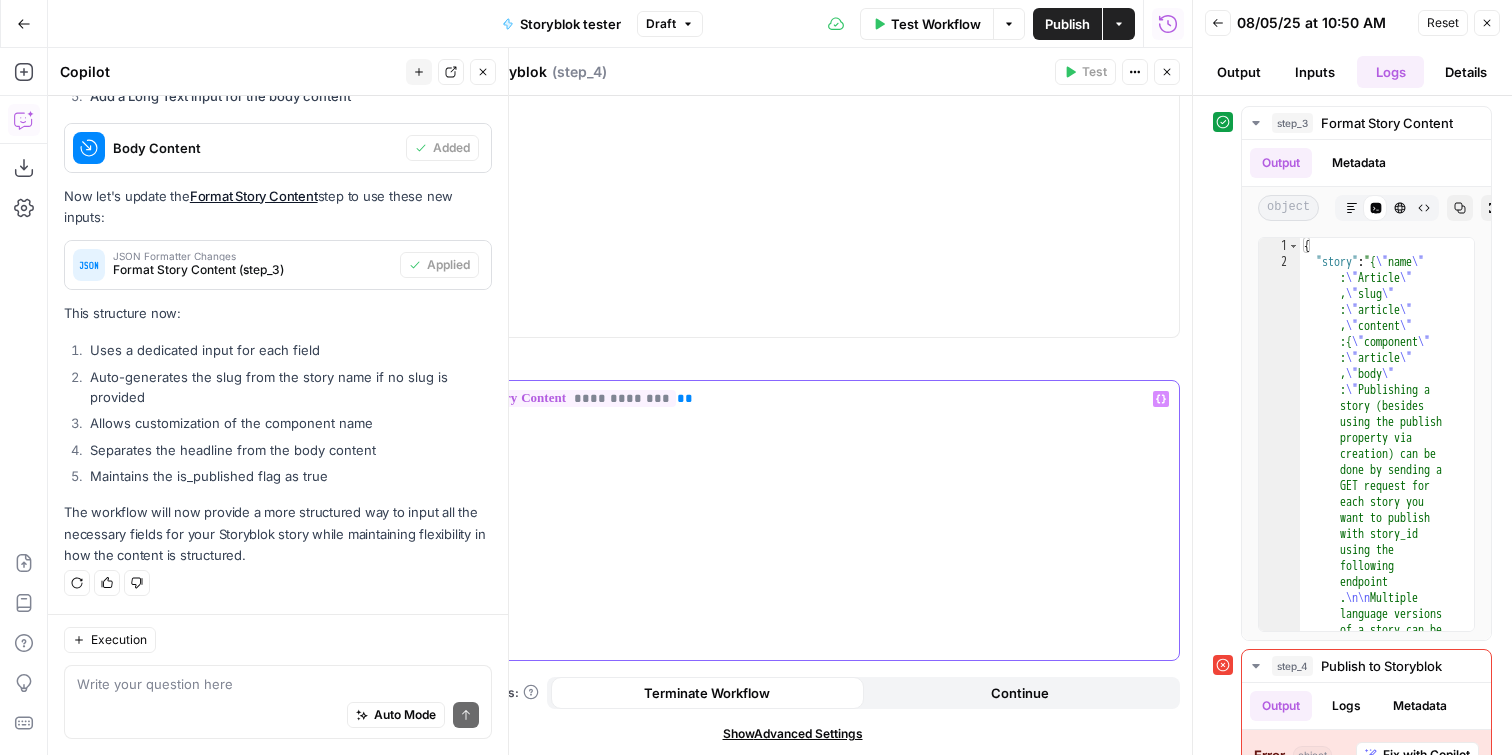 drag, startPoint x: 765, startPoint y: 430, endPoint x: 369, endPoint y: 372, distance: 400.22495 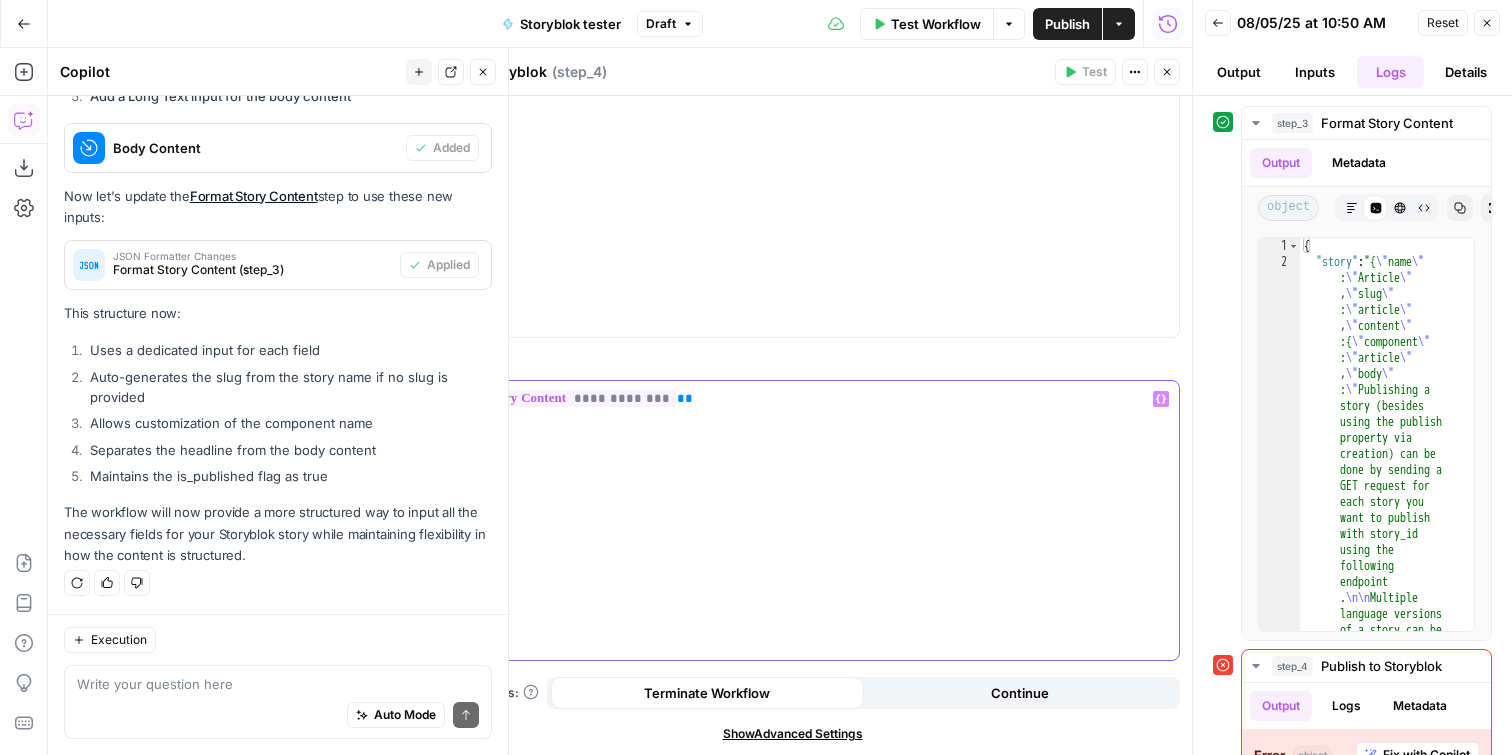click on "Storyblok tester Draft Test Workflow Options Publish Actions Run History Add Steps Copilot Download as JSON Settings Import JSON AirOps Academy Help Give Feedback Shortcuts Workflow Set Inputs Inputs Format JSON Format Story Content Step 3 Output Expand Output Copy 1 2 {    "story" :  "{ \" name \" : \" Article \" , \" slug \"        : \" article \" , \" content \" :{ \" component \"        : \" article \" , \" body \" : \" Publishing a story         (besides using the publish property via         creation) can be done by sending a GET         request for each story you want to publish         with story_id using the following endpoint        . \n\n \" }}"" at bounding box center [756, 377] 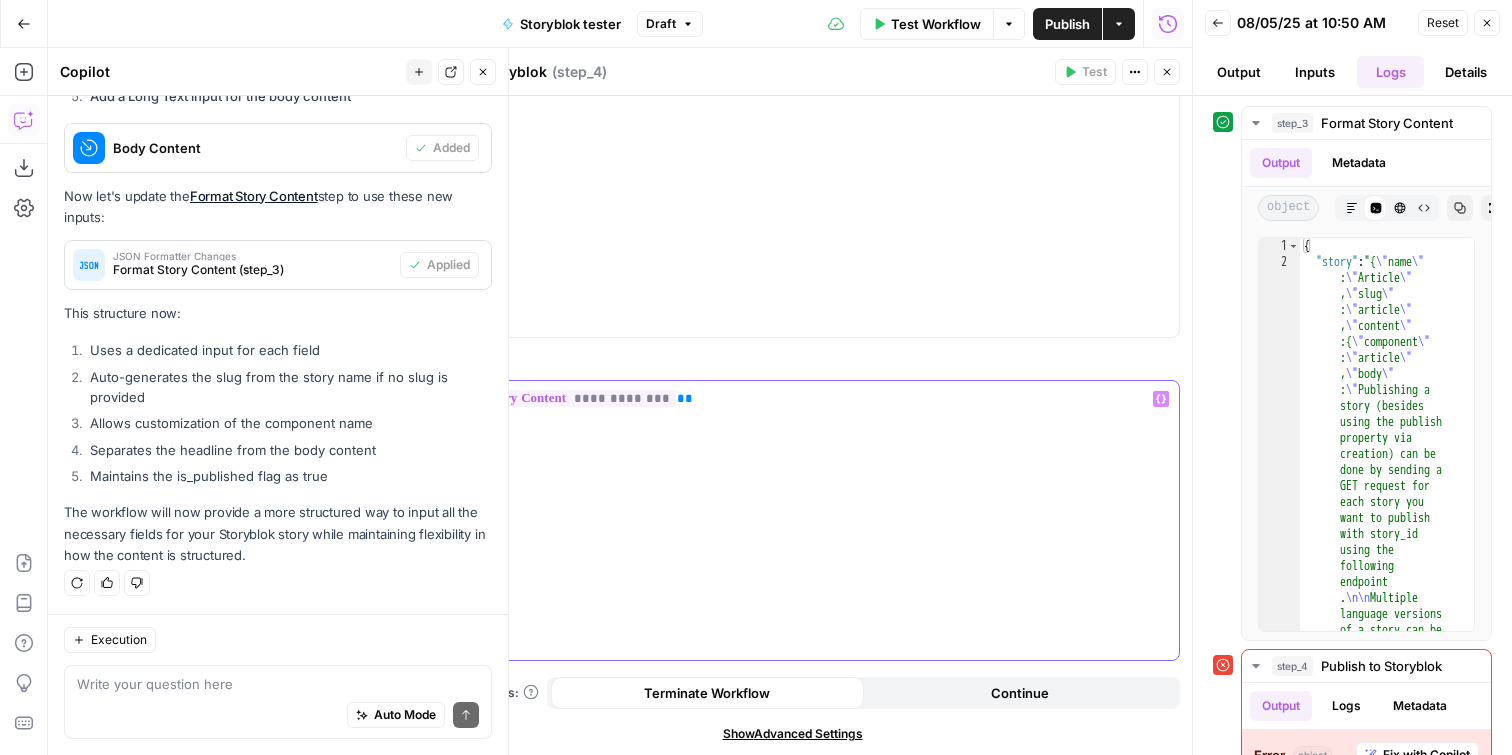 click on "**********" at bounding box center (792, 521) 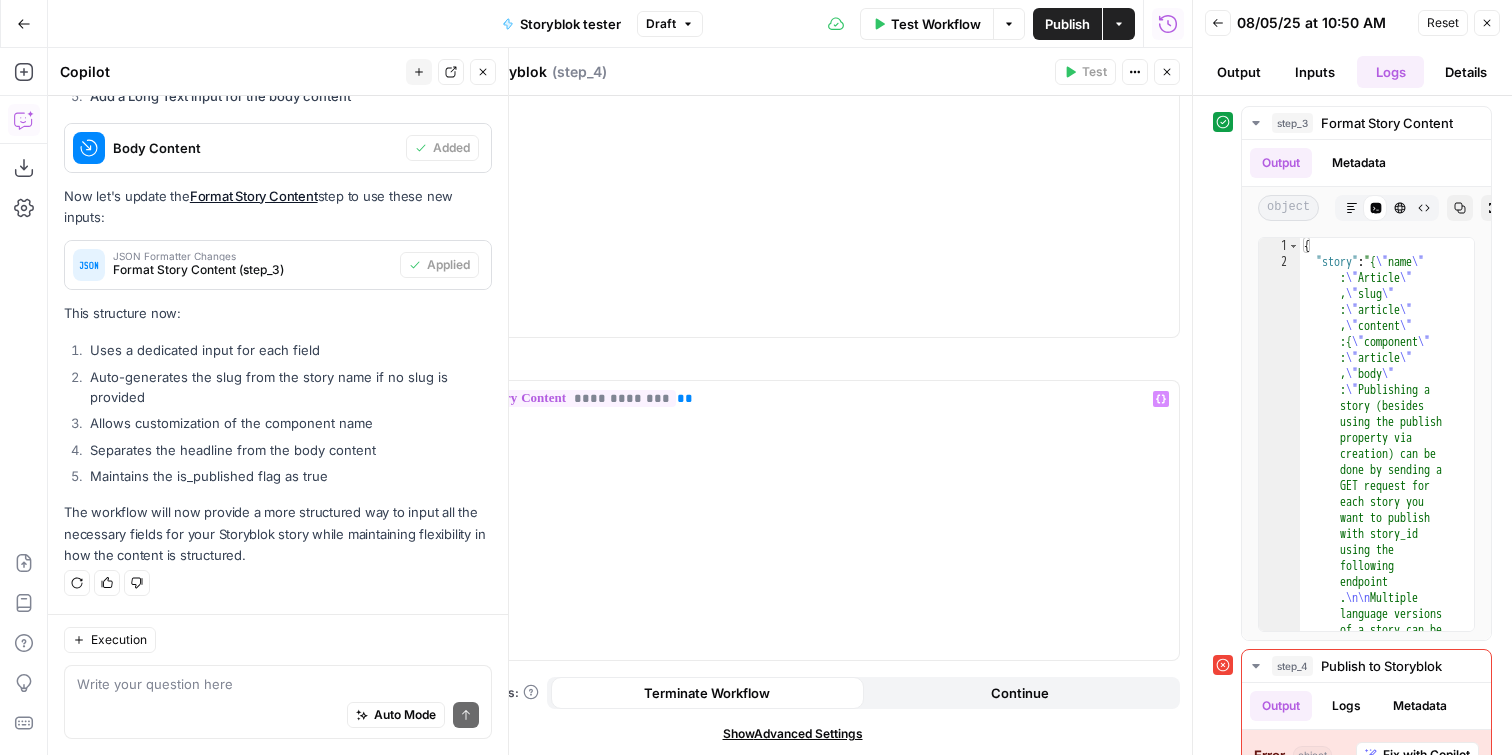 click on "Body   (Optional)" at bounding box center [792, 364] 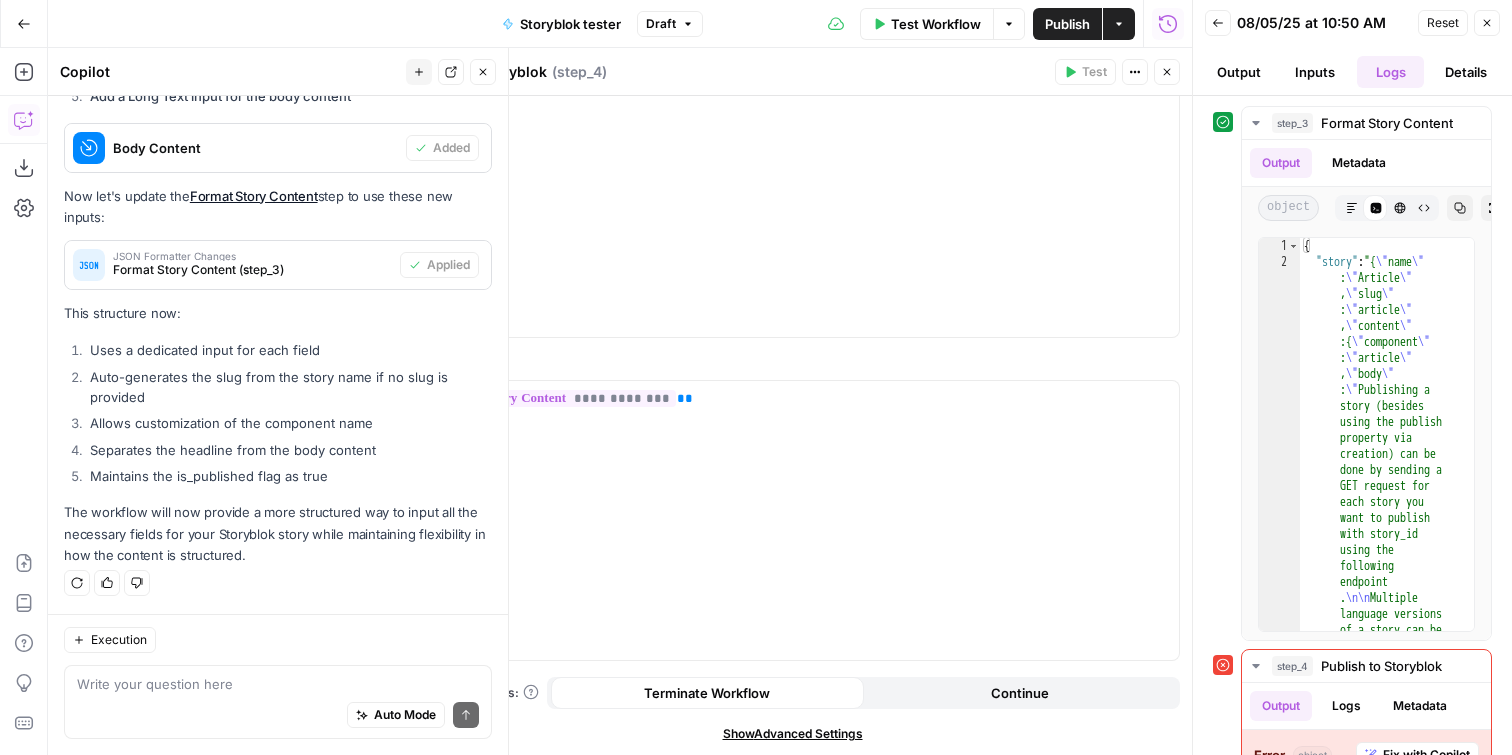 click on "Auto Mode Send" at bounding box center [278, 716] 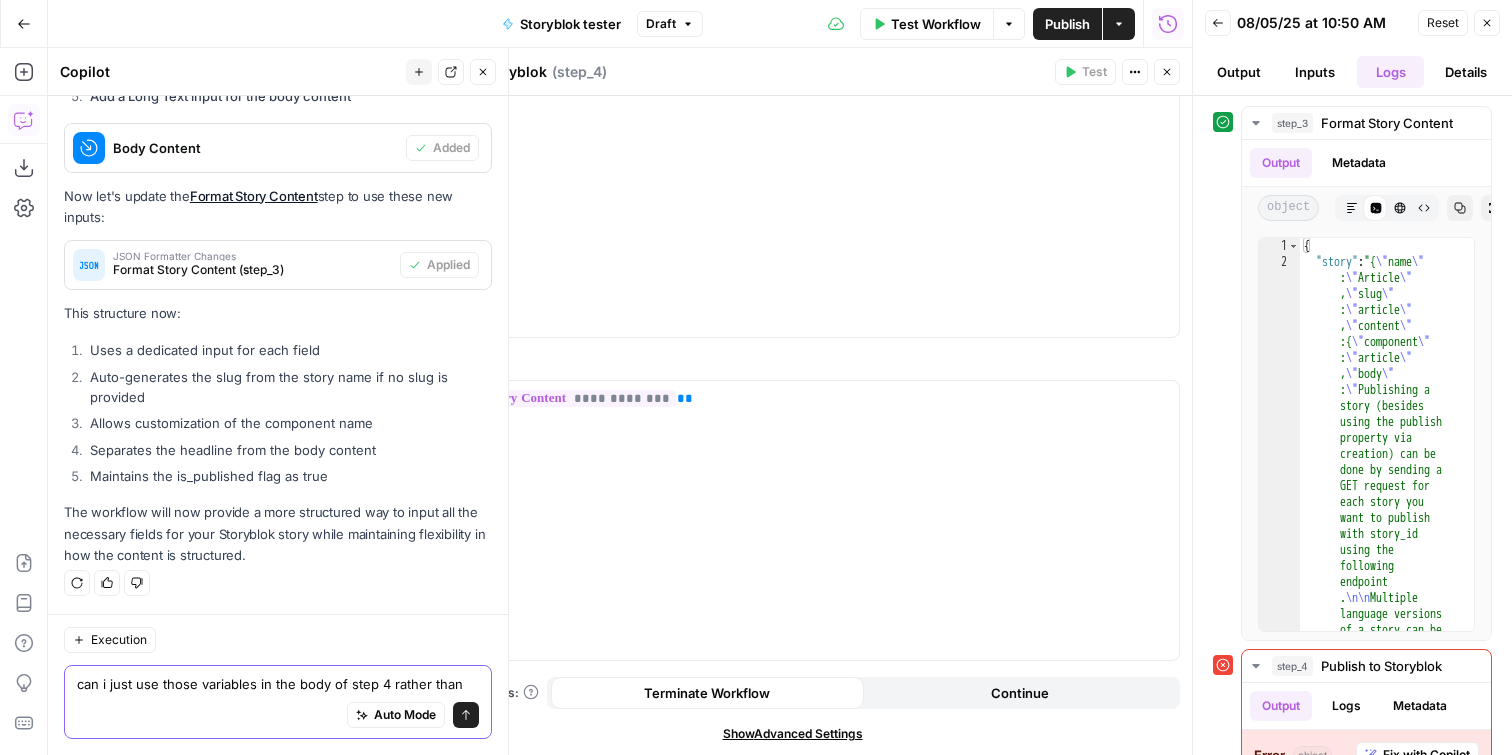 scroll, scrollTop: 2536, scrollLeft: 0, axis: vertical 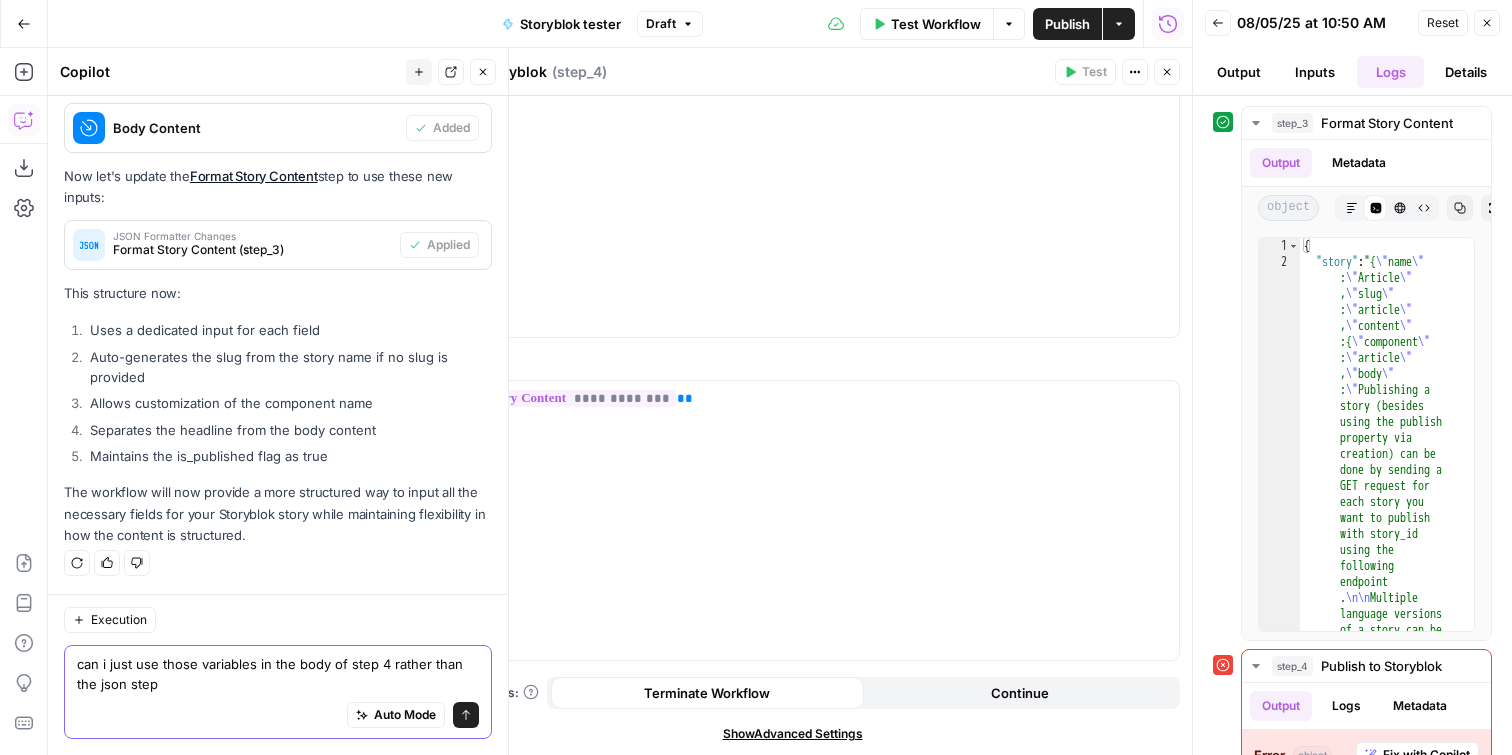 type on "can i just use those variables in the body of step 4 rather than the json step" 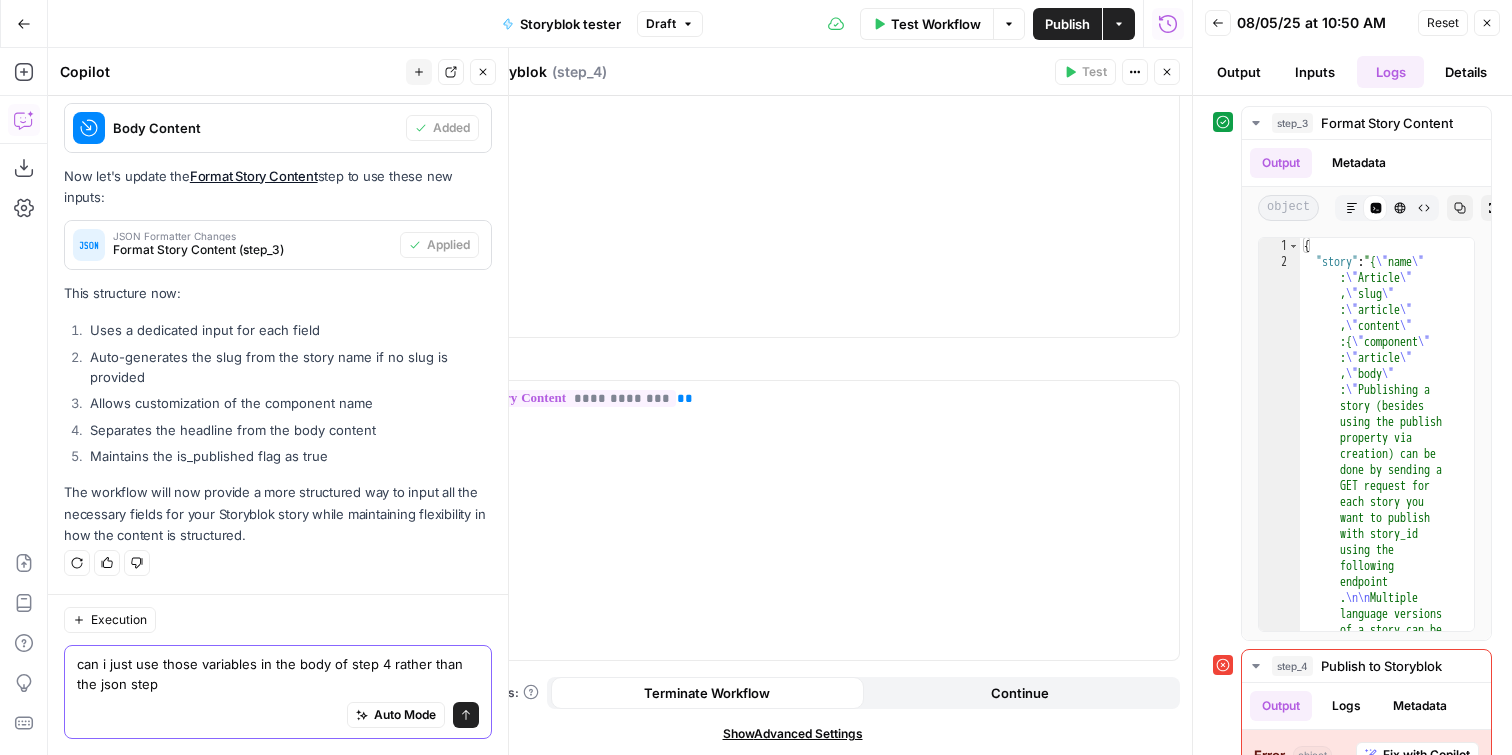 type 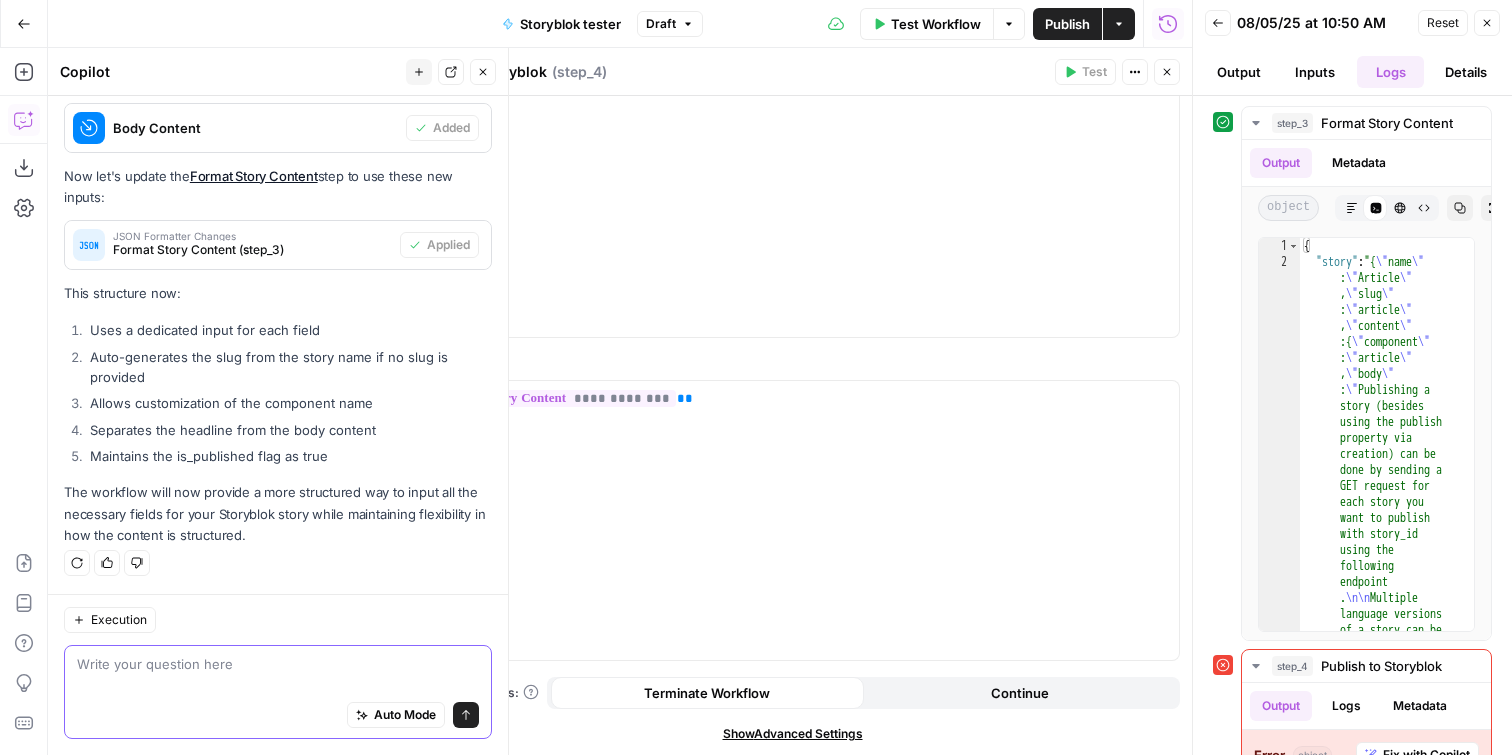 scroll, scrollTop: 2435, scrollLeft: 0, axis: vertical 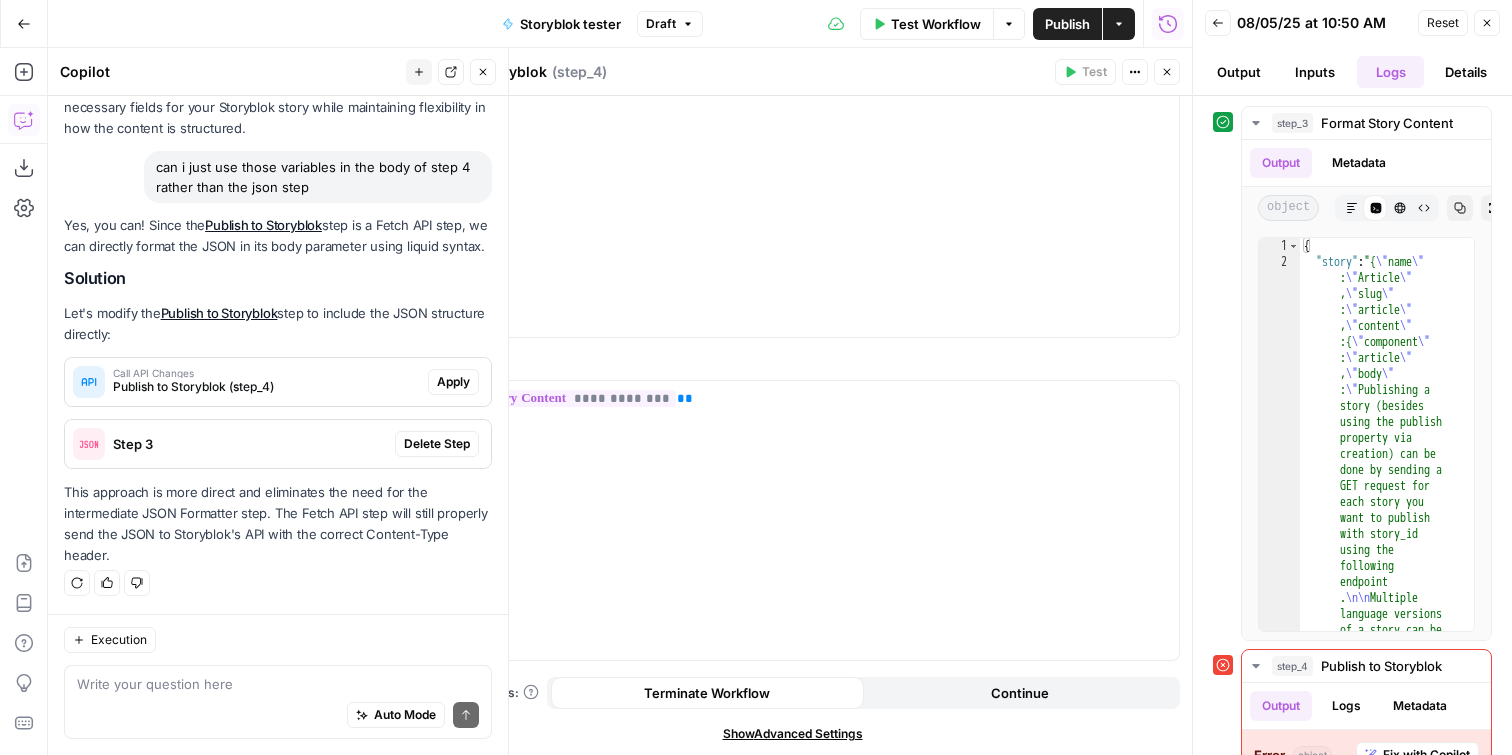 click on "Apply" at bounding box center [453, 382] 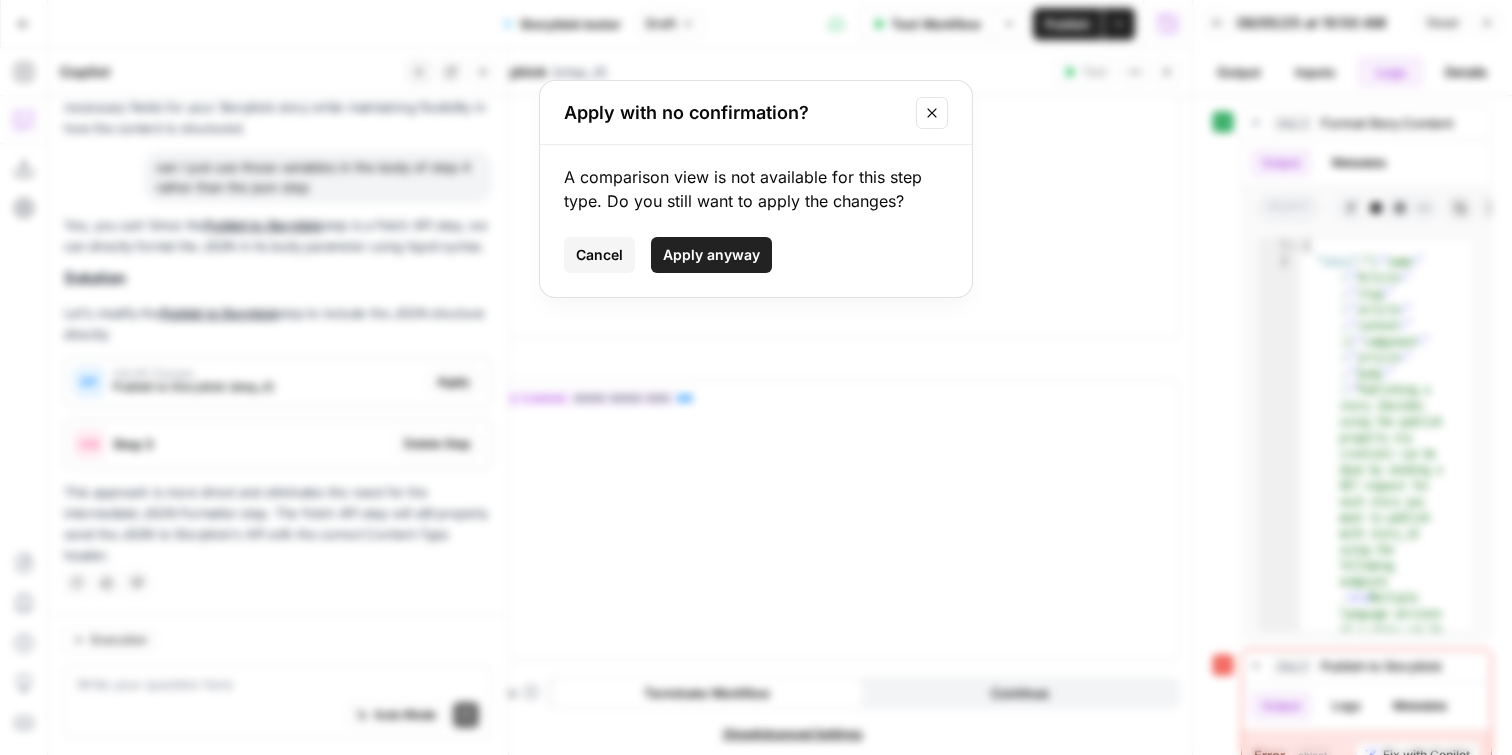 click on "Apply anyway" at bounding box center [711, 255] 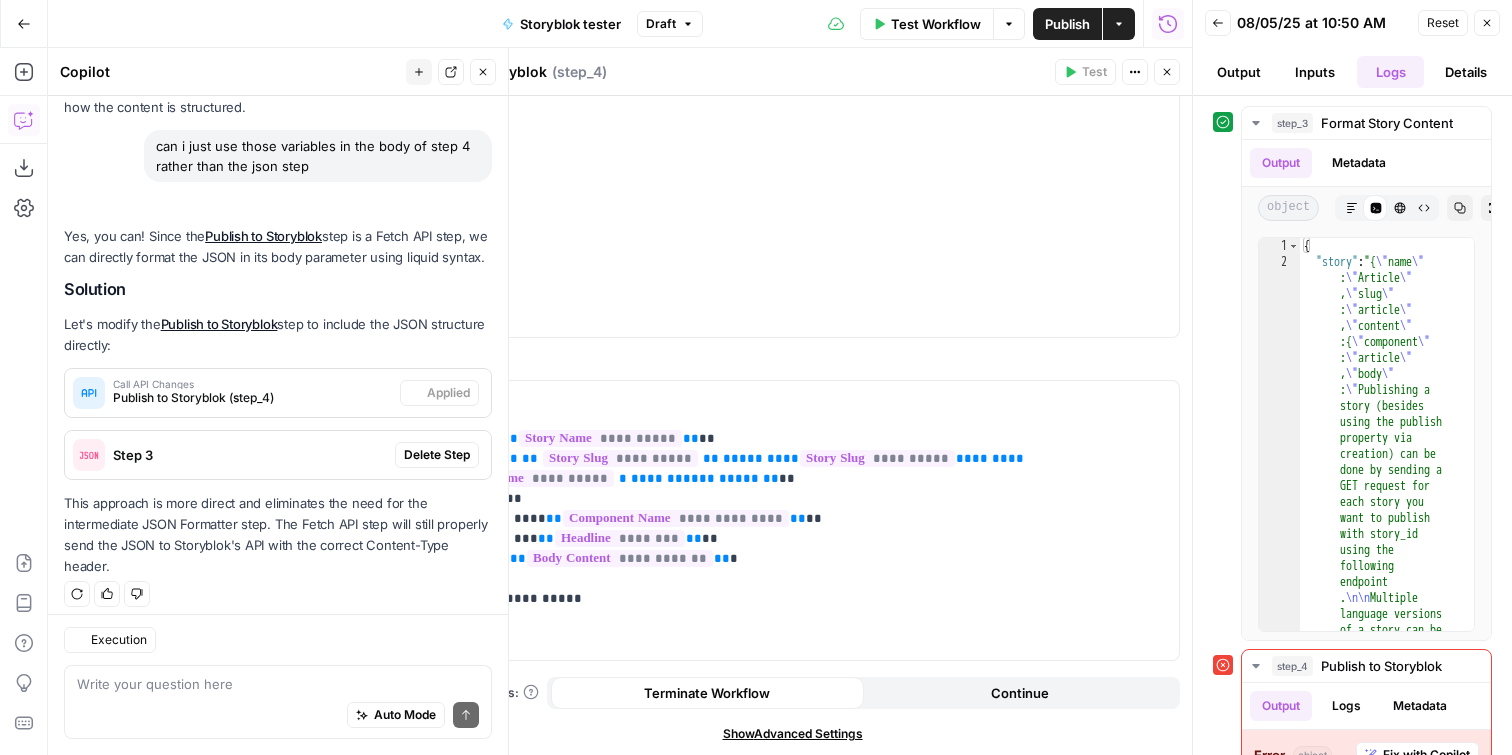 scroll, scrollTop: 2996, scrollLeft: 0, axis: vertical 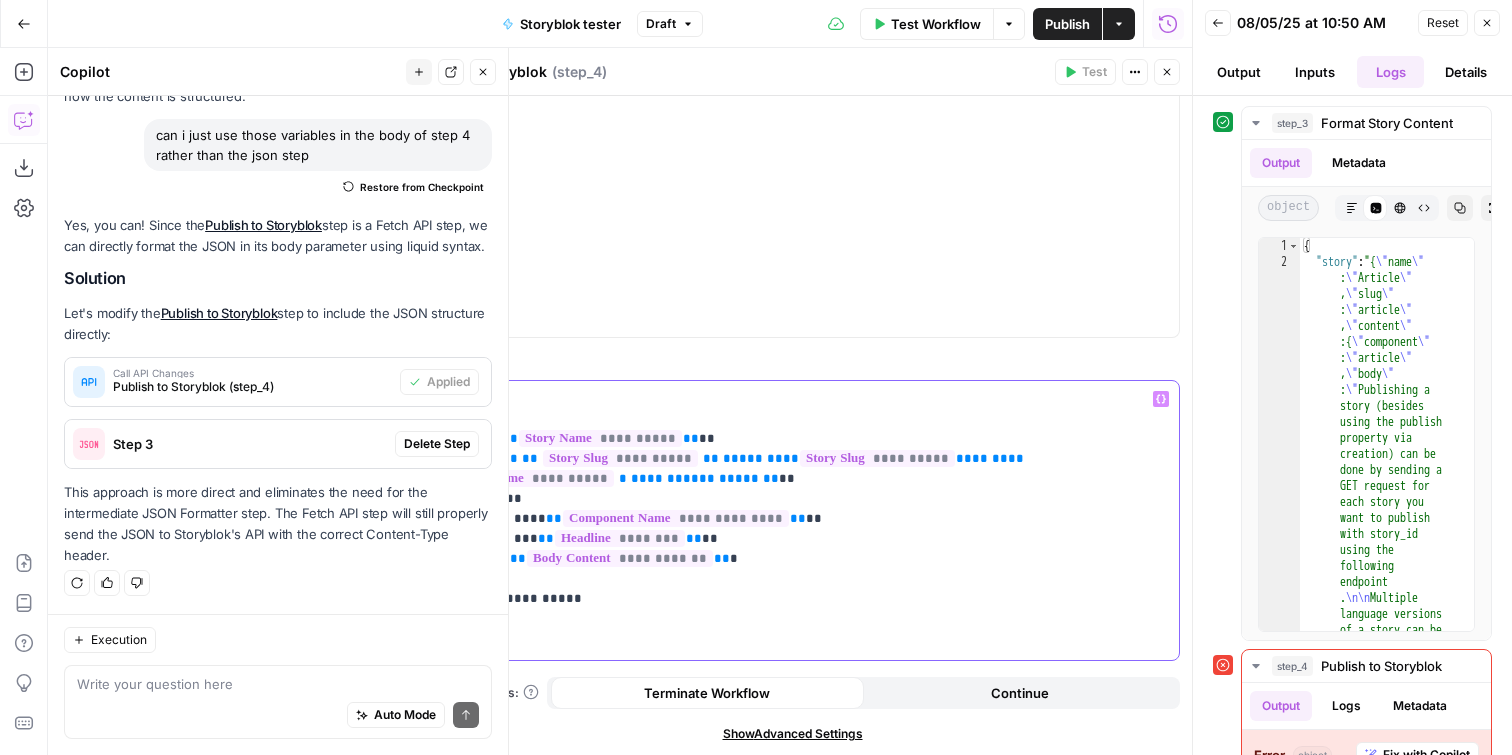 drag, startPoint x: 516, startPoint y: 462, endPoint x: 488, endPoint y: 462, distance: 28 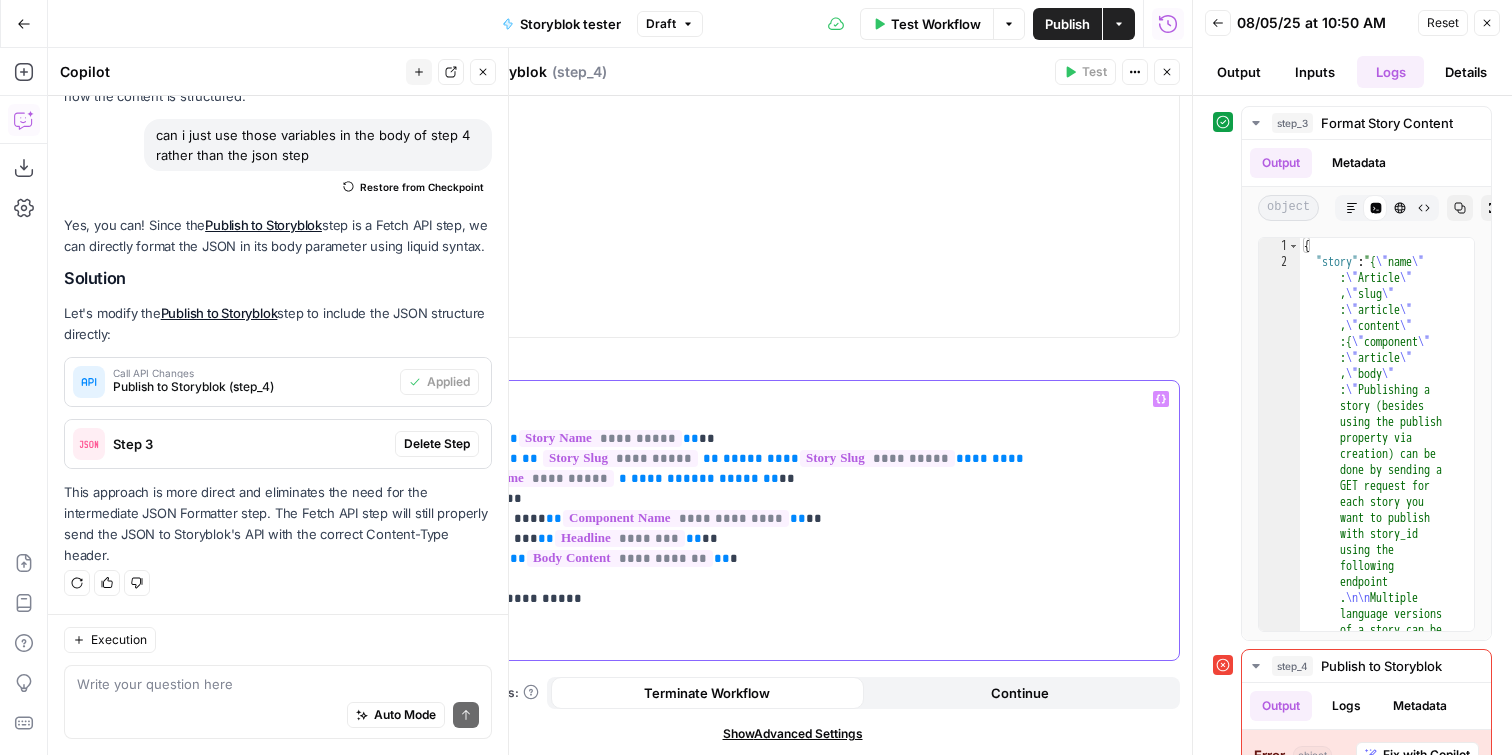 click on "**********" at bounding box center (792, 519) 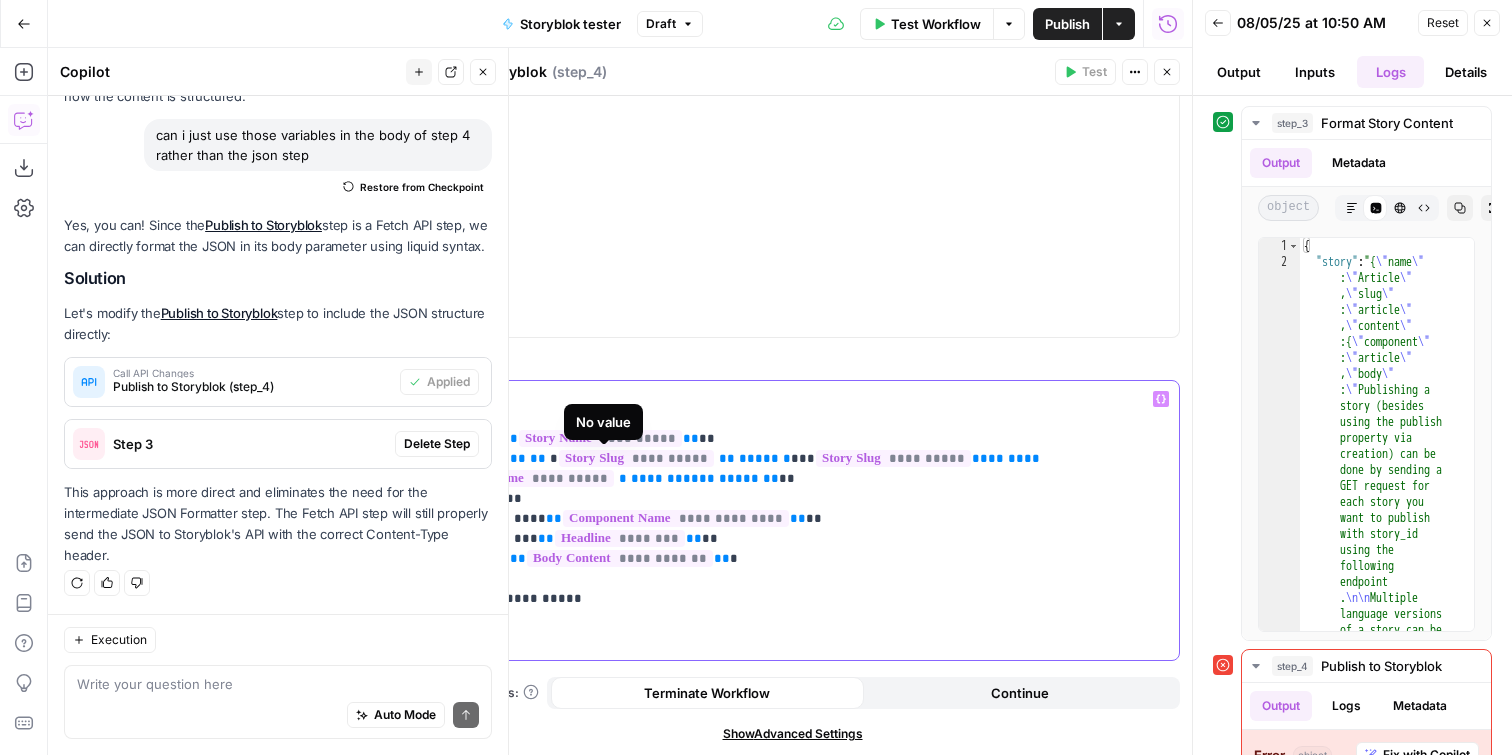 type 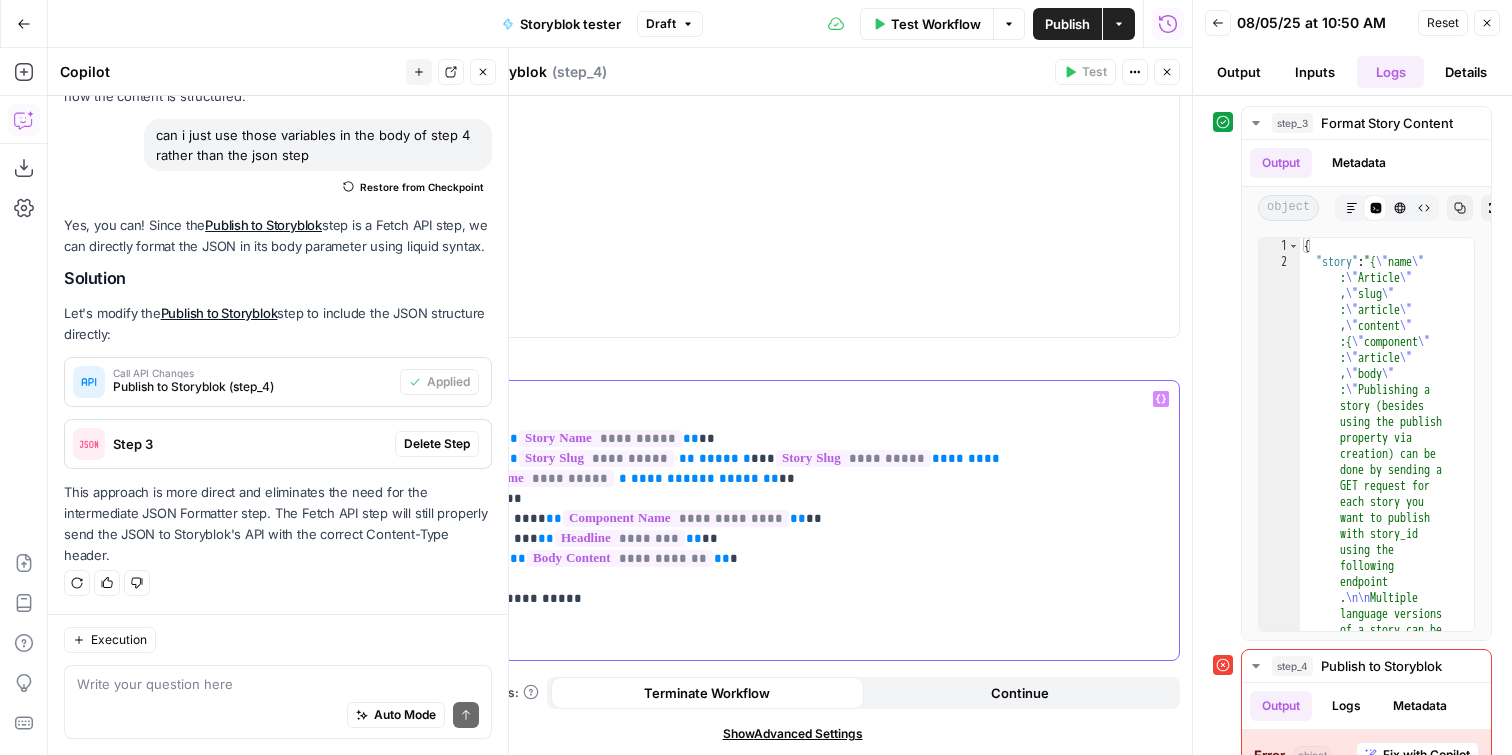 drag, startPoint x: 577, startPoint y: 480, endPoint x: 637, endPoint y: 464, distance: 62.0967 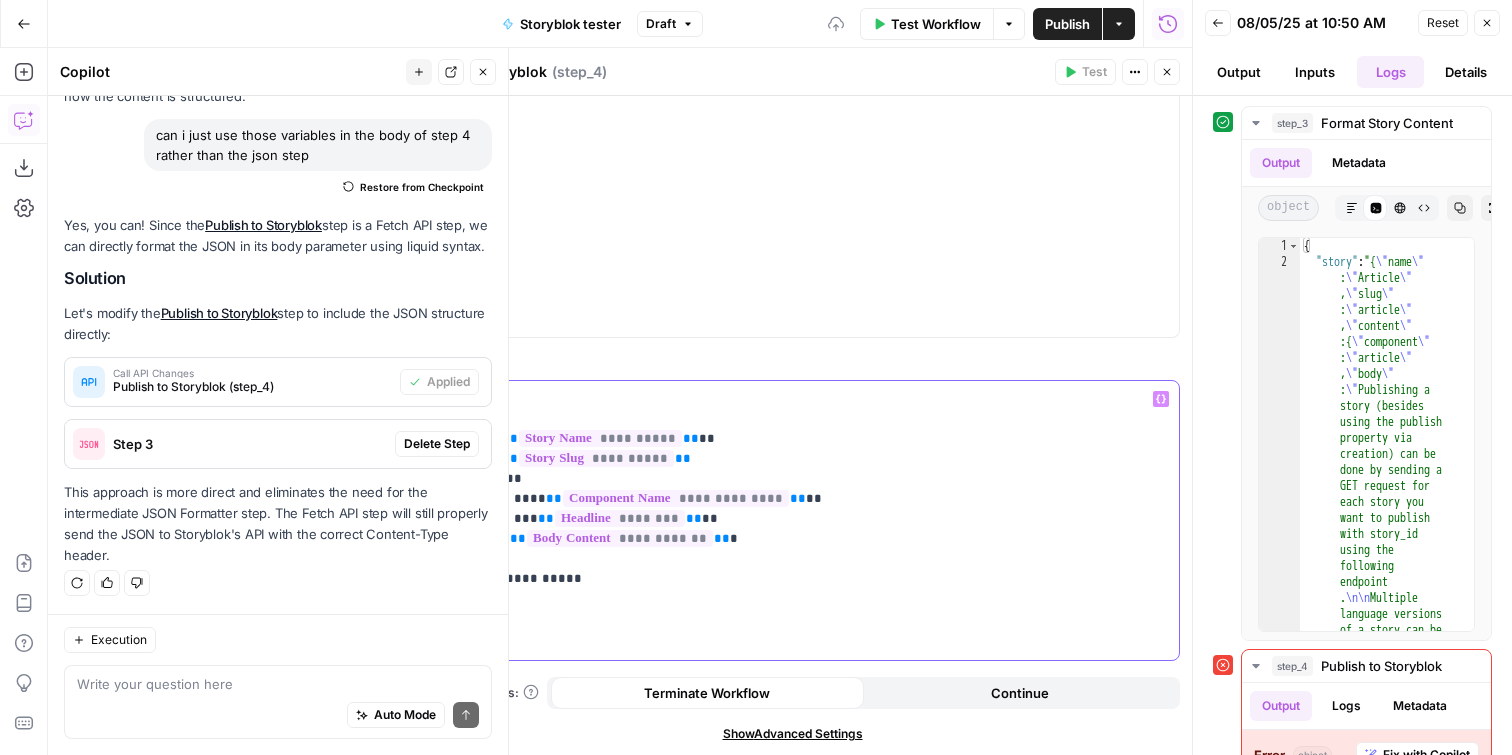 click on "**********" at bounding box center [792, 509] 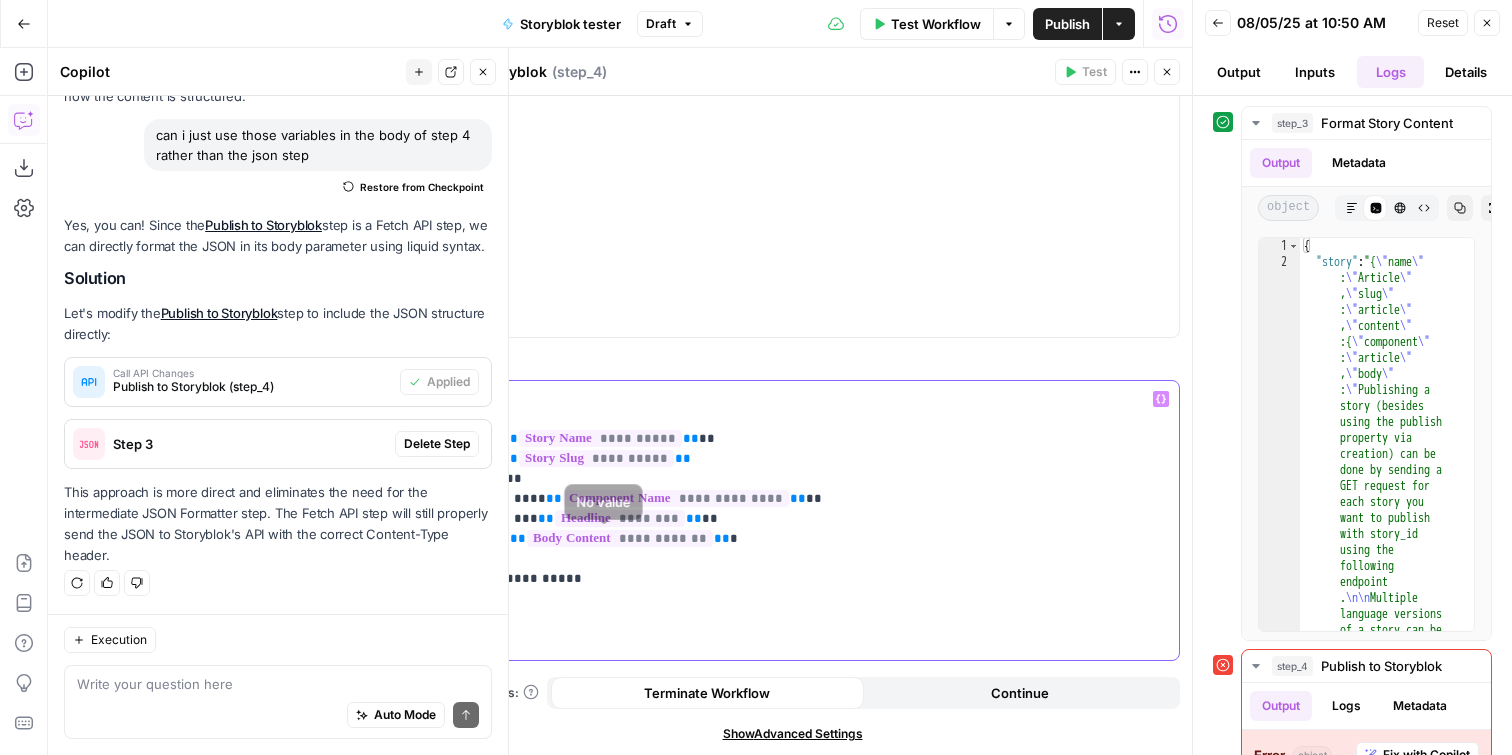 click on "**********" at bounding box center [792, 509] 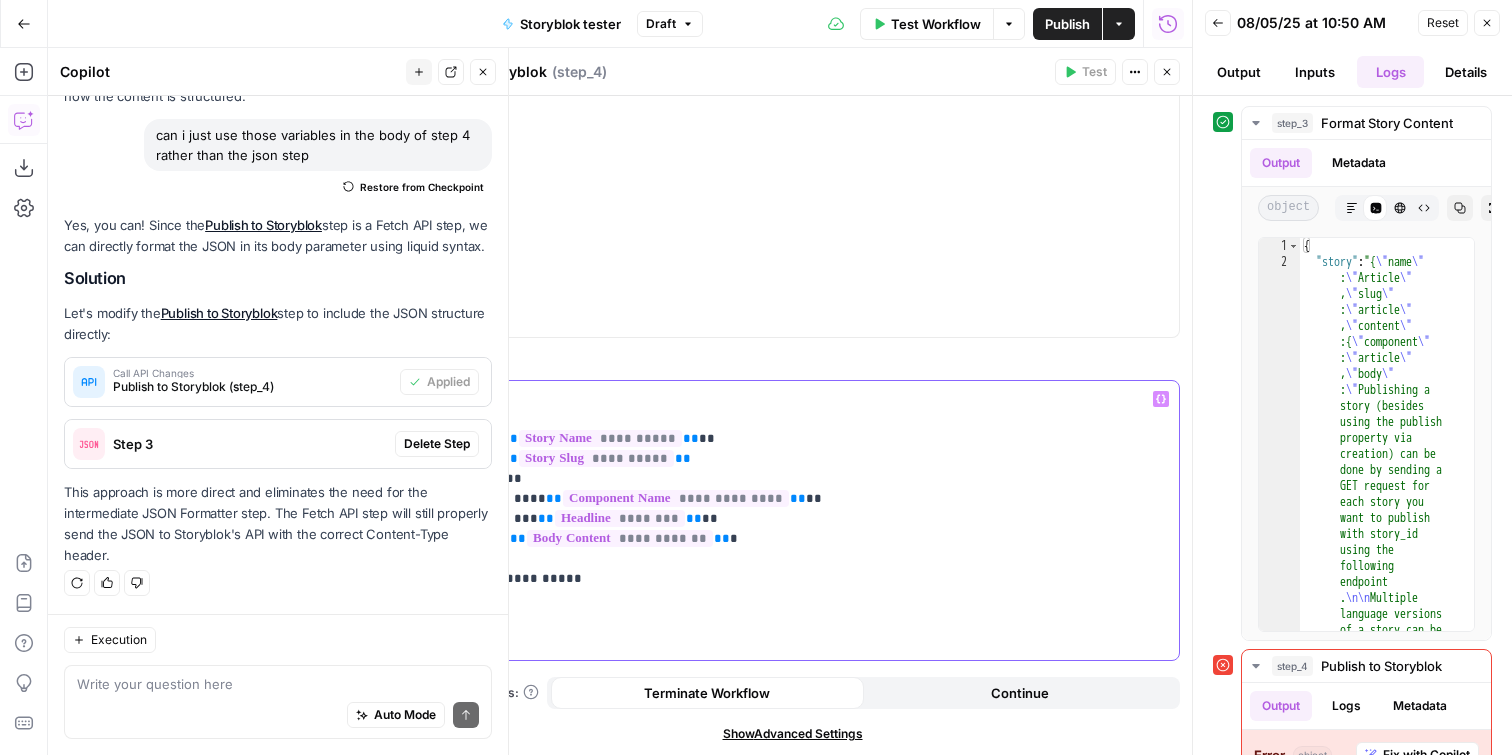 click on "**********" at bounding box center [792, 509] 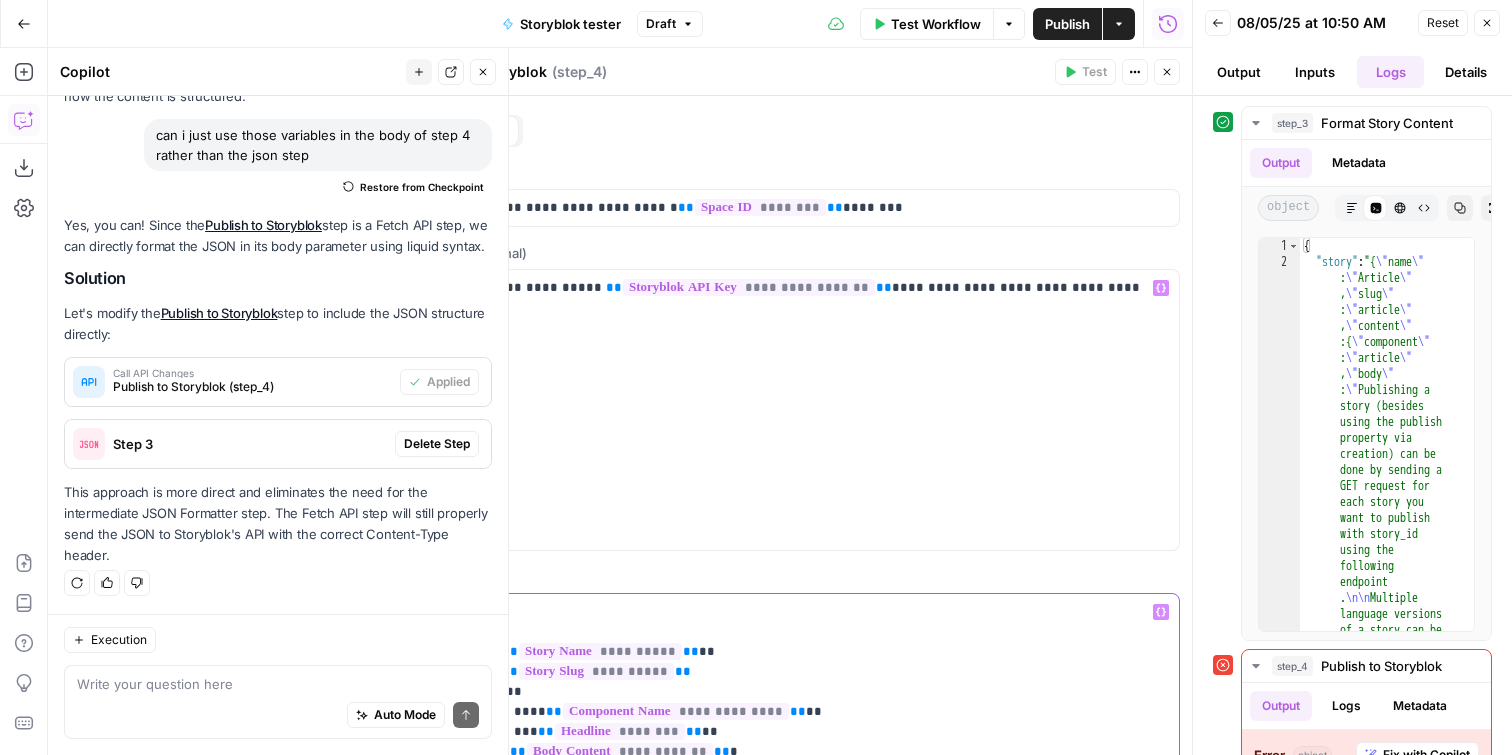 scroll, scrollTop: 0, scrollLeft: 0, axis: both 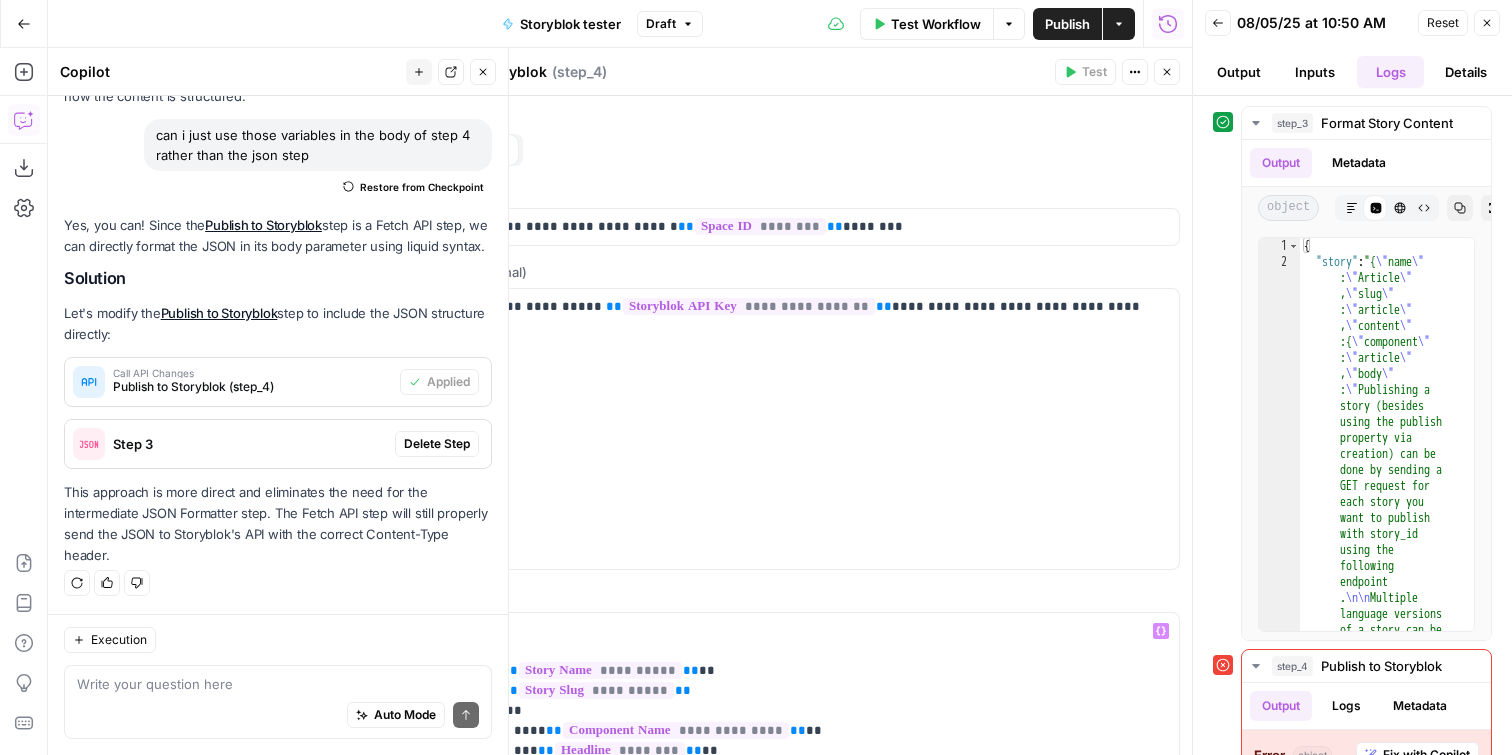 click on "Close" at bounding box center [1167, 72] 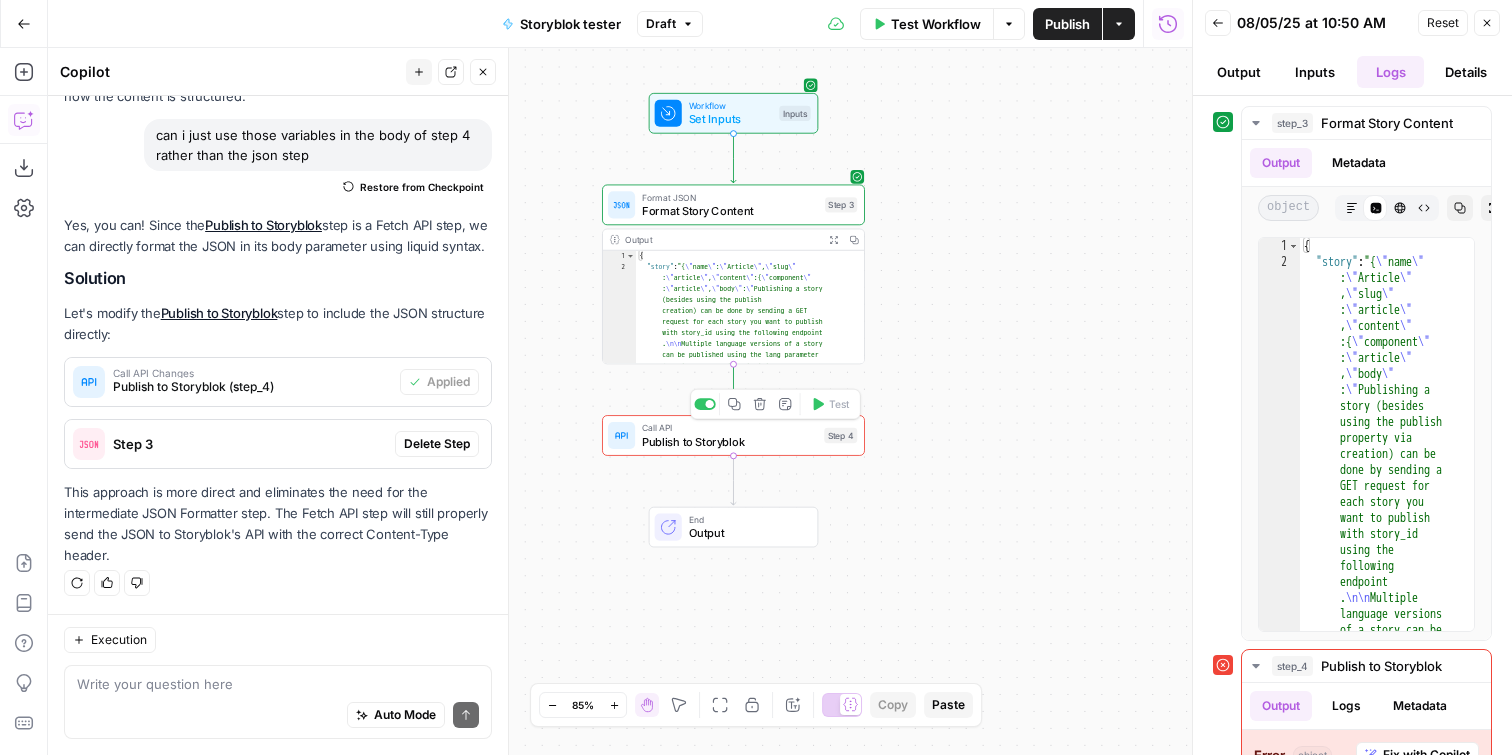 click on "Workflow Set Inputs Inputs Format JSON Format Story Content Step 3 Output Expand Output Copy 1 2 {    "story" :  "{ \" name \" : \" Article \" , \" slug \"        : \" article \" , \" content \" :{ \" component \"        : \" article \" , \" body \" : \" Publishing a story         (besides using the publish property via         creation) can be done by sending a GET         request for each story you want to publish         with story_id using the following endpoint        . \n\n Multiple language versions of a story         can be published using the lang parameter         (Publish translations individually has to         be enabled in Settings >         Internationalization). \" }}"     Error Call API Publish to Storyblok Step 4 Copy step Delete step Add Note Test End Output" at bounding box center (620, 401) 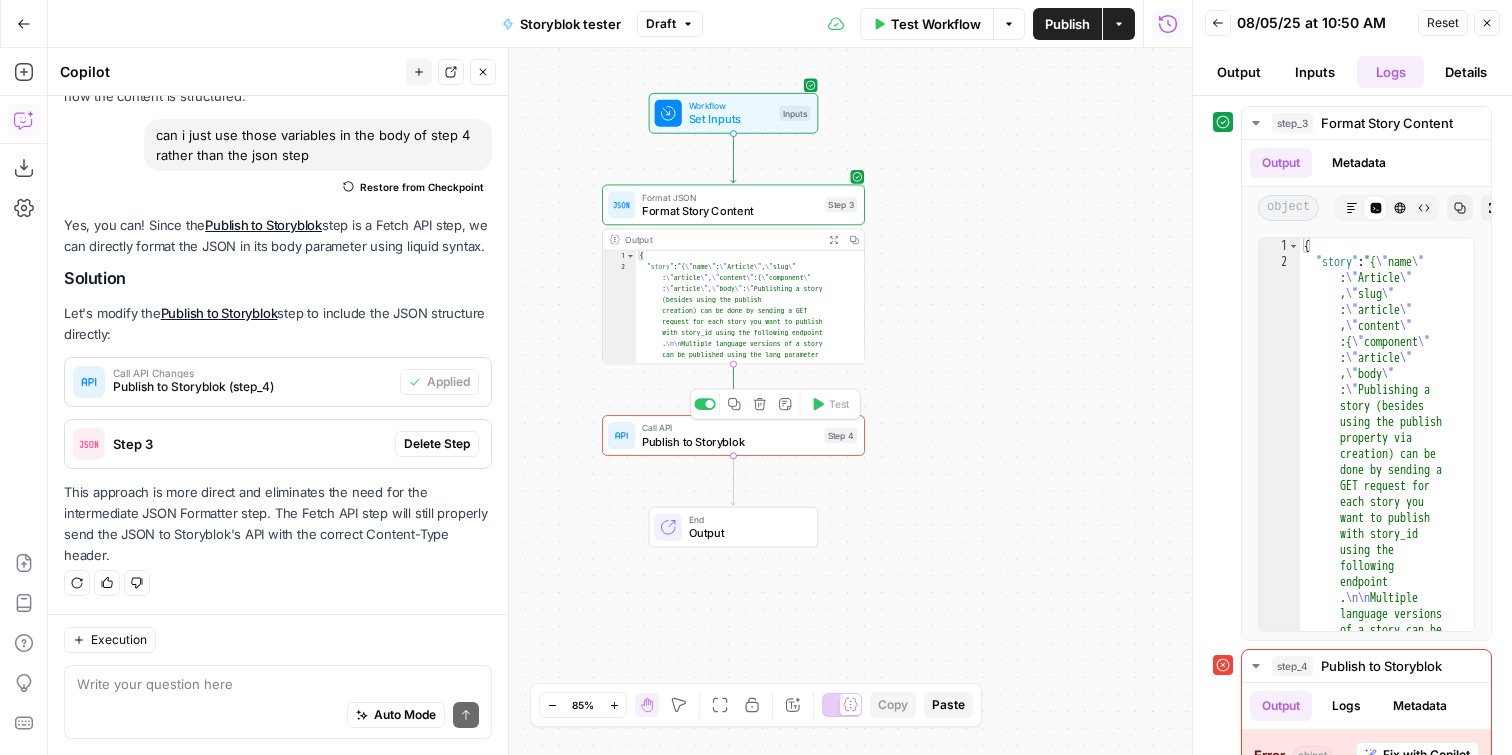 click on "Publish to Storyblok" at bounding box center (730, 441) 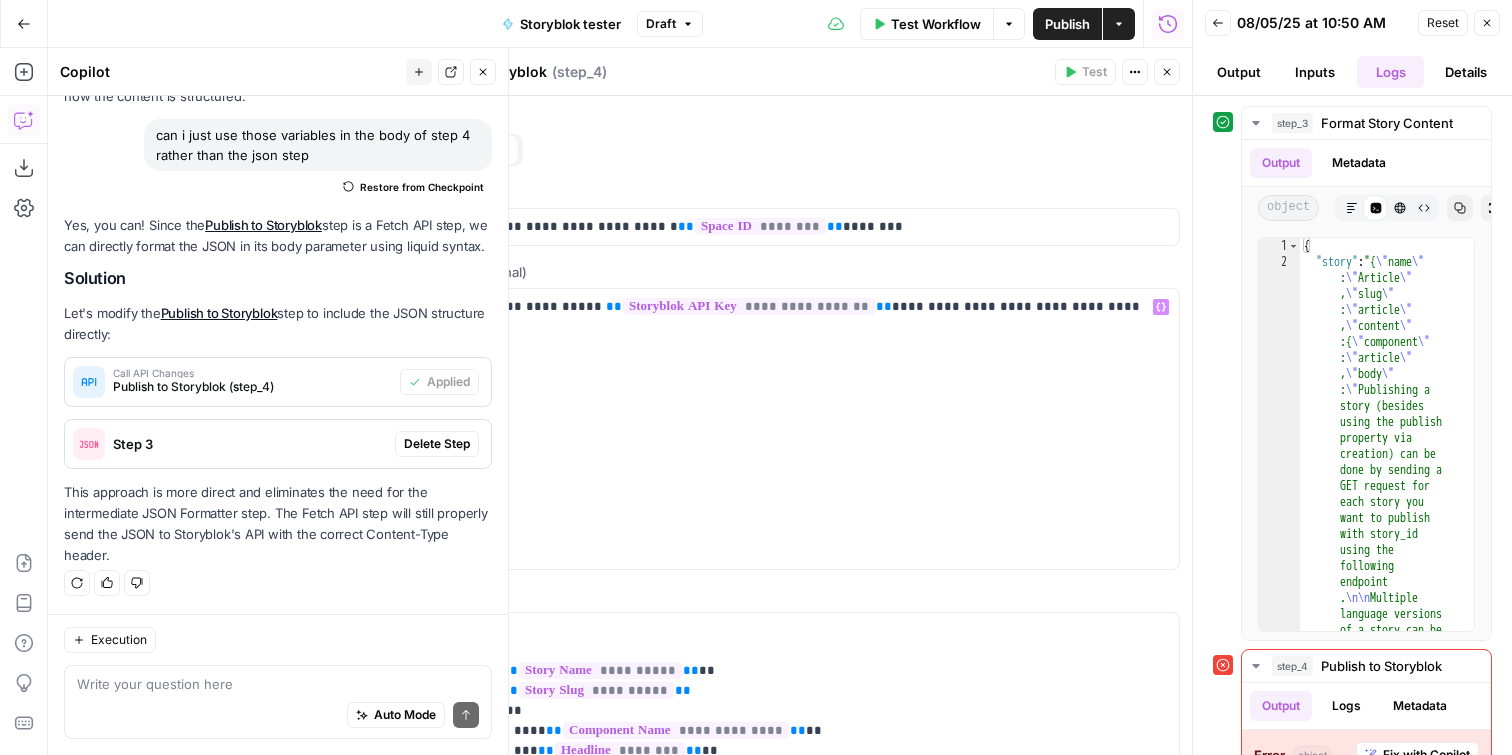 scroll, scrollTop: 232, scrollLeft: 0, axis: vertical 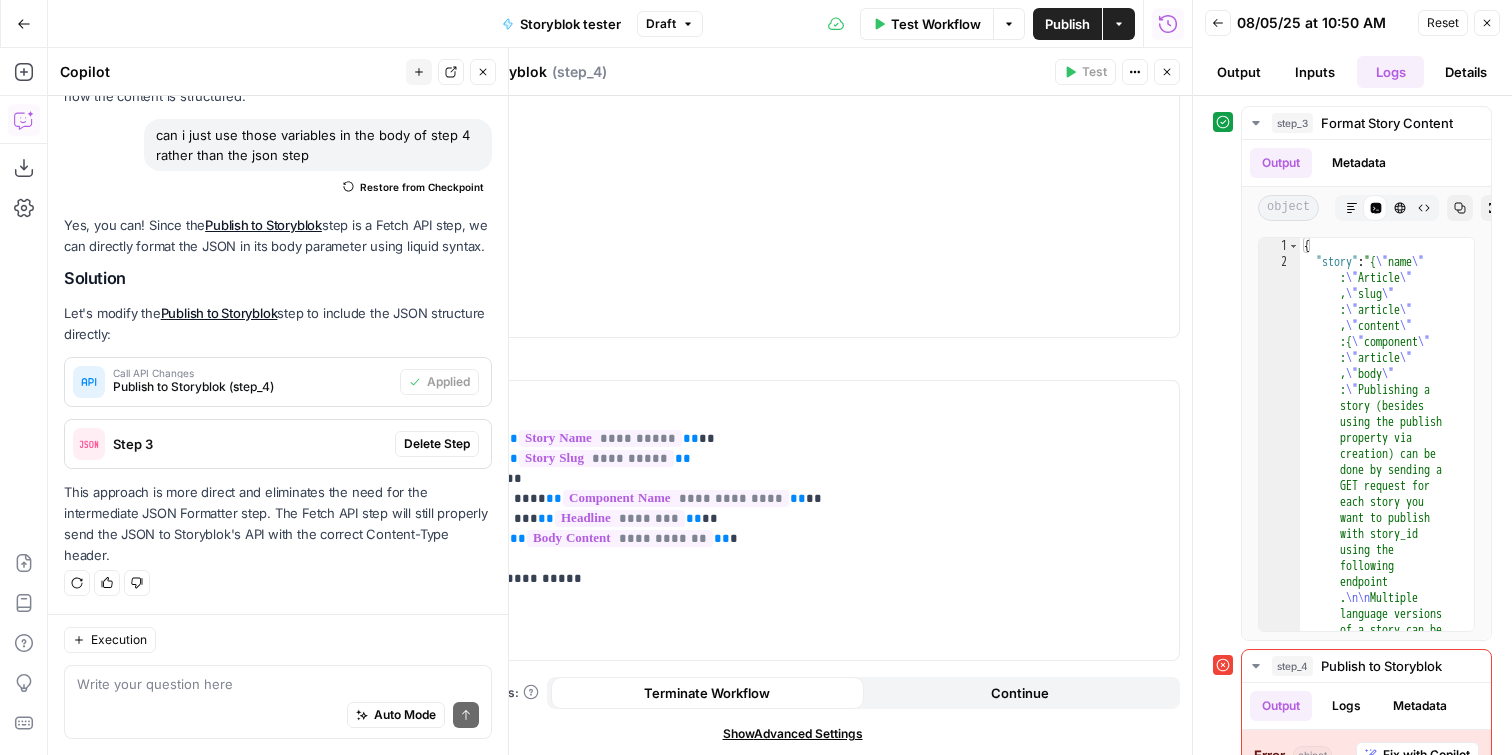 click at bounding box center [1193, 377] 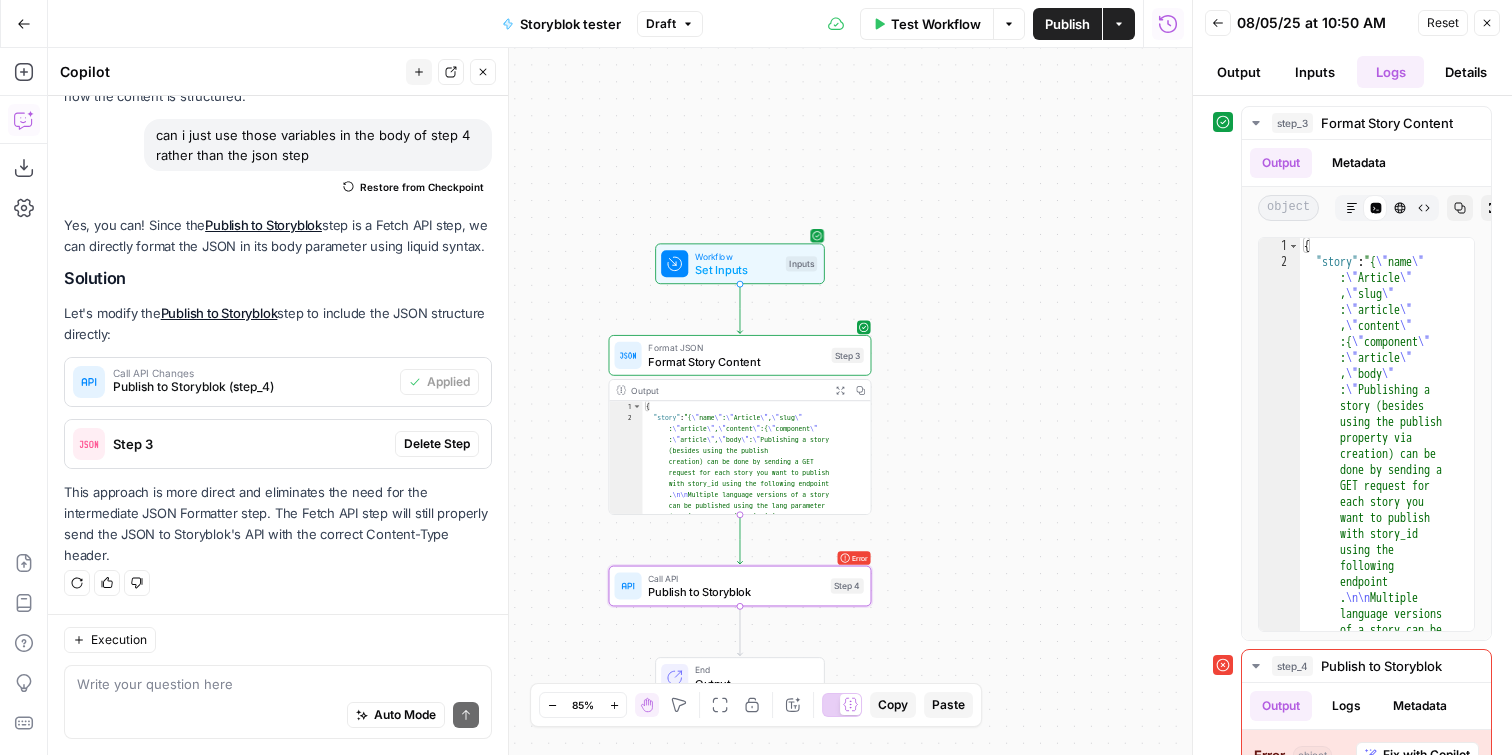 click on "Workflow Set Inputs Inputs Test Step" at bounding box center (740, 263) 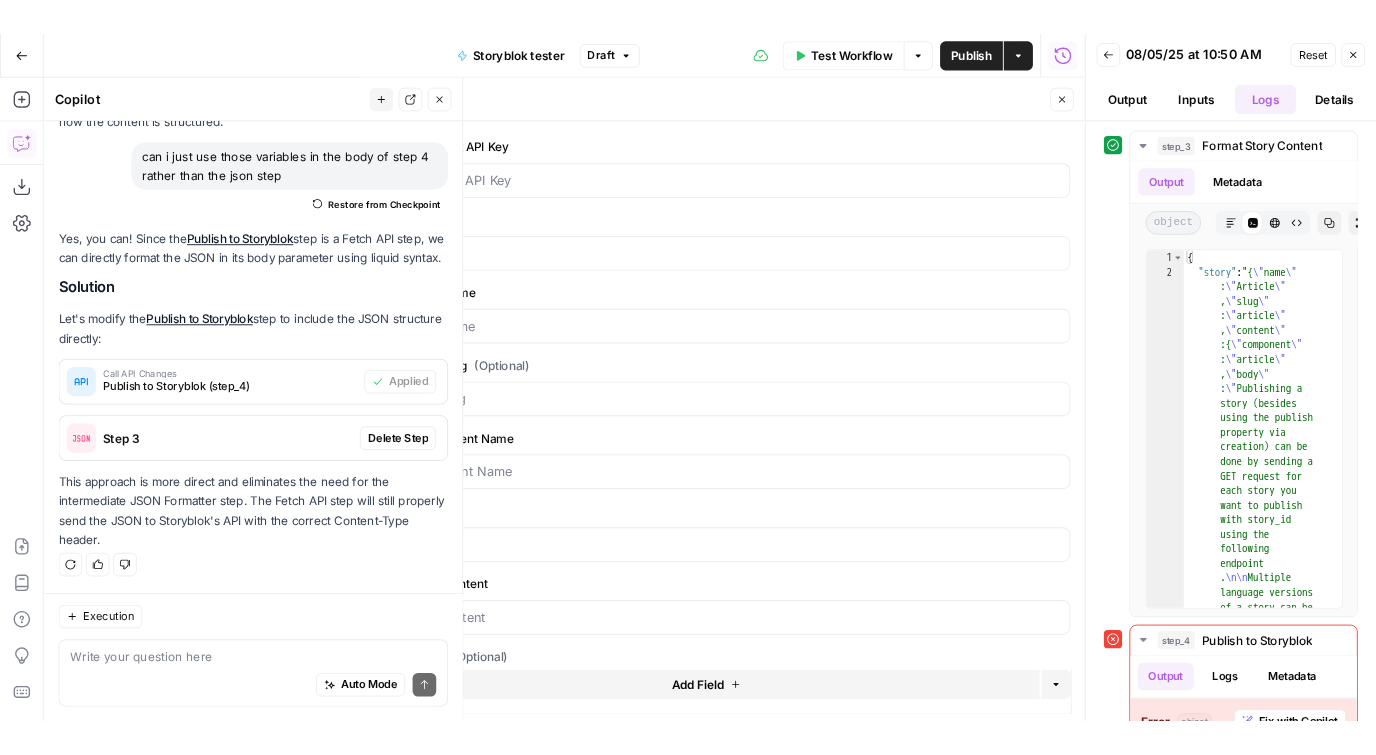 scroll, scrollTop: 69, scrollLeft: 0, axis: vertical 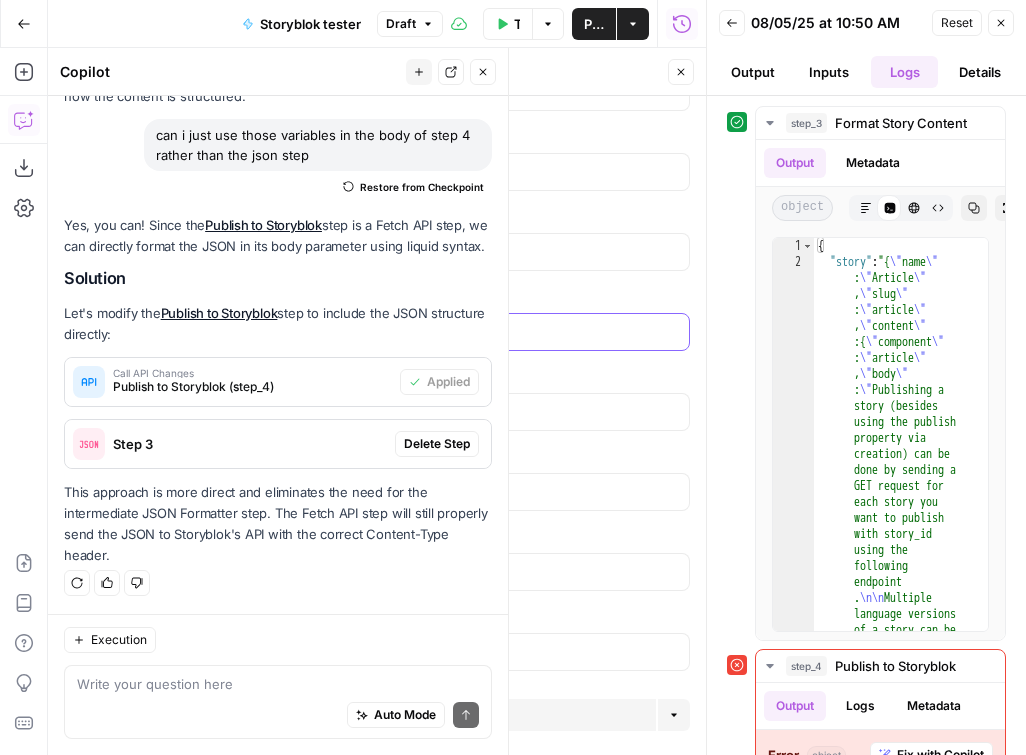 click on "Story Slug   (Optional)" at bounding box center [317, 332] 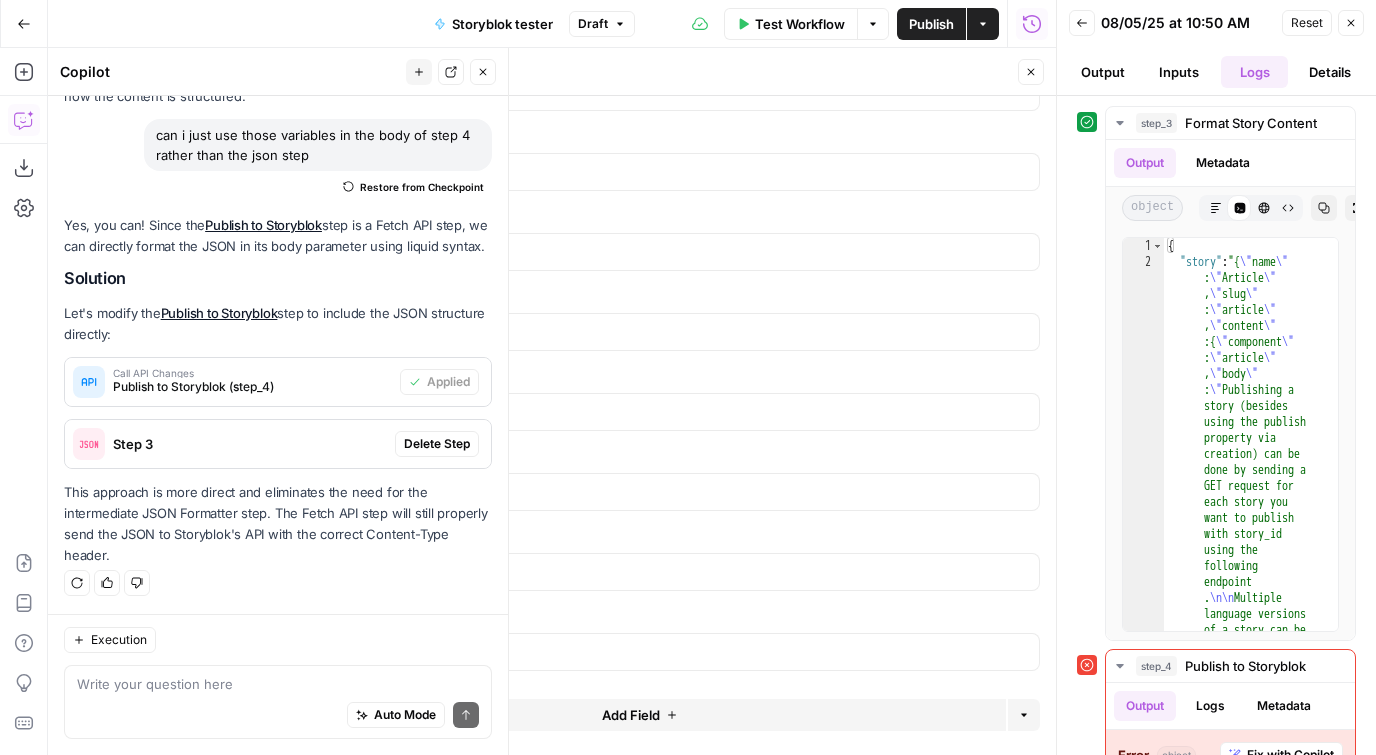 click on "Yes, you can! Since the  Publish to Storyblok  step is a Fetch API step, we can directly format the JSON in its body parameter using liquid syntax.
Solution
Let's modify the  Publish to Storyblok  step to include the JSON structure directly:
Call API Changes Publish to Storyblok (step_4) Applied
Step 3 Delete Step
This approach is more direct and eliminates the need for the intermediate JSON Formatter step. The Fetch API step will still properly send the JSON to Storyblok's API with the correct Content-Type header." at bounding box center [278, 391] 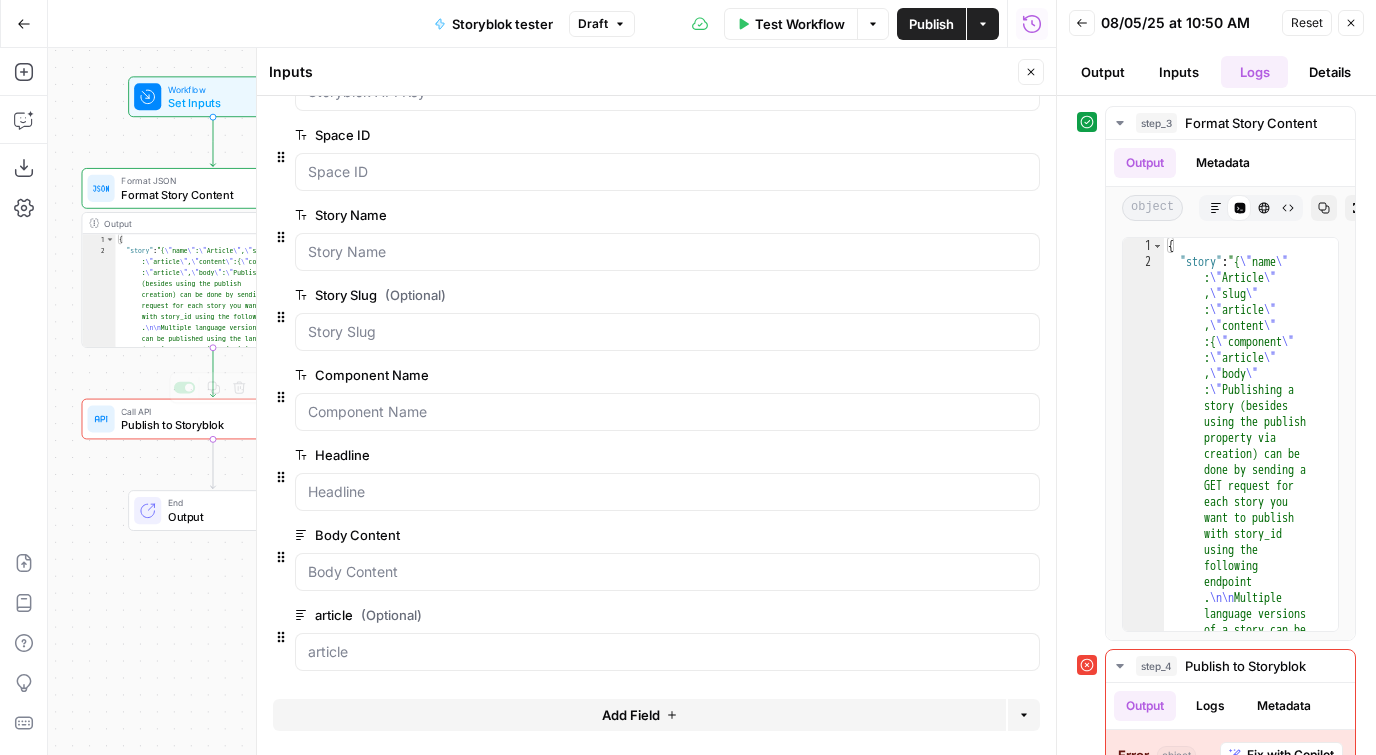 click on "Call API" at bounding box center (209, 412) 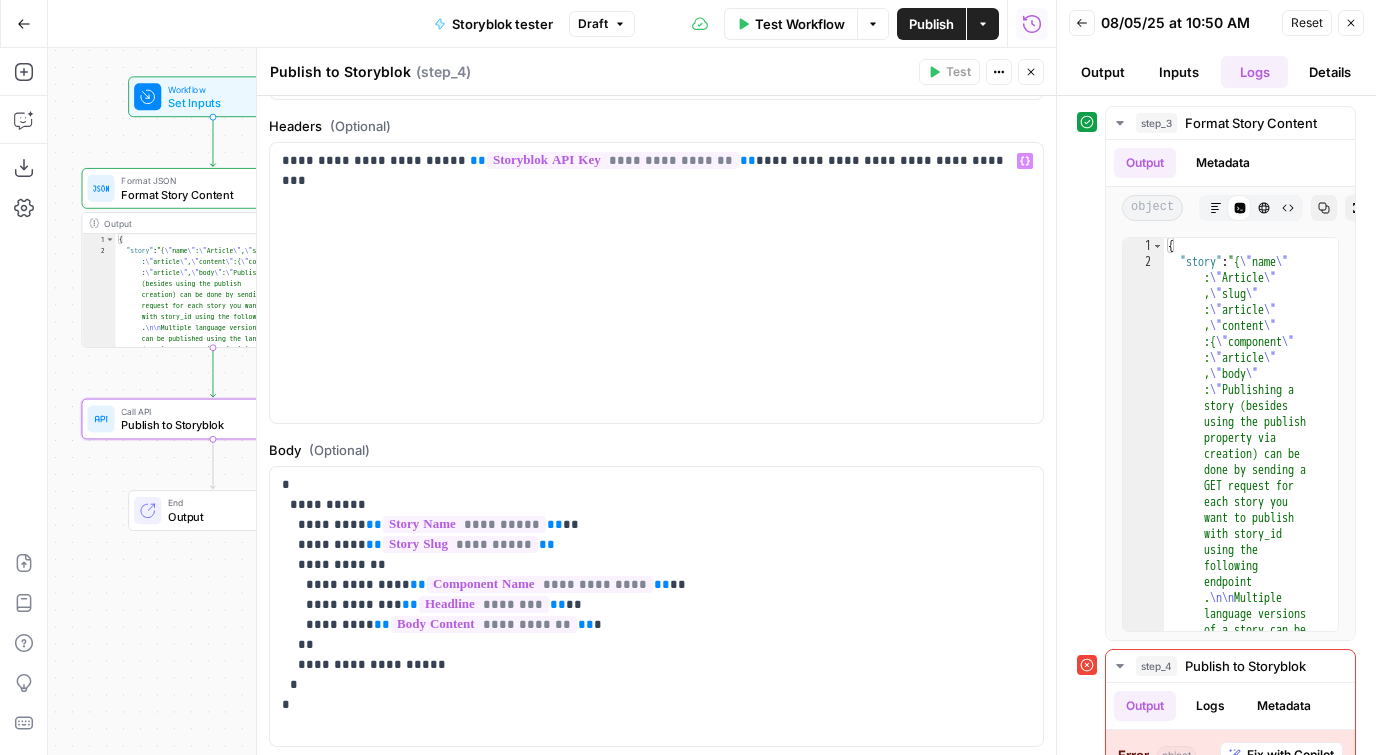 scroll, scrollTop: 232, scrollLeft: 0, axis: vertical 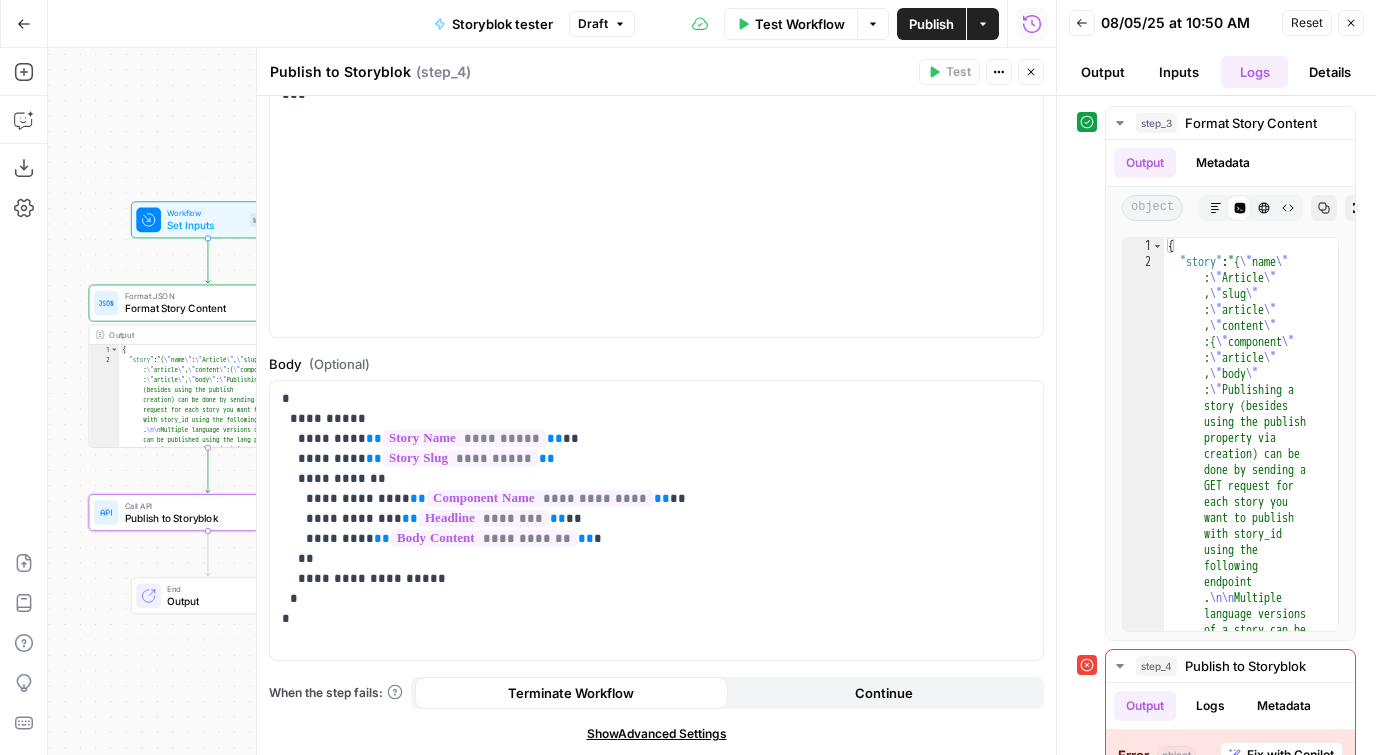 click on "Close" at bounding box center [1351, 23] 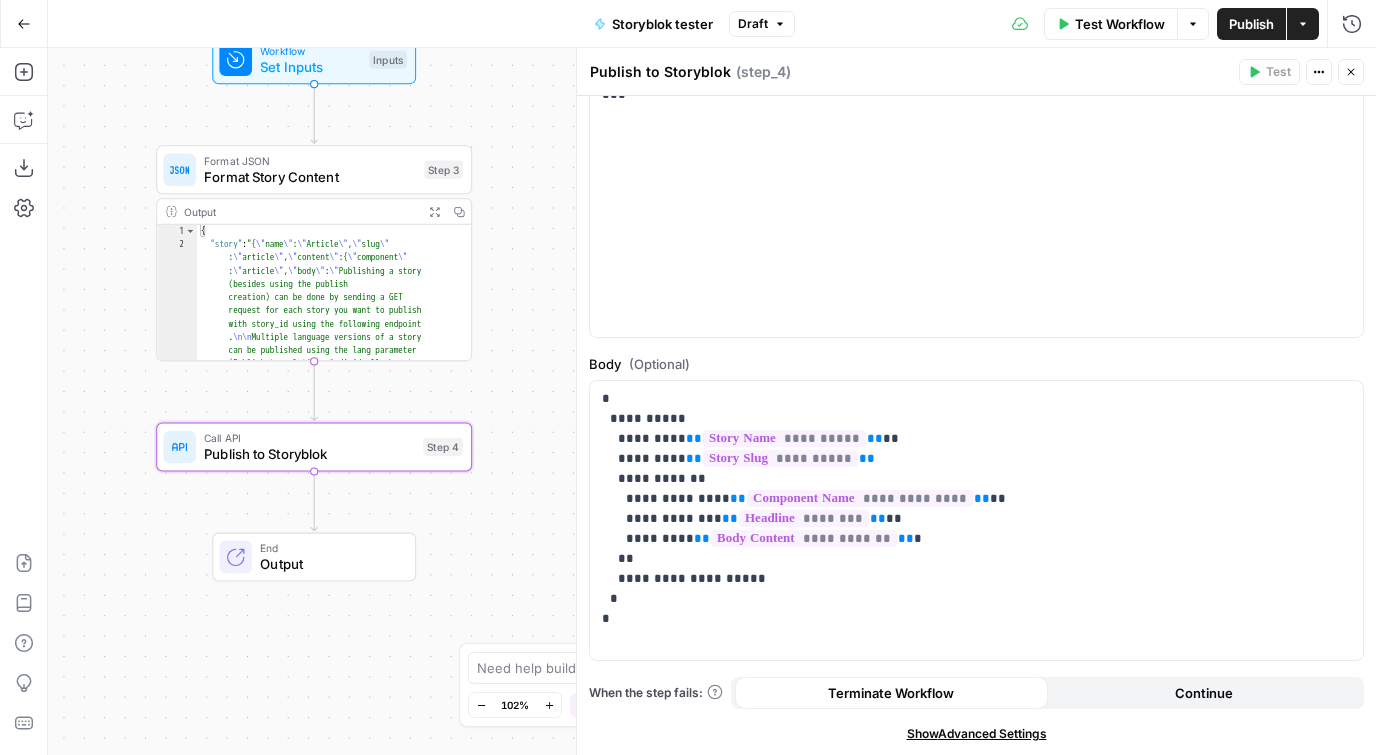 click on "Output Expand Output Copy" at bounding box center (314, 211) 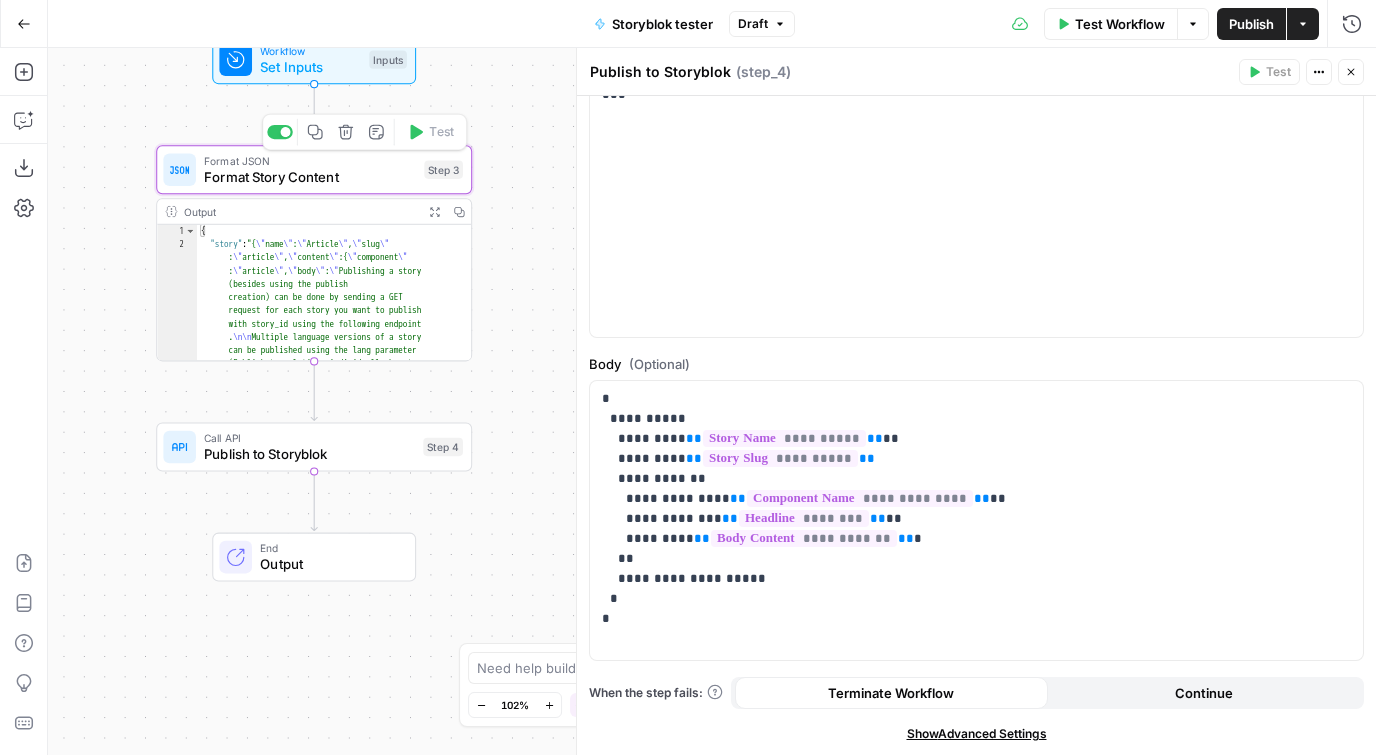 click on "Format JSON Format Story Content Step 3 Copy step Delete step Add Note Test" at bounding box center [314, 169] 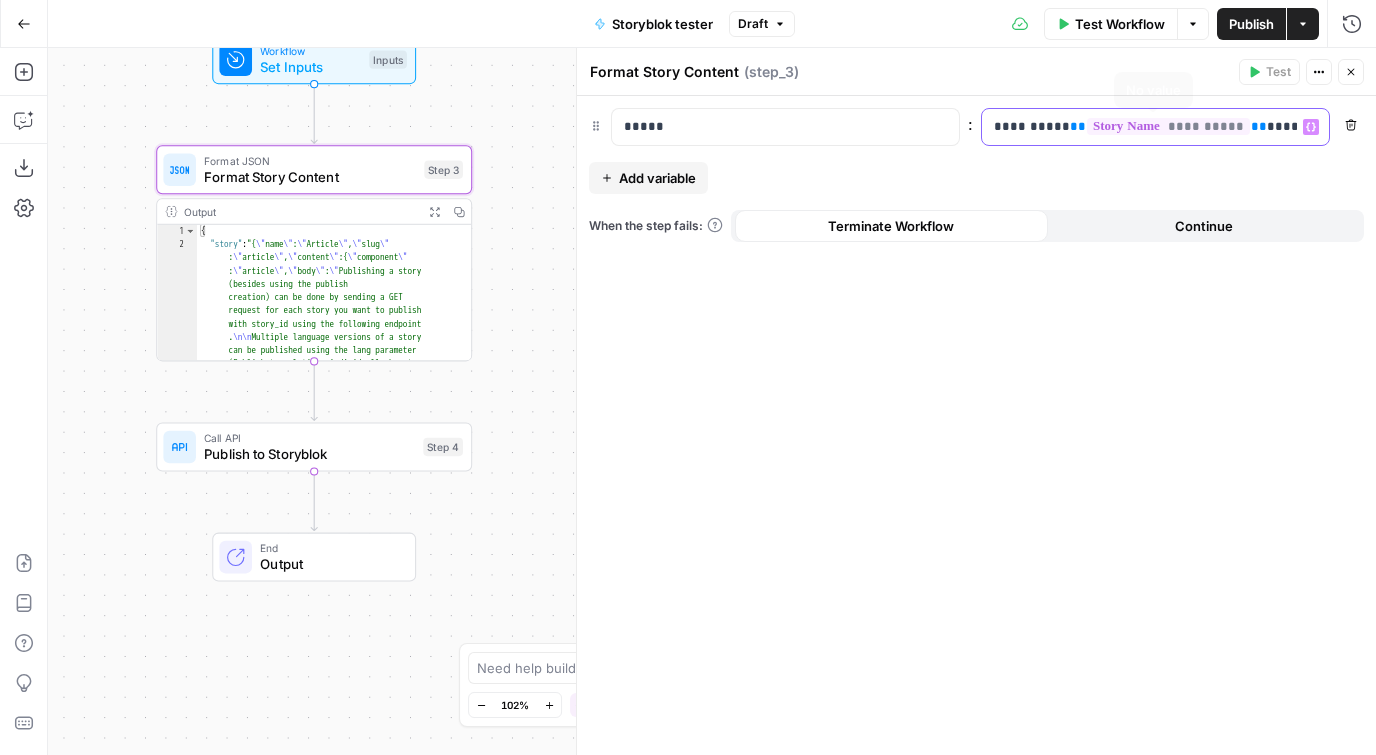 drag, startPoint x: 1004, startPoint y: 124, endPoint x: 1214, endPoint y: 132, distance: 210.15233 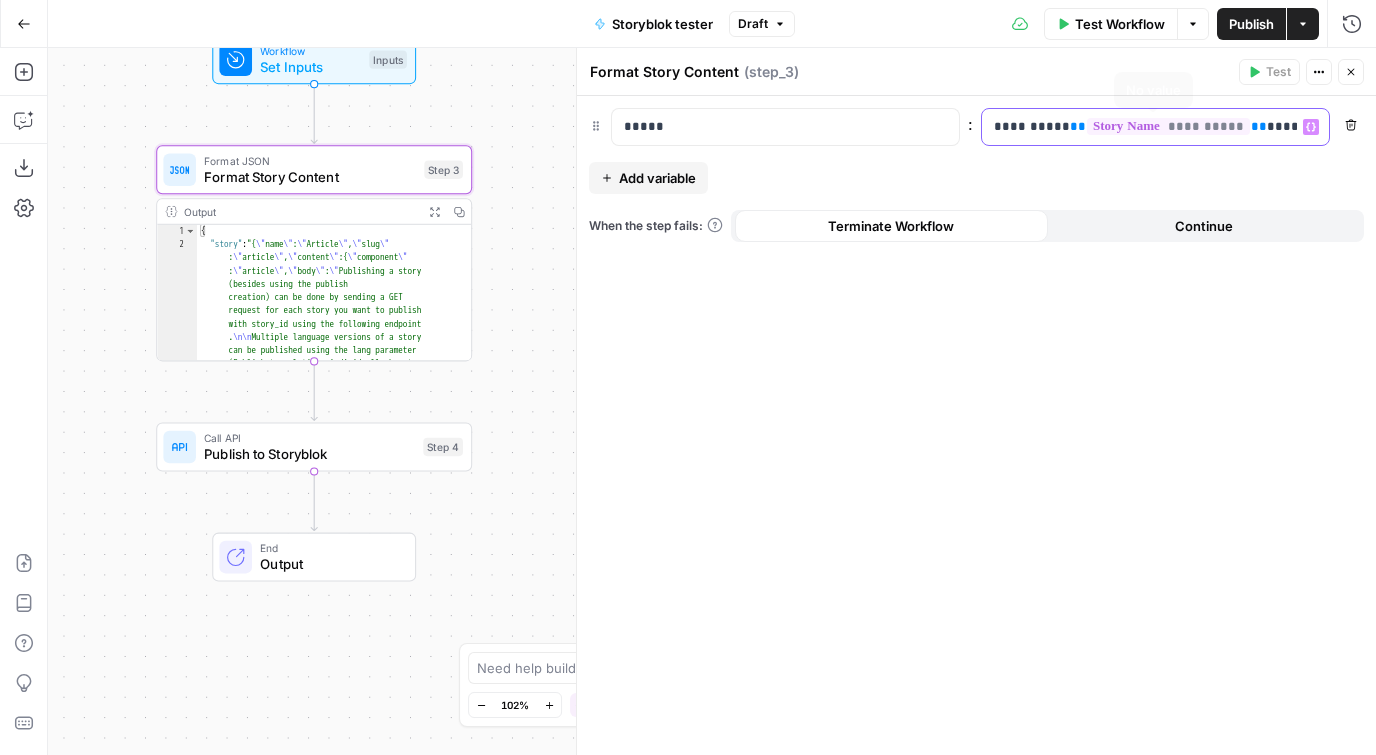click on "**********" at bounding box center (1139, 127) 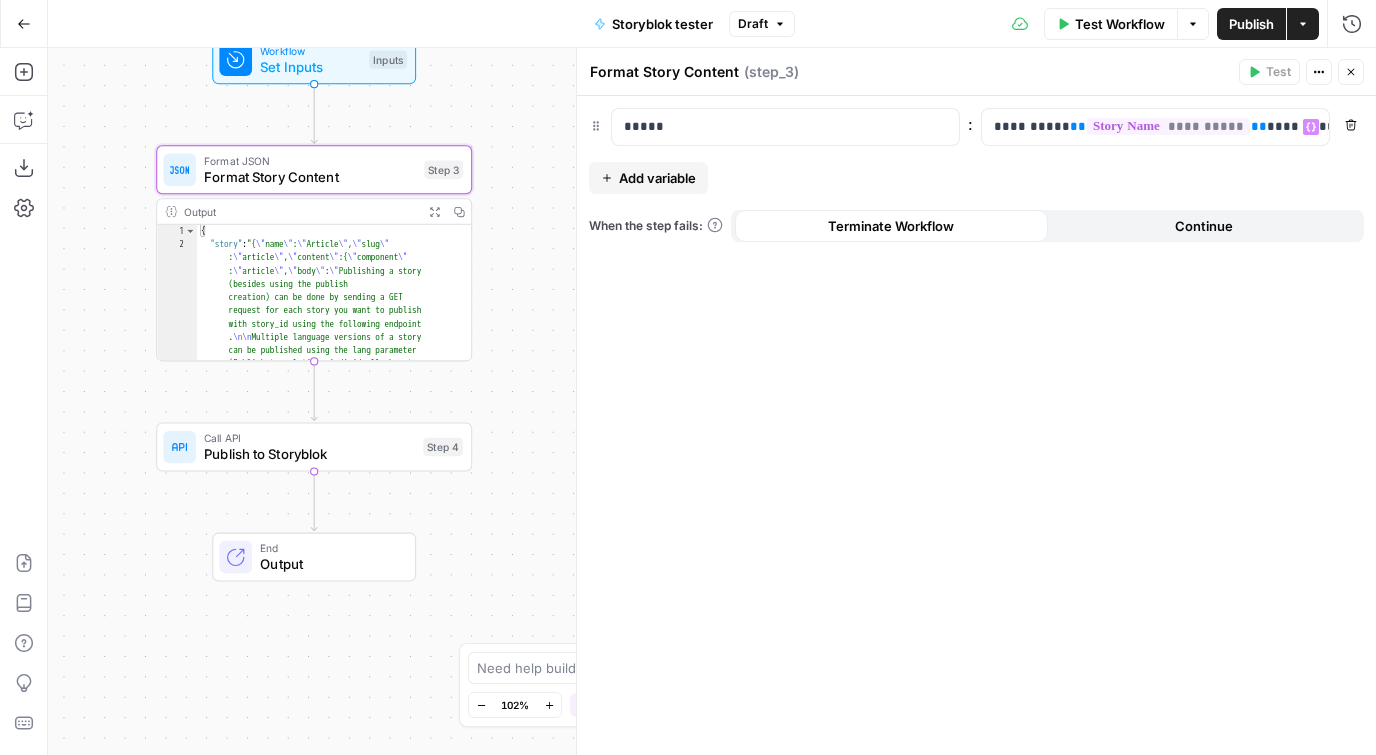 click on "Workflow Set Inputs Inputs Test Step" at bounding box center [314, 59] 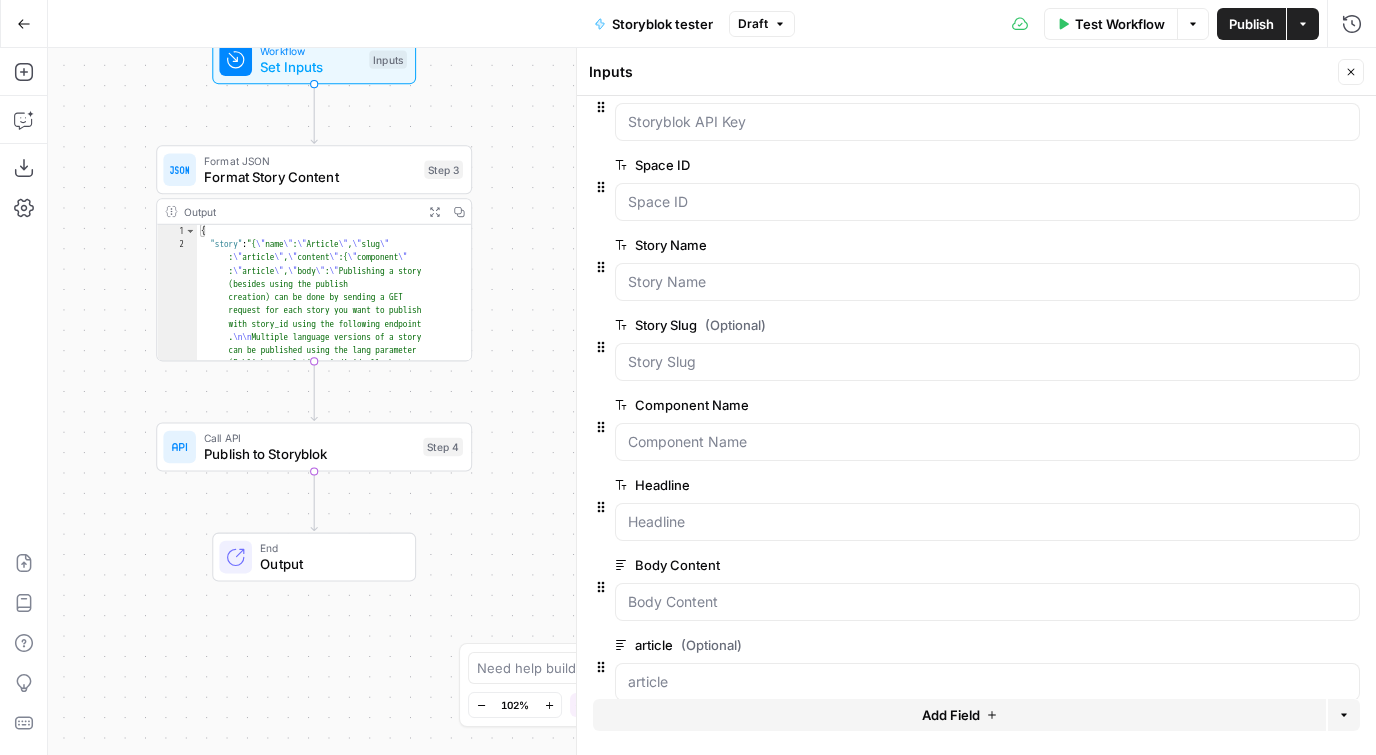 scroll, scrollTop: 69, scrollLeft: 0, axis: vertical 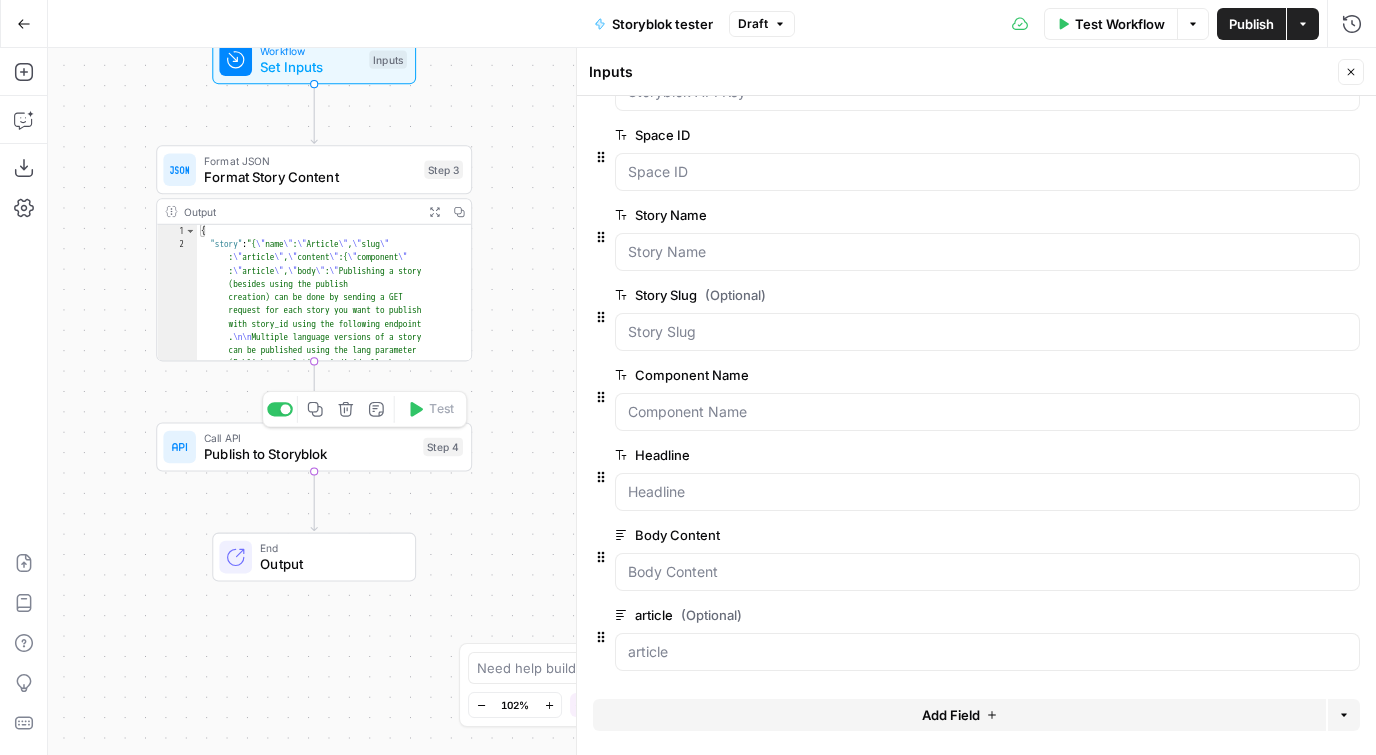 click on "Publish to Storyblok" at bounding box center [309, 454] 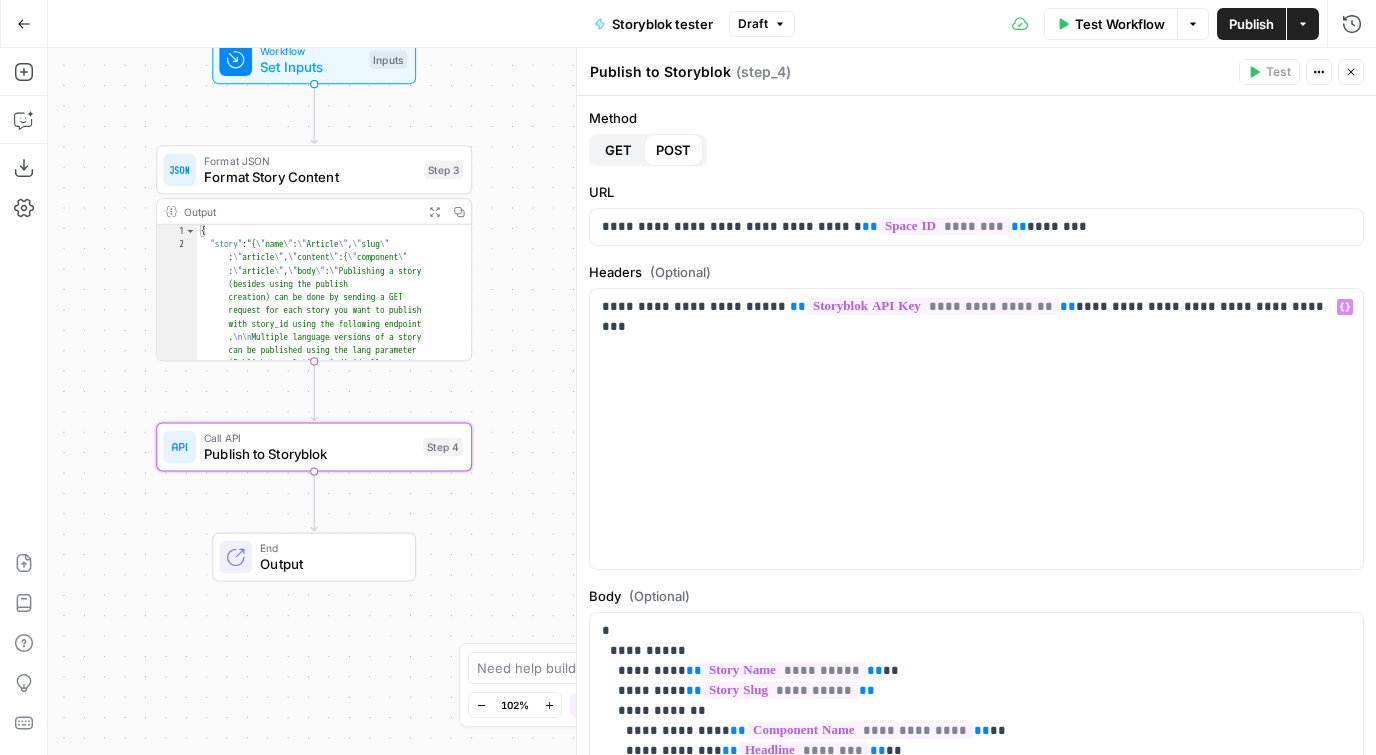 scroll, scrollTop: 78, scrollLeft: 0, axis: vertical 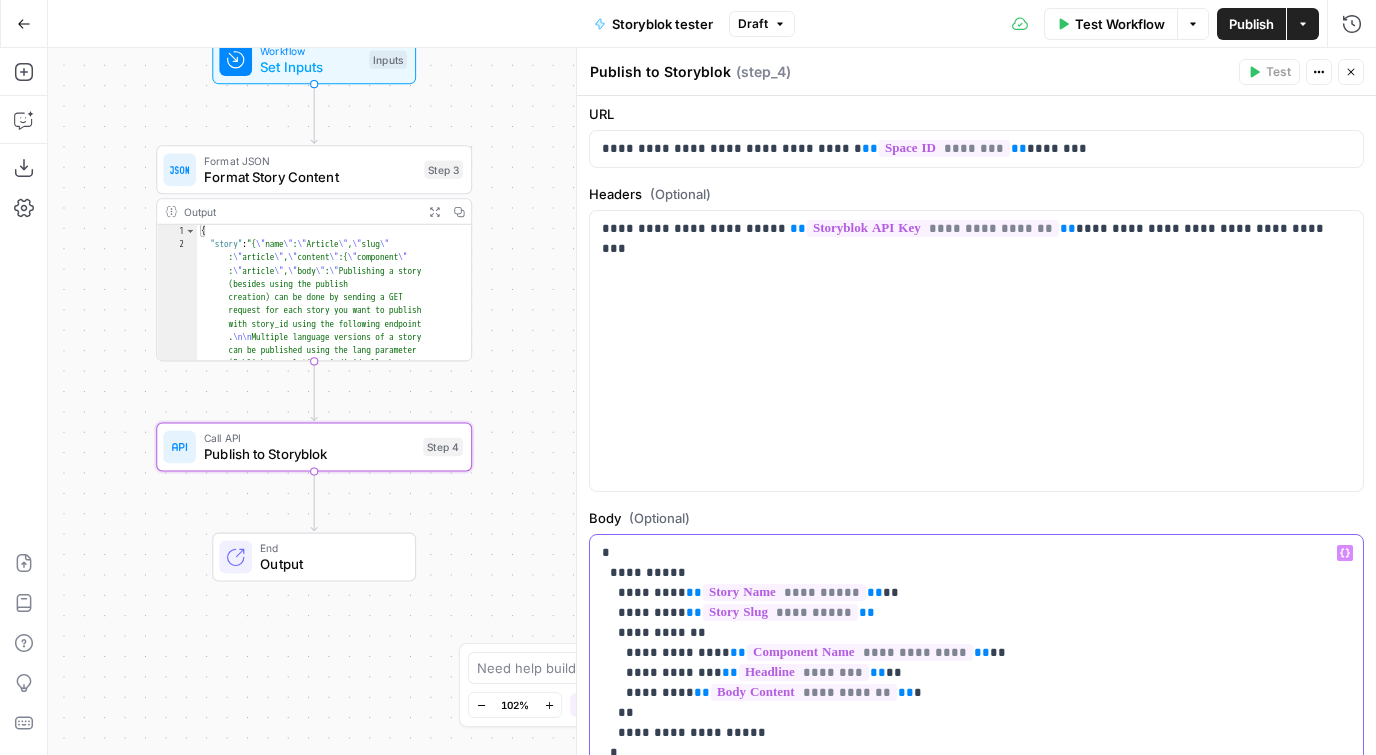 drag, startPoint x: 603, startPoint y: 551, endPoint x: 631, endPoint y: 738, distance: 189.08464 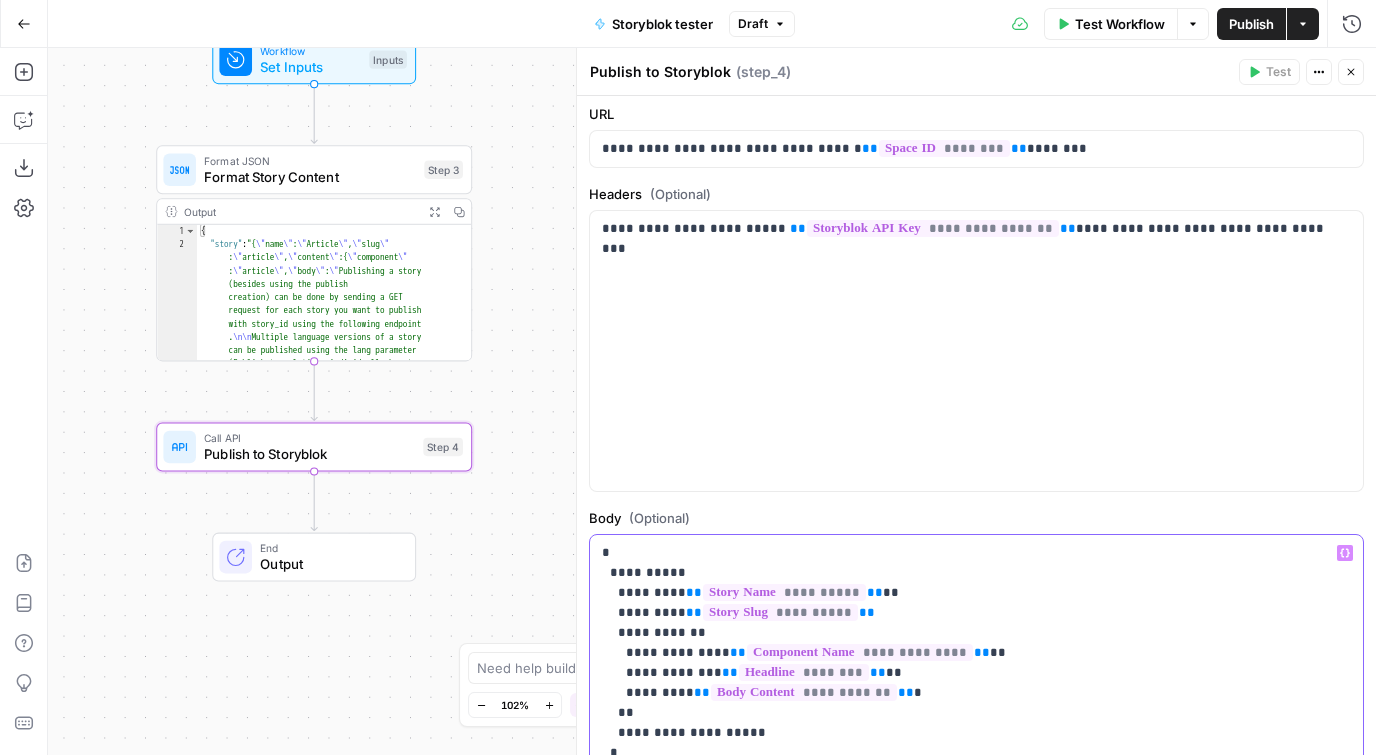 click on "**********" at bounding box center [976, 663] 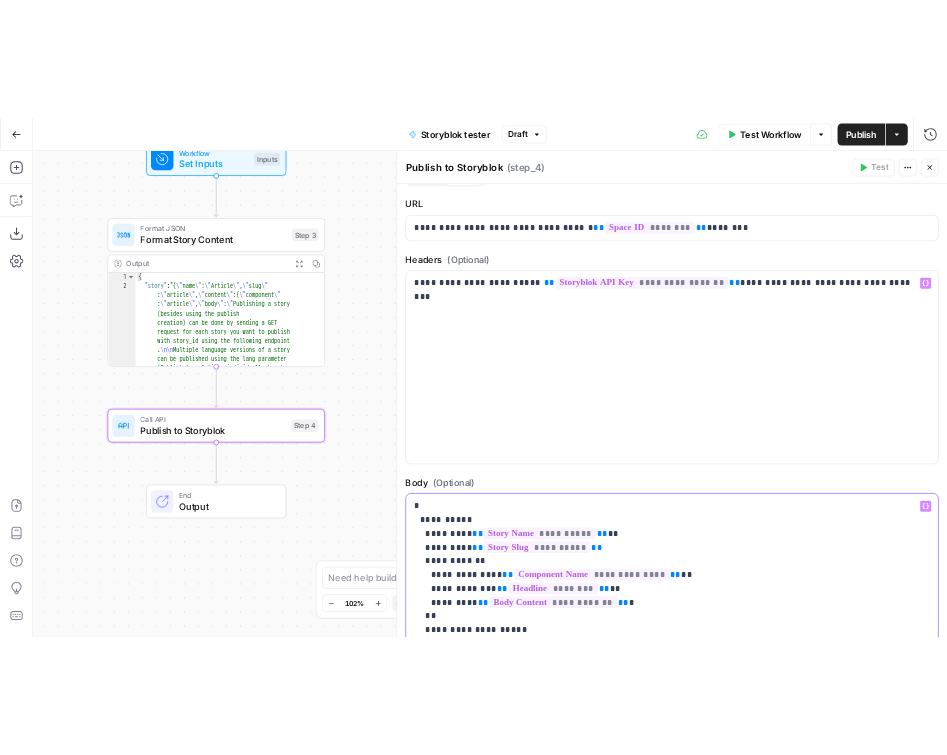 scroll, scrollTop: 232, scrollLeft: 0, axis: vertical 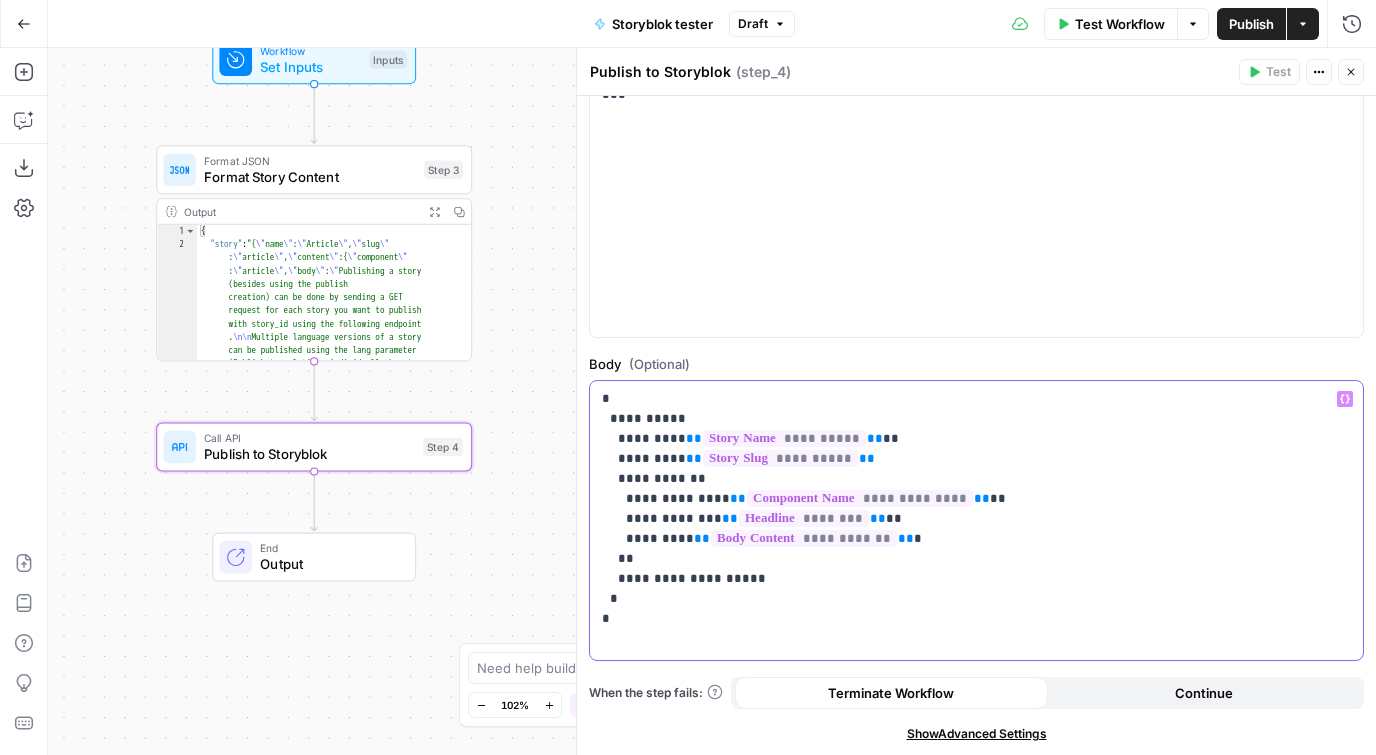 drag, startPoint x: 719, startPoint y: 626, endPoint x: 575, endPoint y: 384, distance: 281.60257 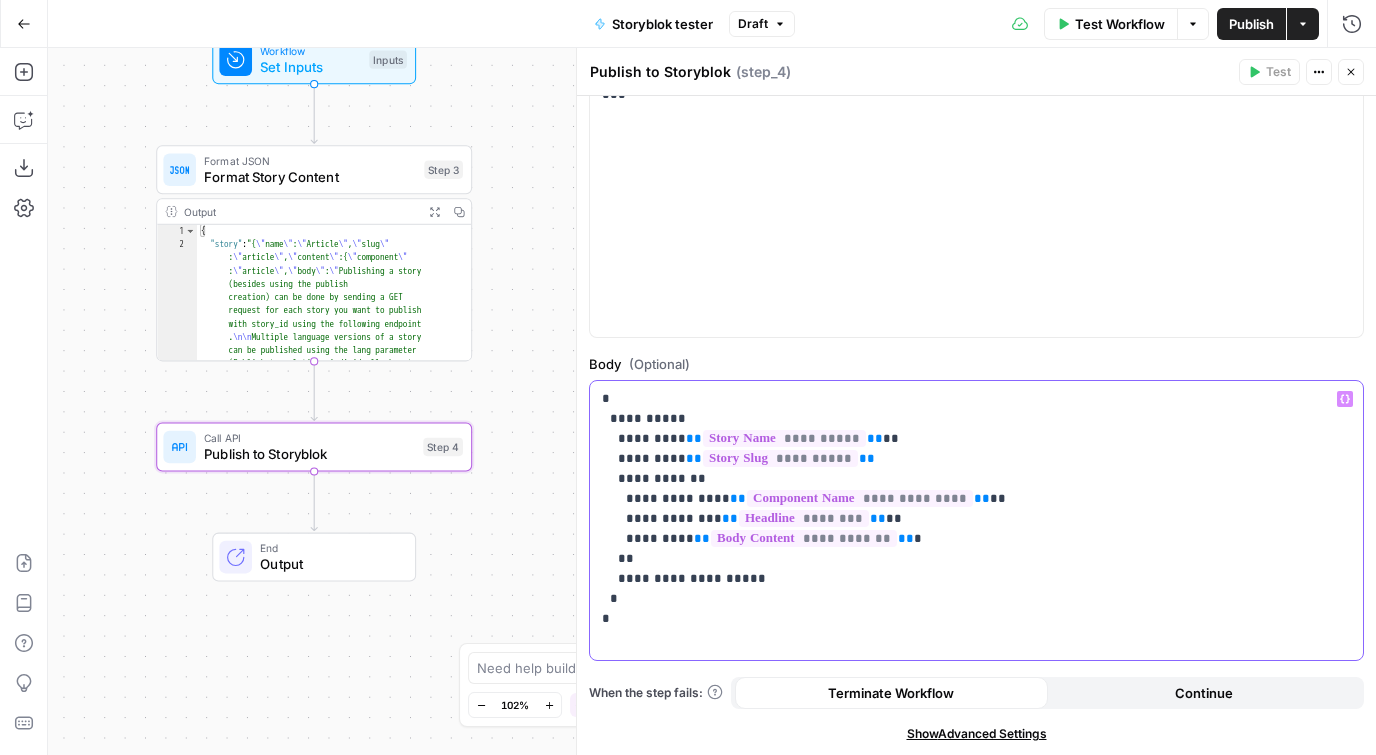 click on "**********" at bounding box center (976, 401) 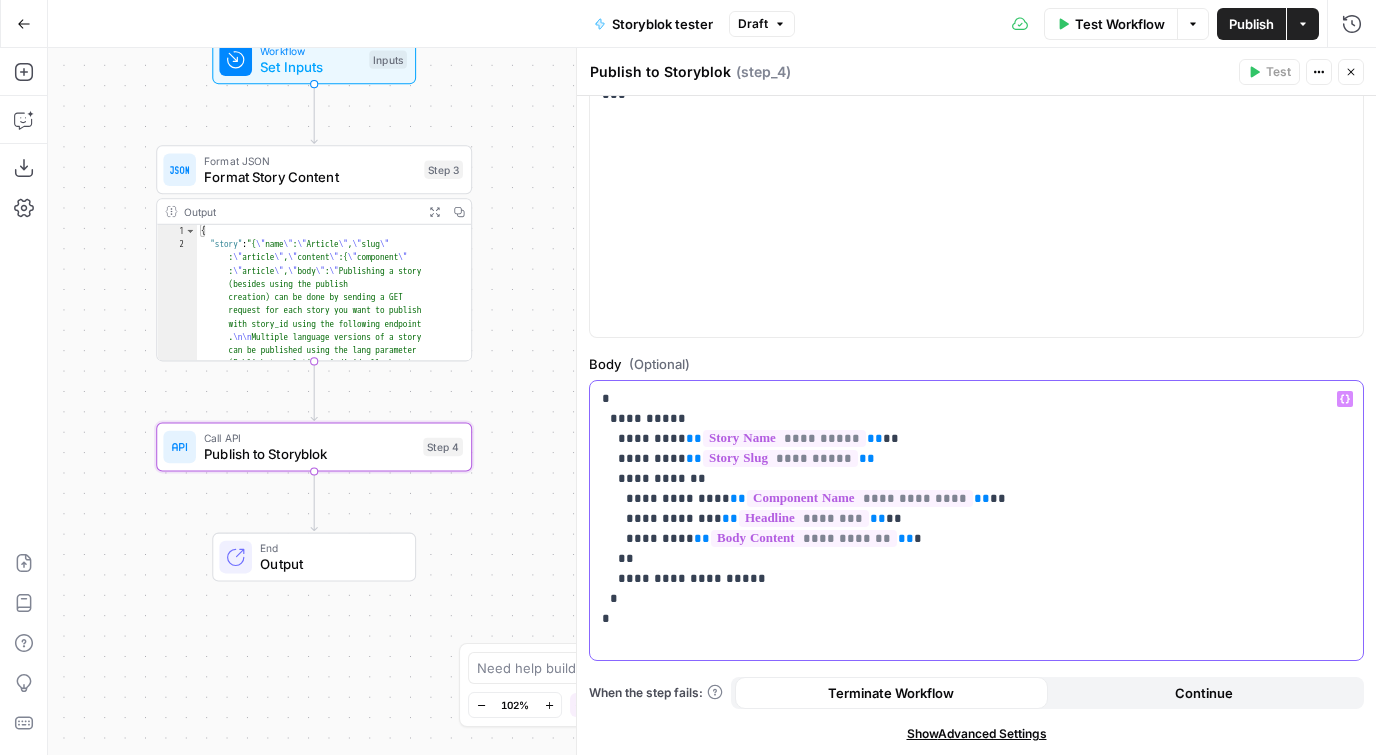 click on "**********" at bounding box center [976, 509] 